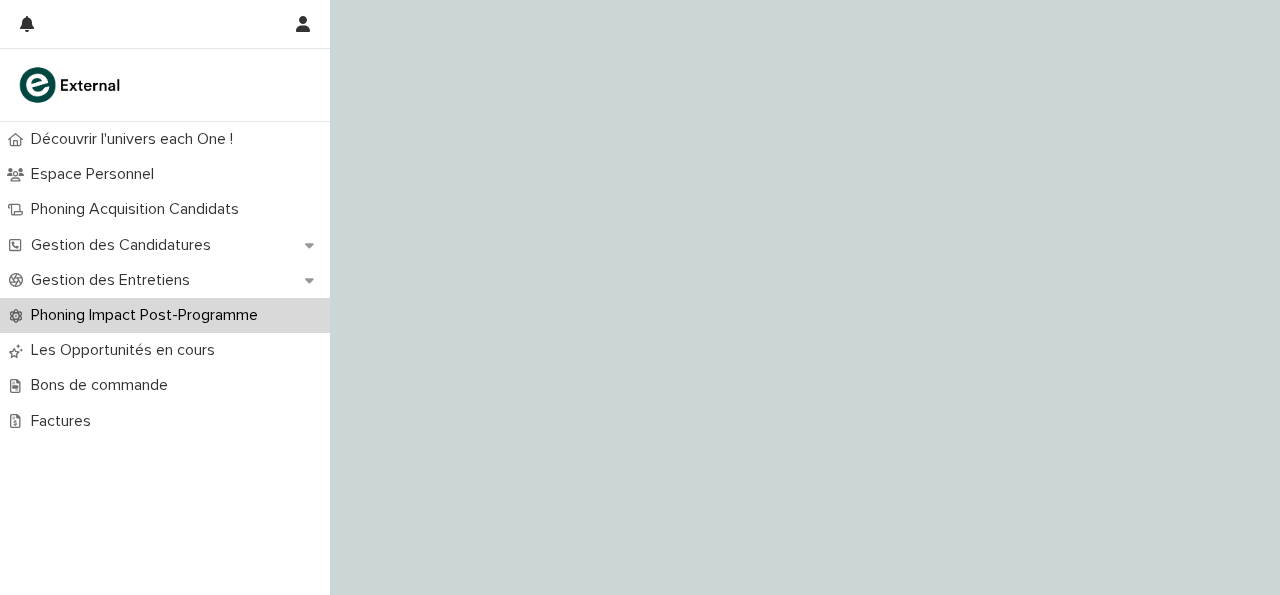 scroll, scrollTop: 0, scrollLeft: 0, axis: both 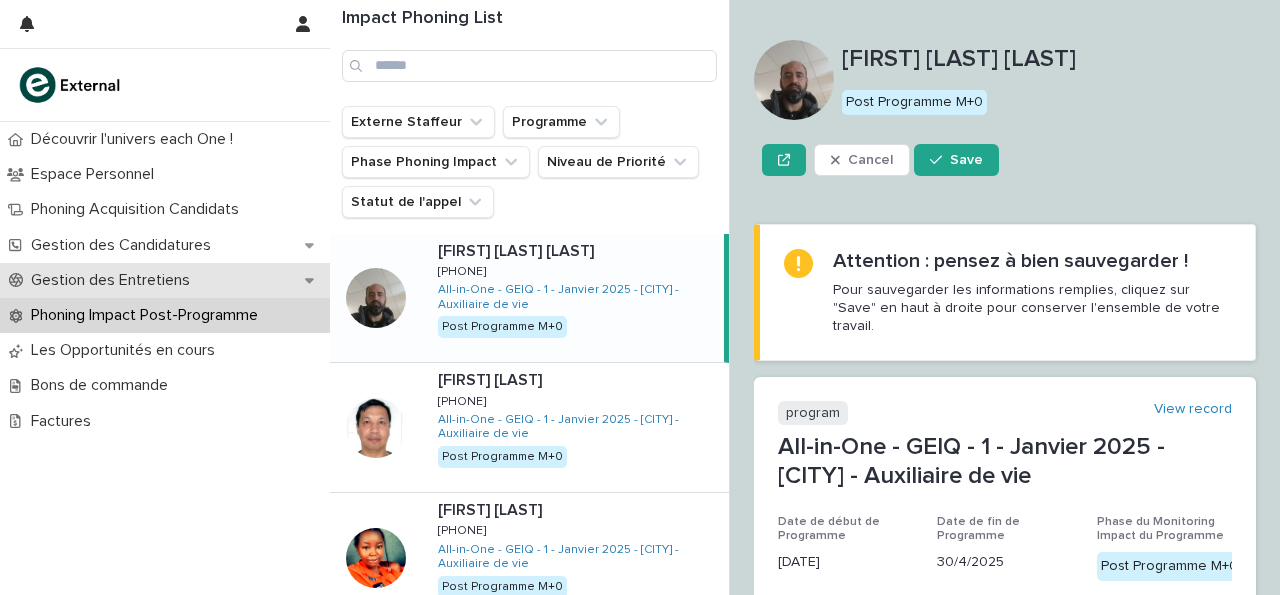 click on "Gestion des Entretiens" at bounding box center (165, 280) 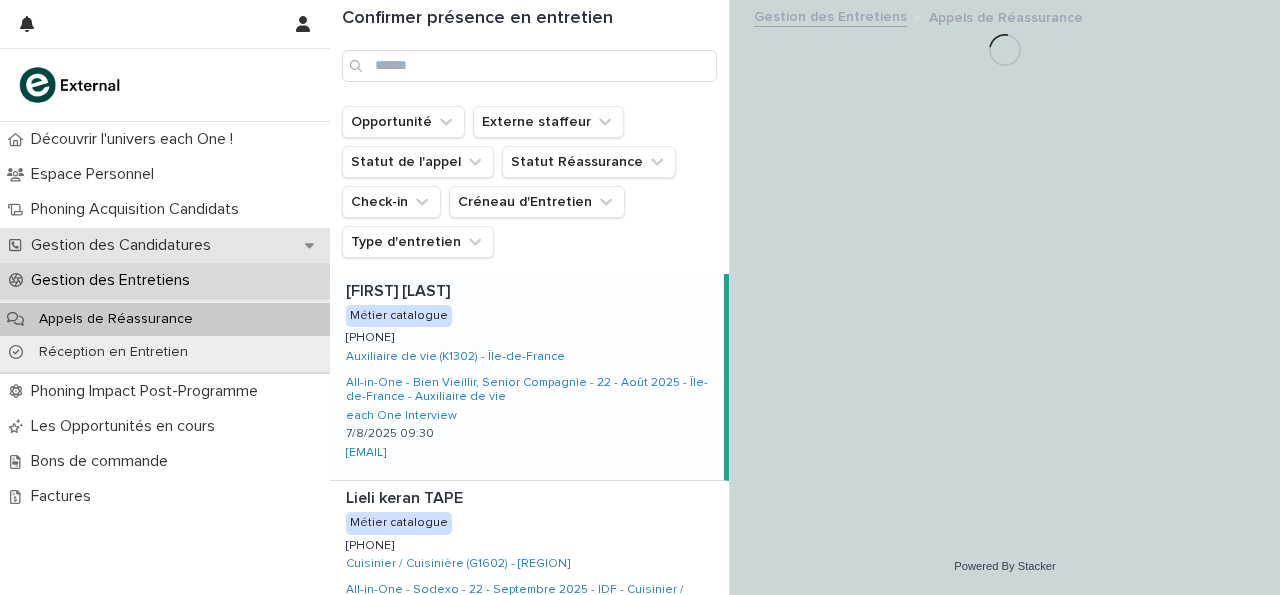 click on "Gestion des Candidatures" at bounding box center [125, 245] 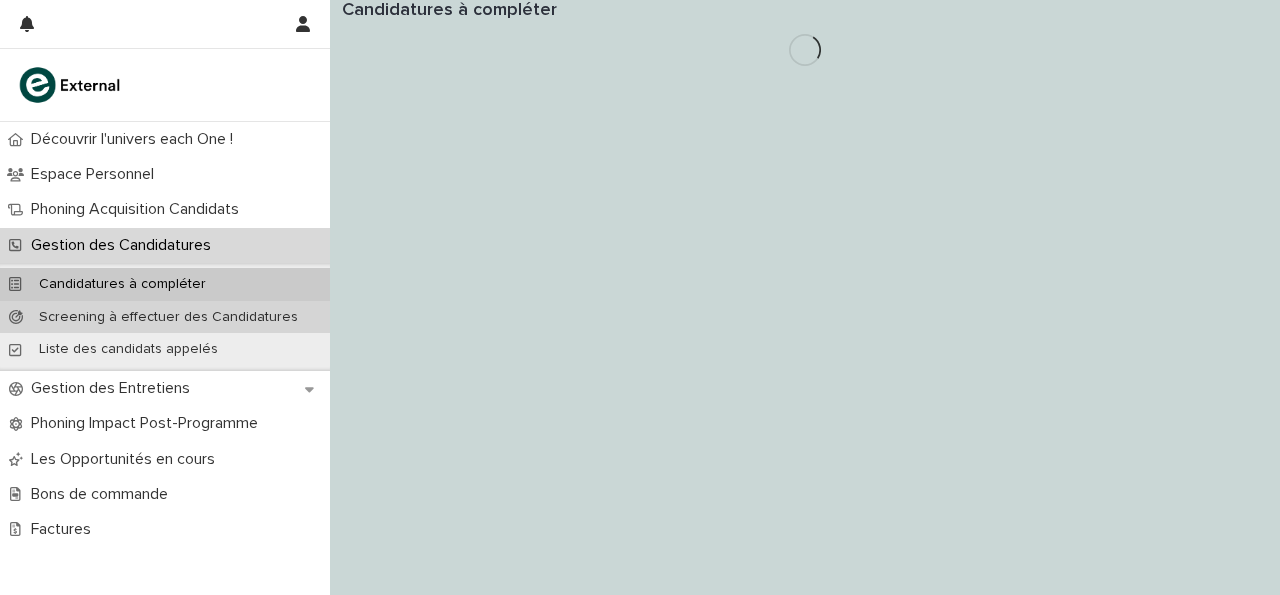 click on "Screening à effectuer des Candidatures" at bounding box center [168, 317] 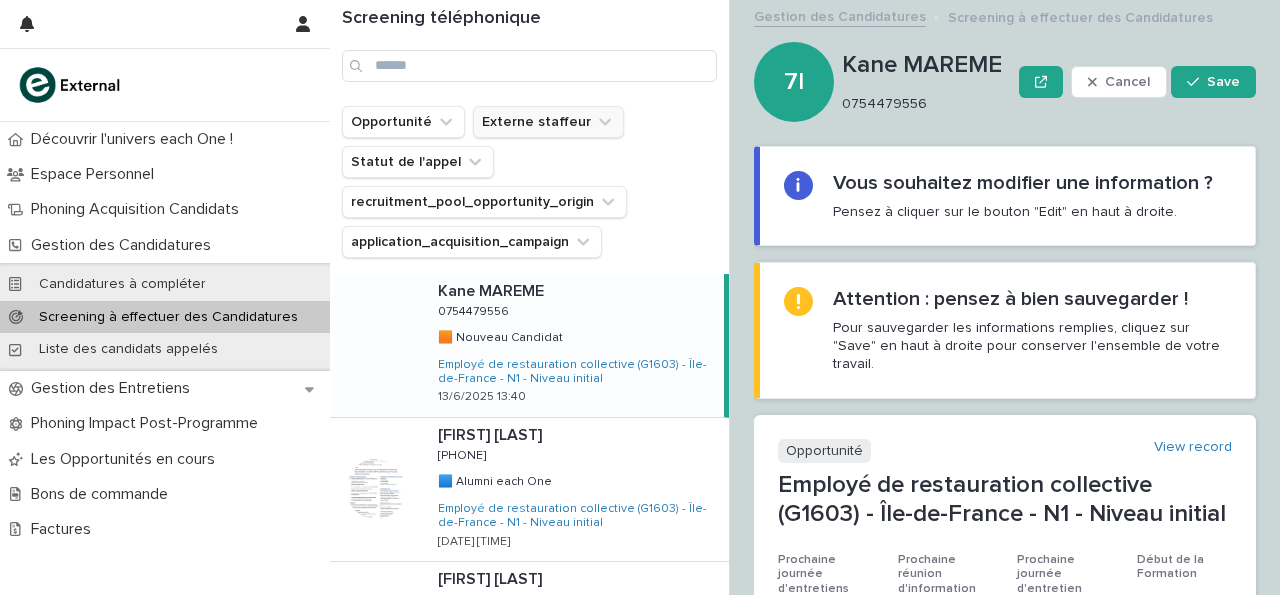 click on "Externe staffeur" at bounding box center (548, 122) 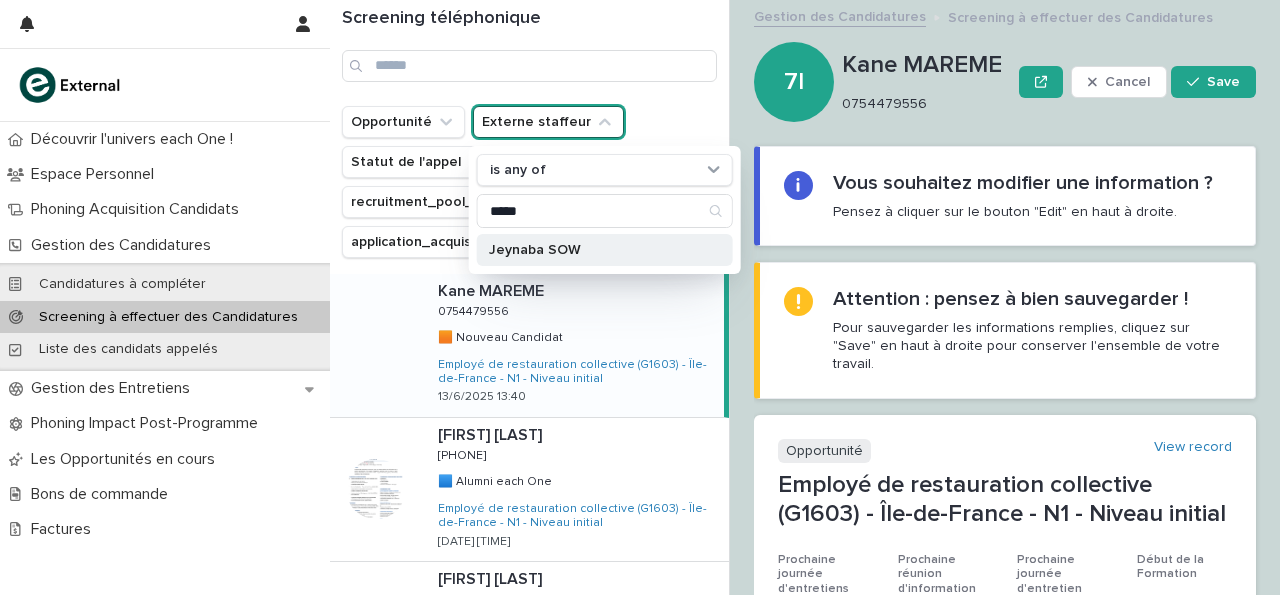 type on "*****" 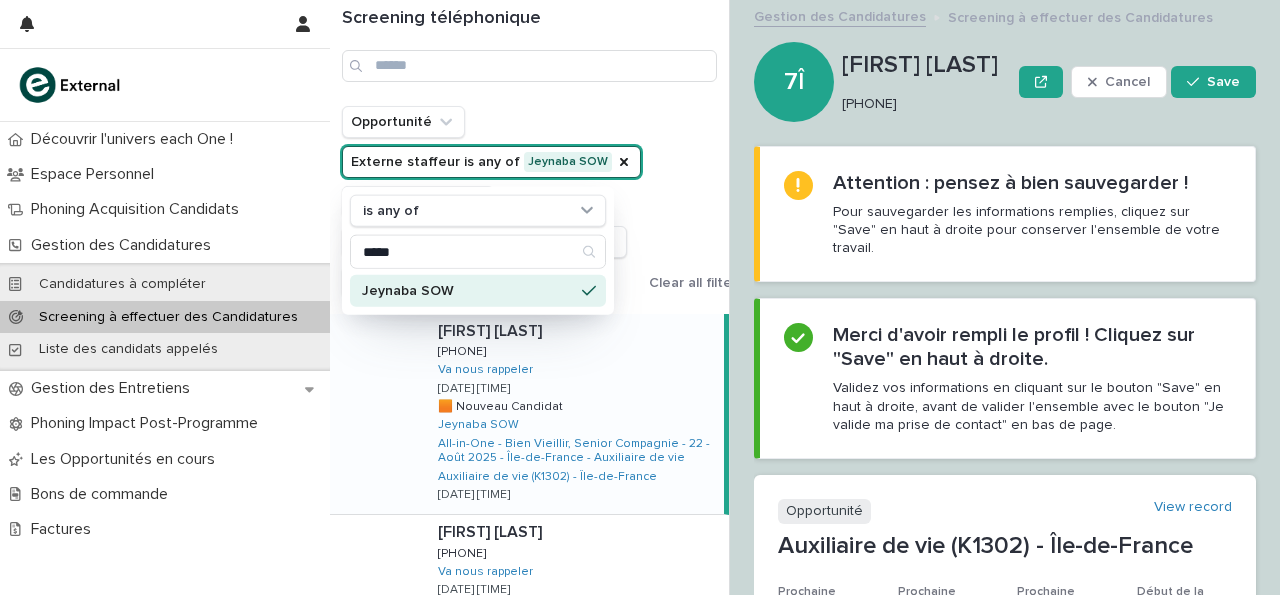 click on "Opportunité Externe staffeur is any of [NAME] is any of ***** [NAME] Statut de l'appel recruitment_pool_opportunity_origin application_acquisition_campaign Clear all filters" at bounding box center [543, 202] 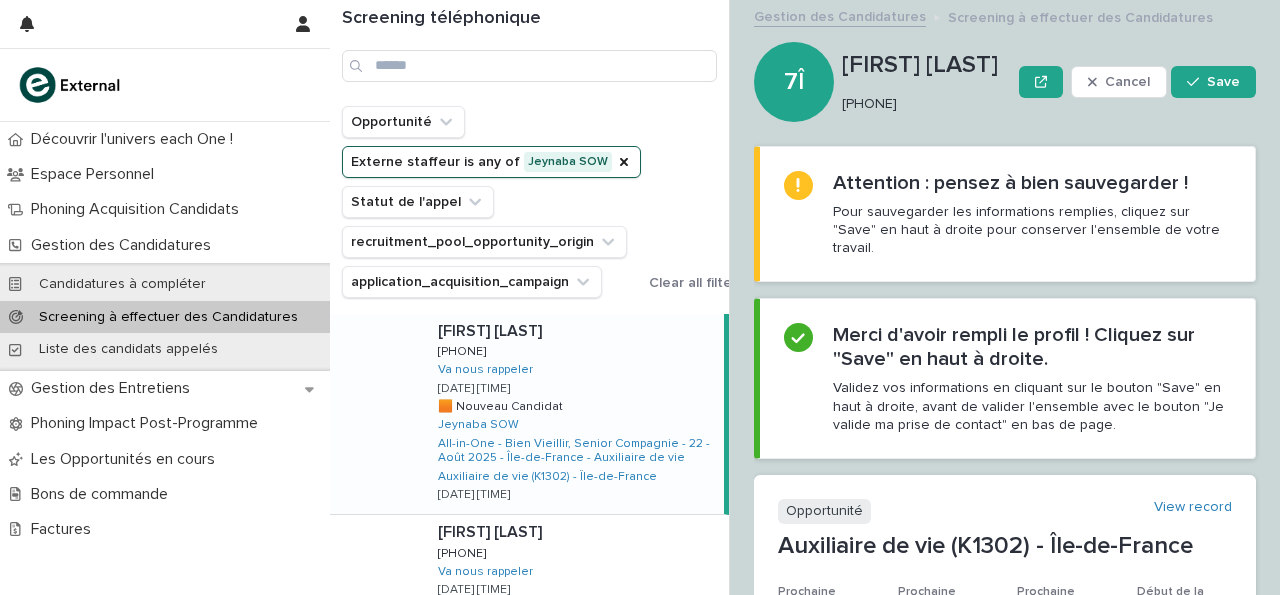 drag, startPoint x: 845, startPoint y: 105, endPoint x: 969, endPoint y: 105, distance: 124 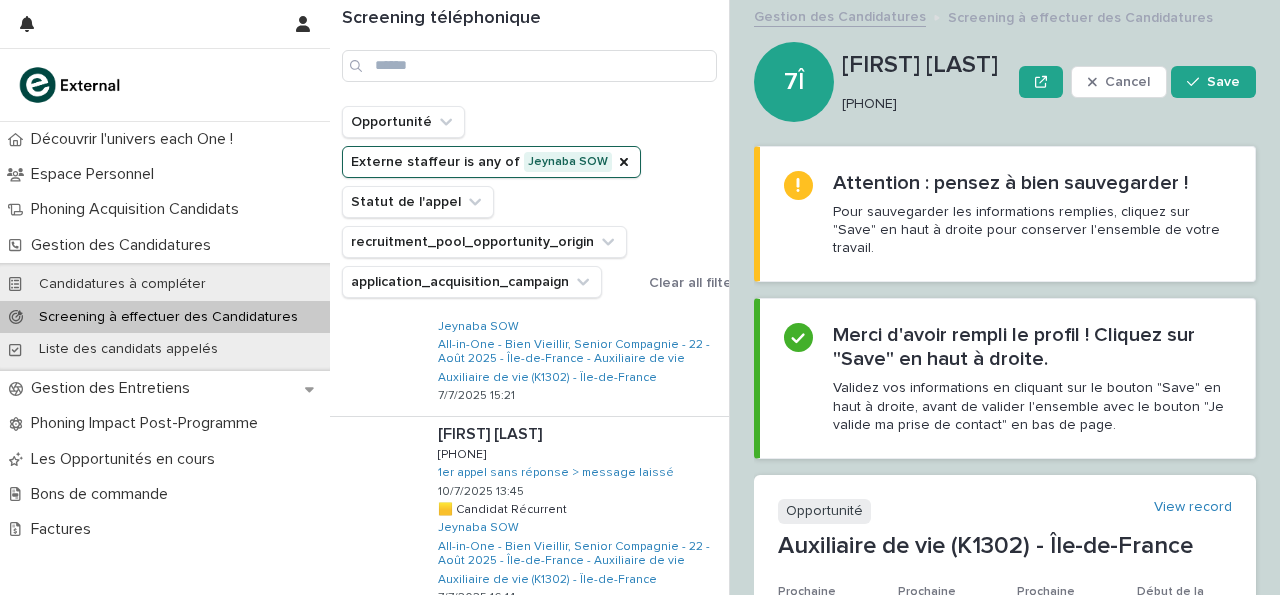scroll, scrollTop: 1816, scrollLeft: 0, axis: vertical 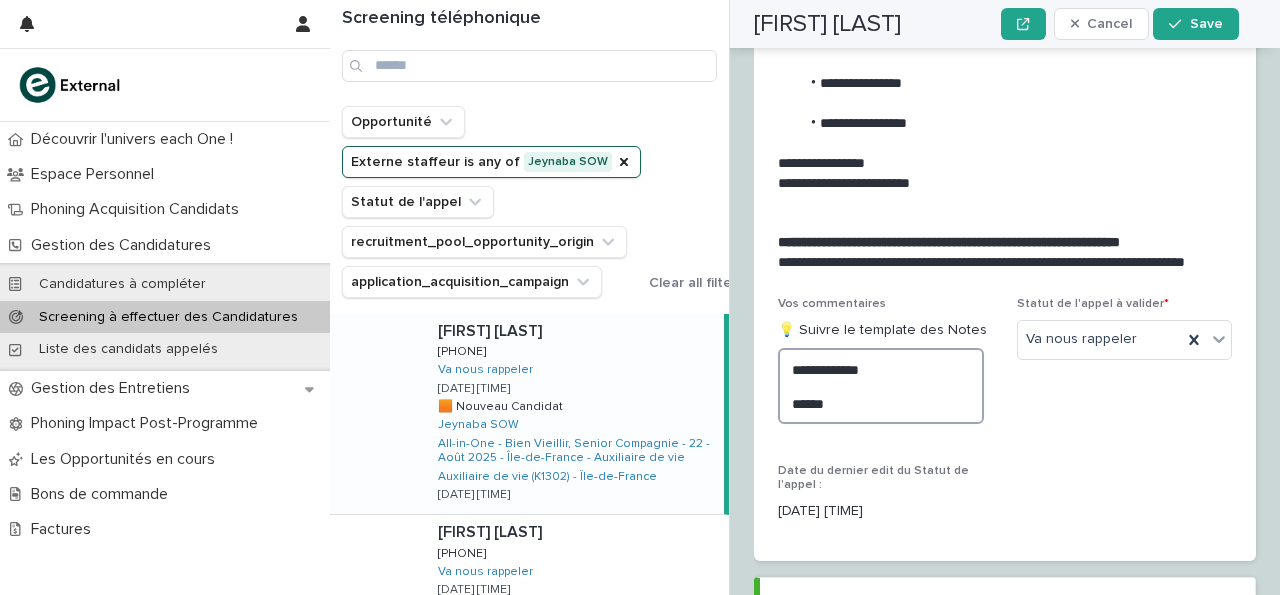 click on "**********" at bounding box center (881, 385) 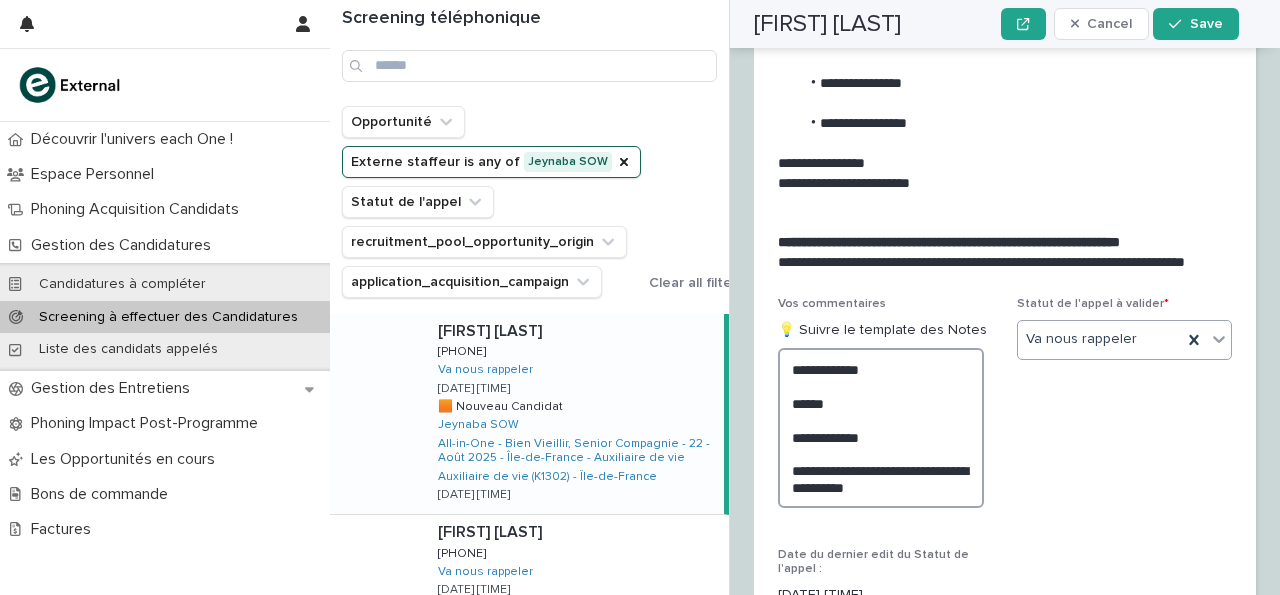 type on "**********" 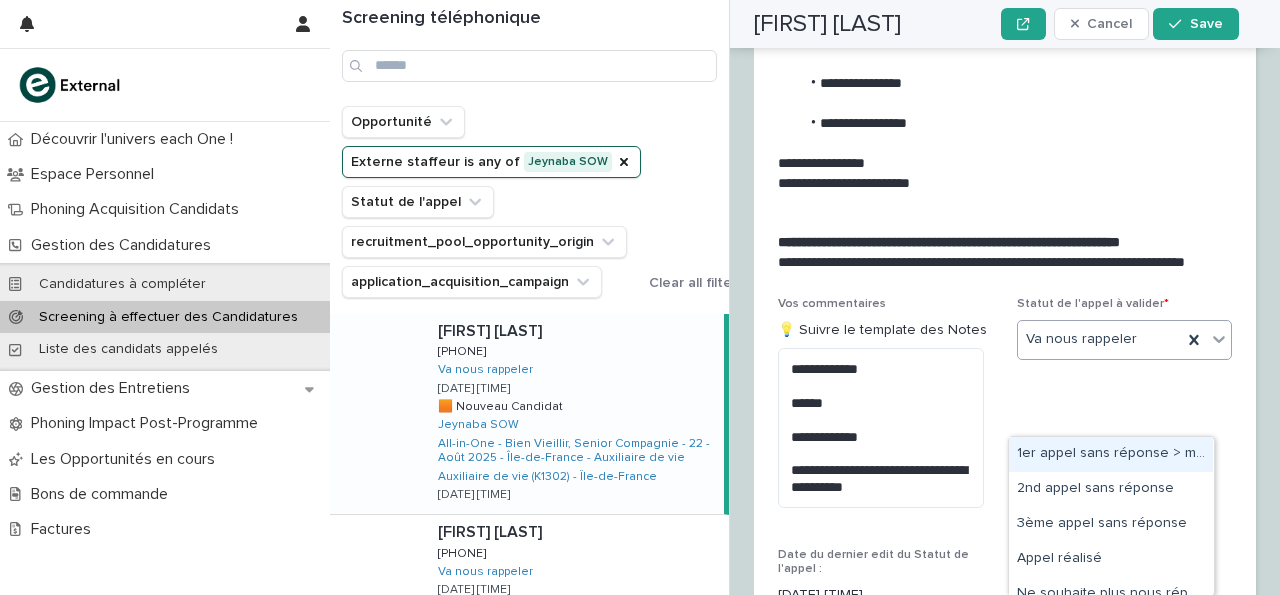 click 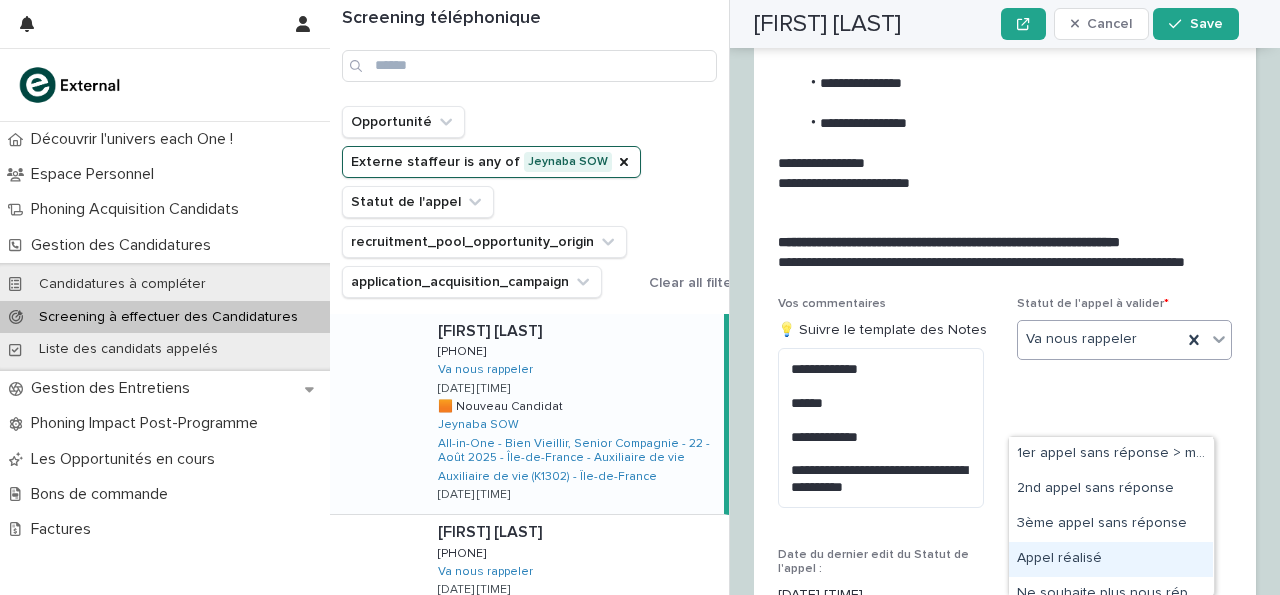 scroll, scrollTop: 156, scrollLeft: 0, axis: vertical 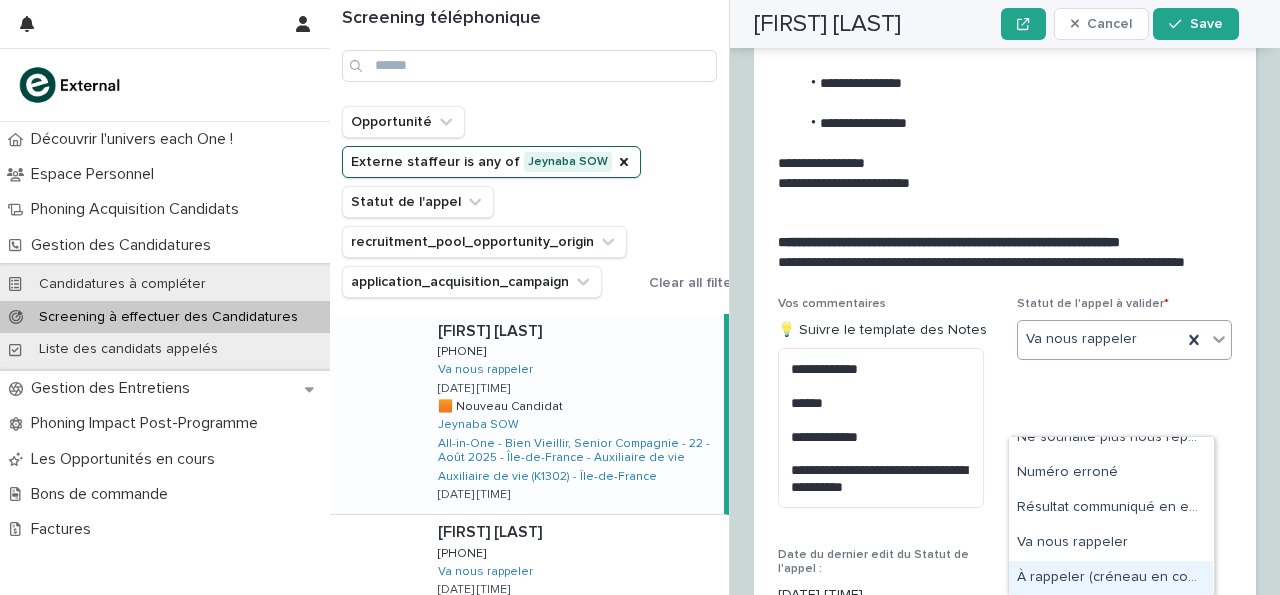 click on "À rappeler (créneau en commentaire)" at bounding box center (1111, 578) 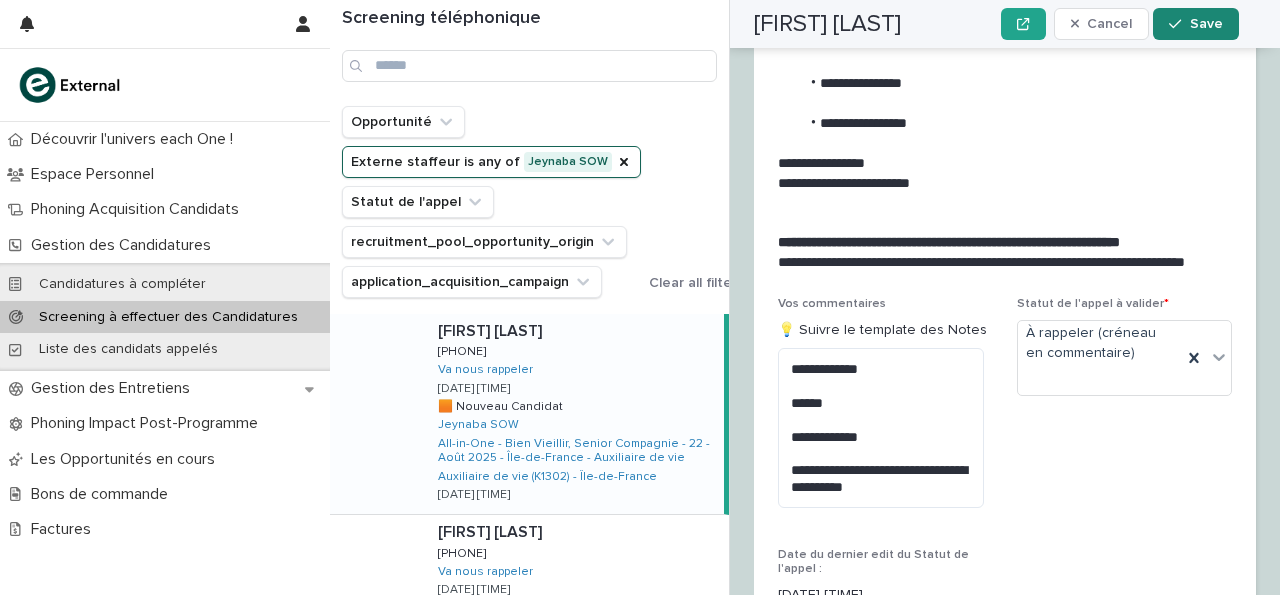 click on "Save" at bounding box center [1206, 24] 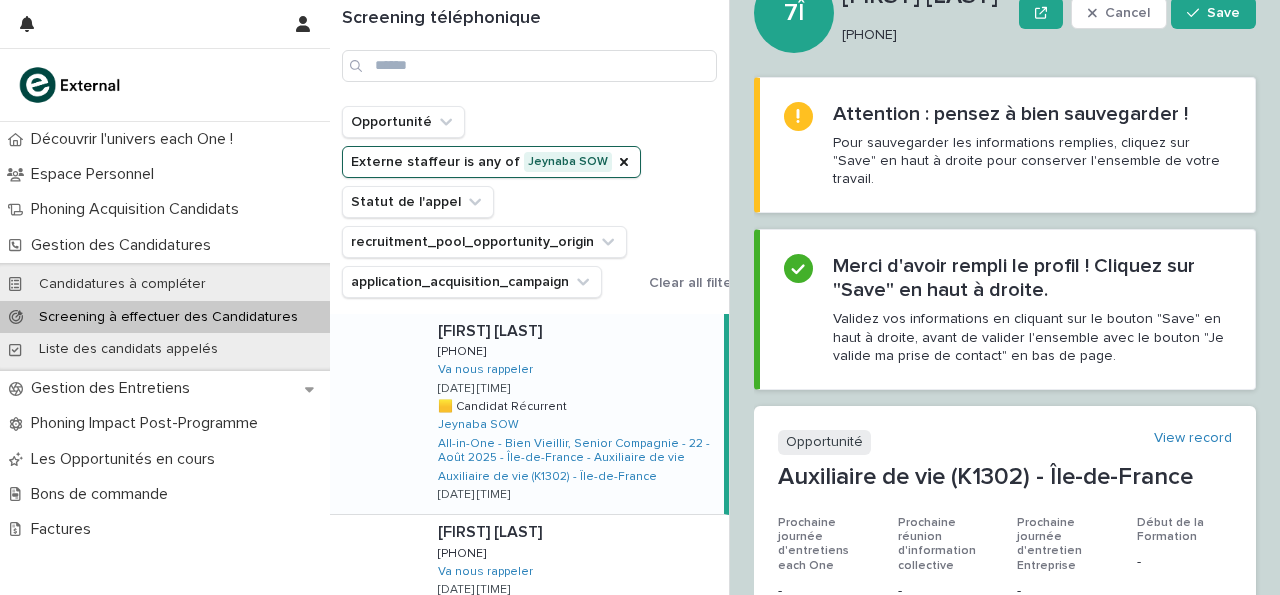 scroll, scrollTop: 0, scrollLeft: 0, axis: both 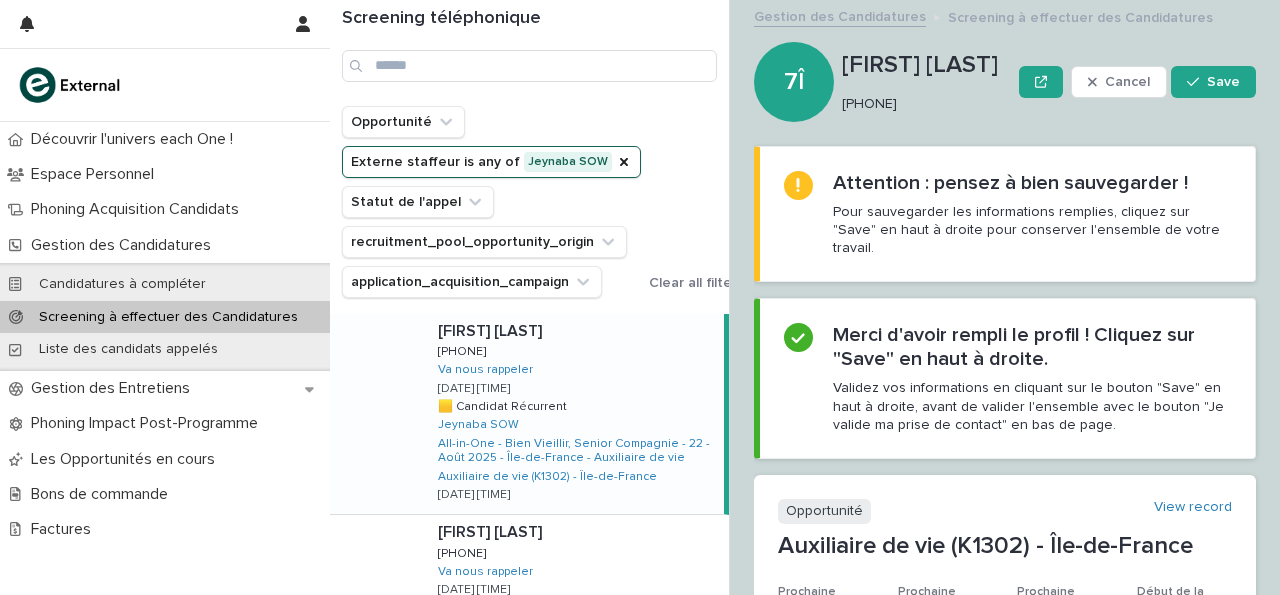 drag, startPoint x: 907, startPoint y: 95, endPoint x: 960, endPoint y: 94, distance: 53.009434 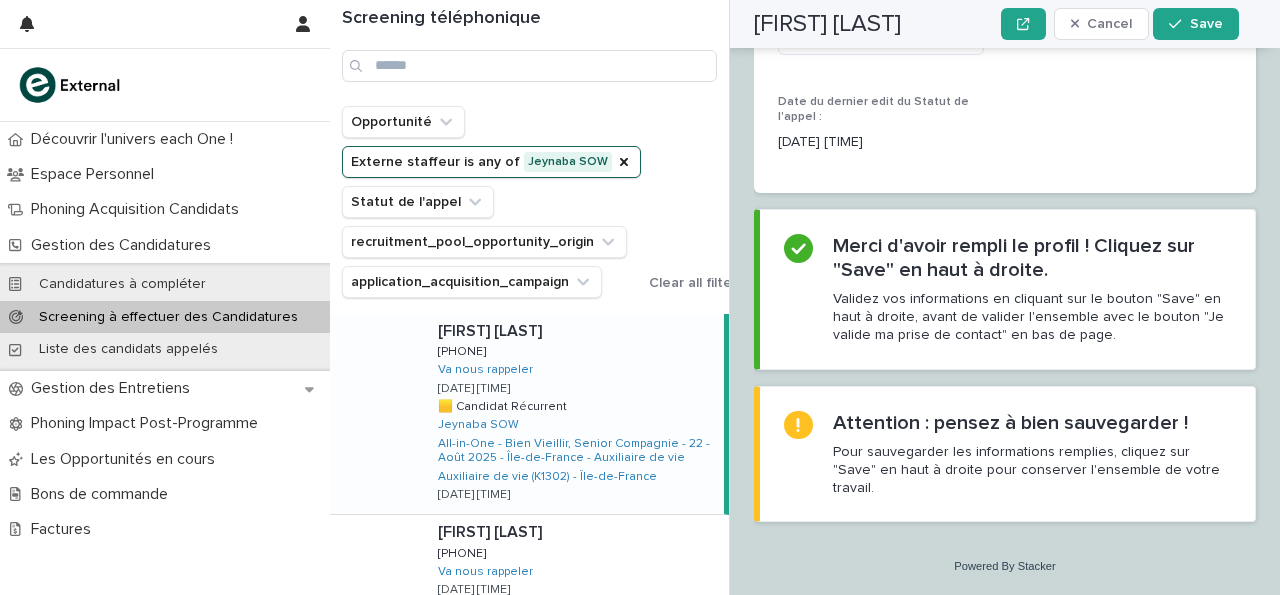 scroll, scrollTop: 3682, scrollLeft: 0, axis: vertical 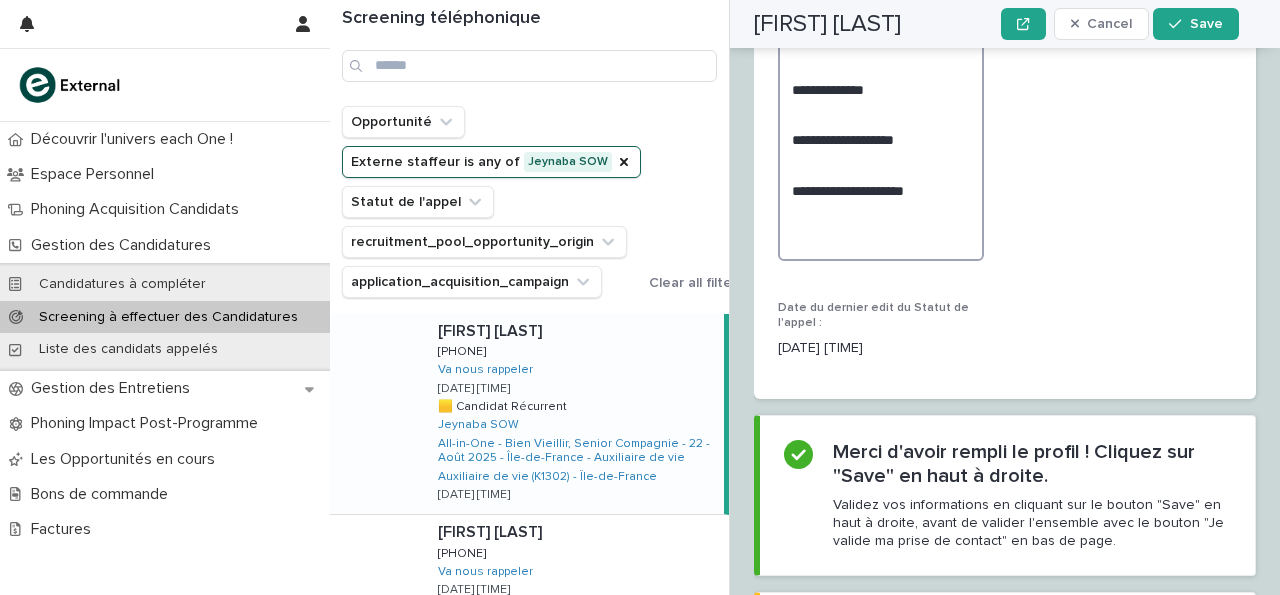 click on "**********" at bounding box center (881, -4) 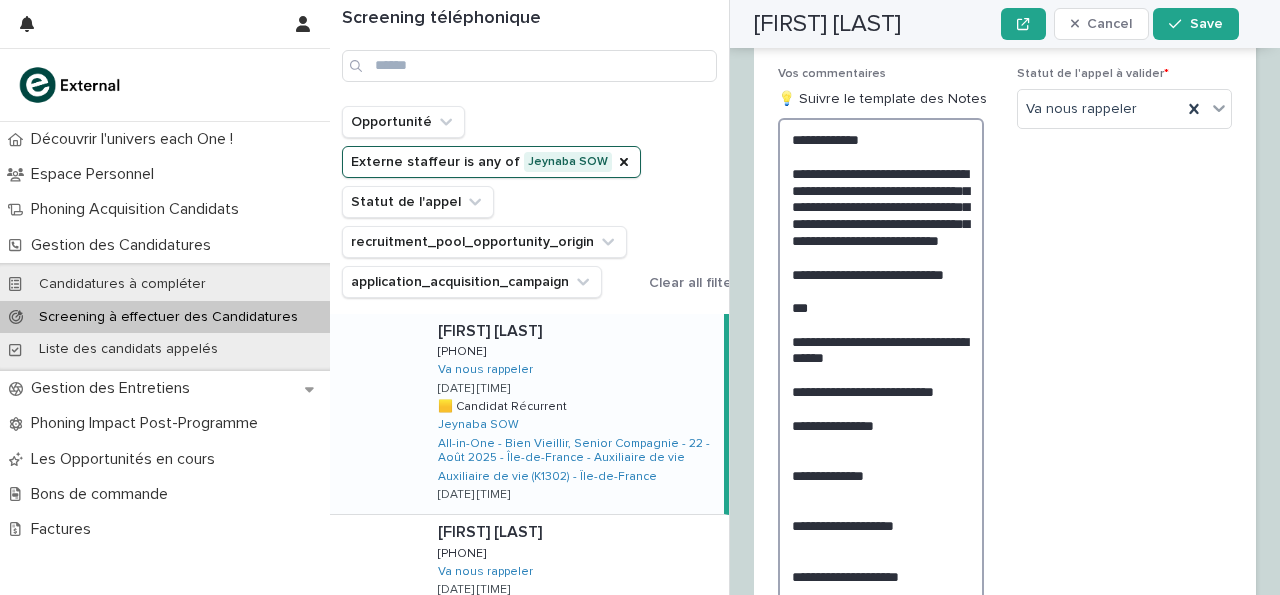 scroll, scrollTop: 3240, scrollLeft: 0, axis: vertical 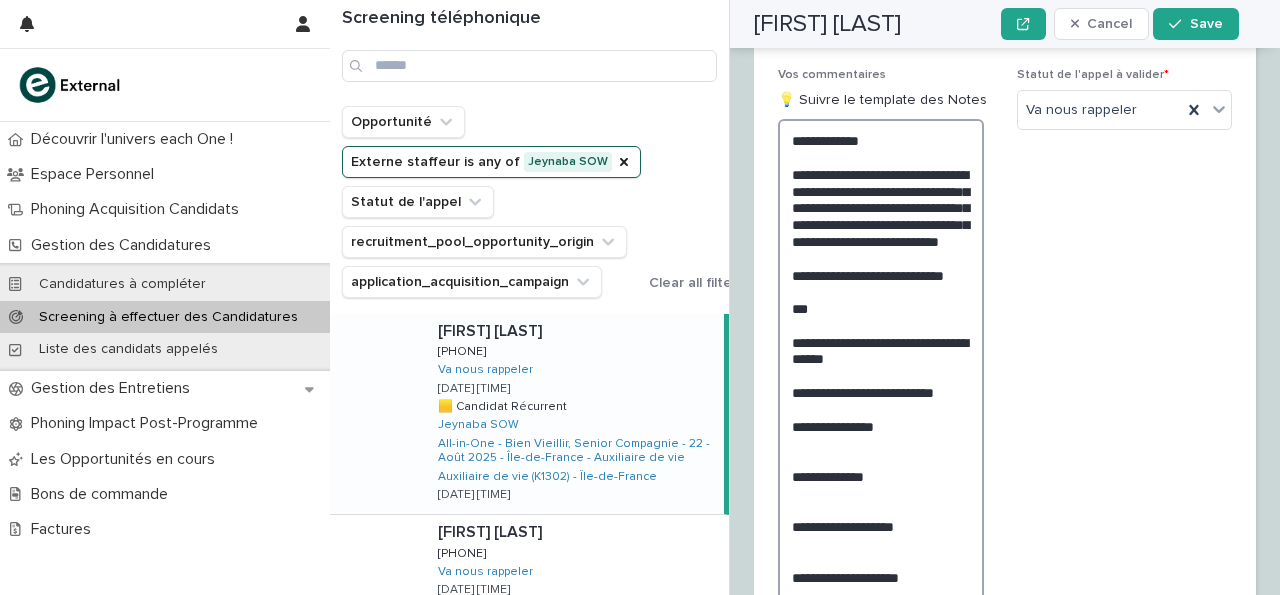 type on "**********" 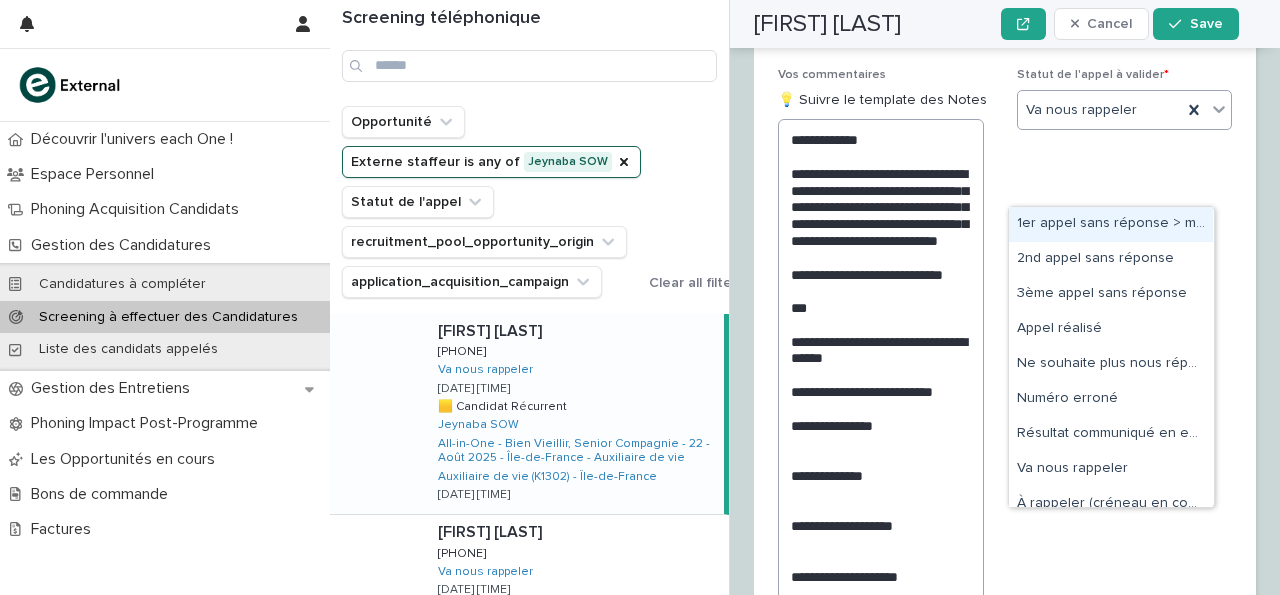 scroll, scrollTop: 15, scrollLeft: 0, axis: vertical 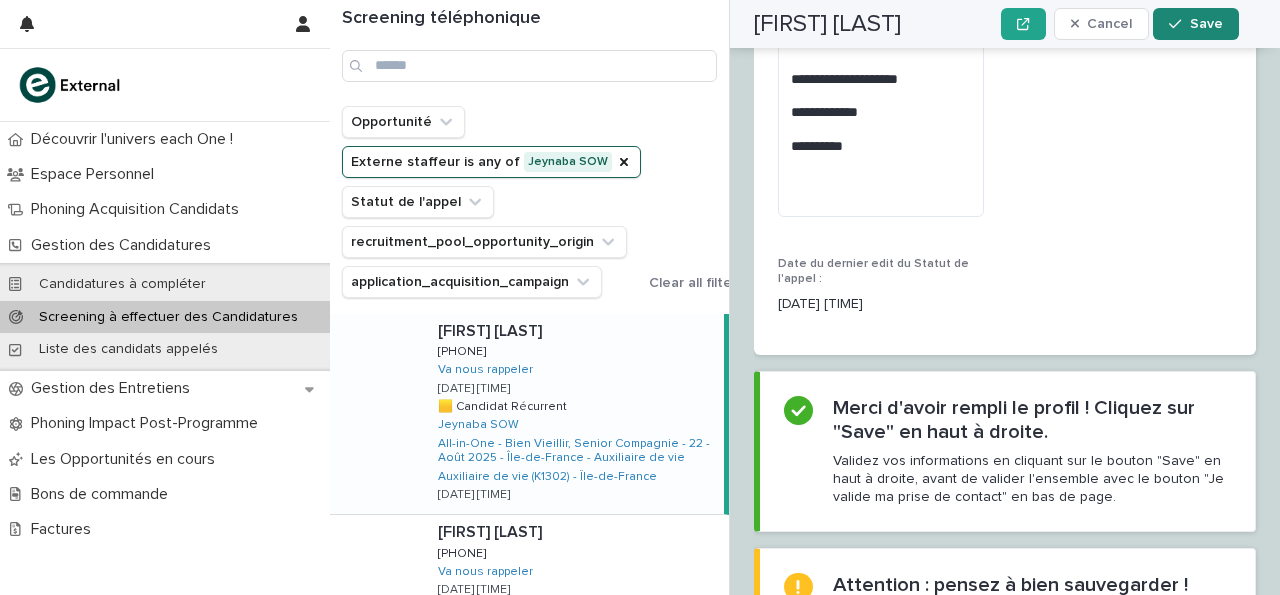 click on "Save" at bounding box center (1195, 24) 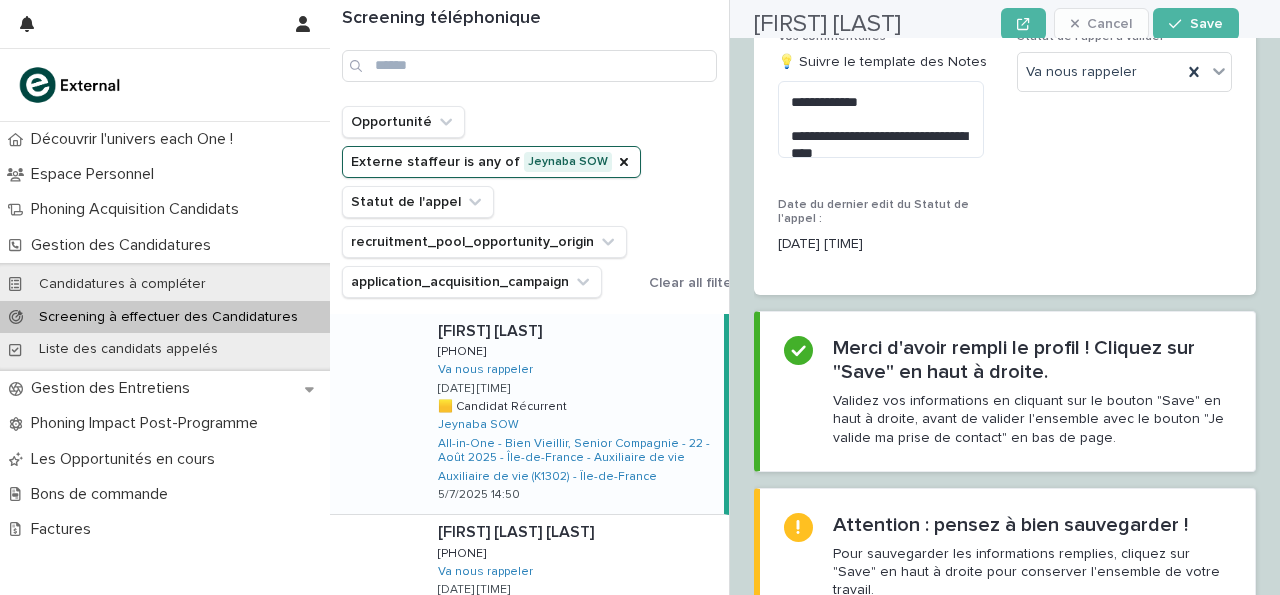 scroll, scrollTop: 0, scrollLeft: 0, axis: both 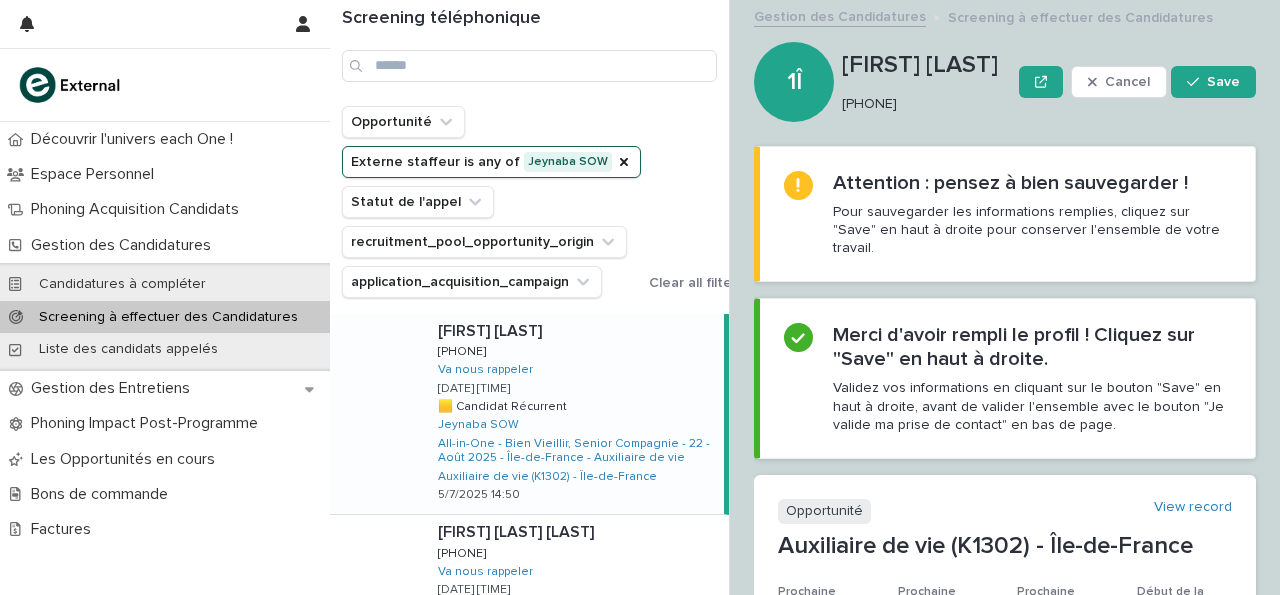 drag, startPoint x: 842, startPoint y: 99, endPoint x: 923, endPoint y: 107, distance: 81.394104 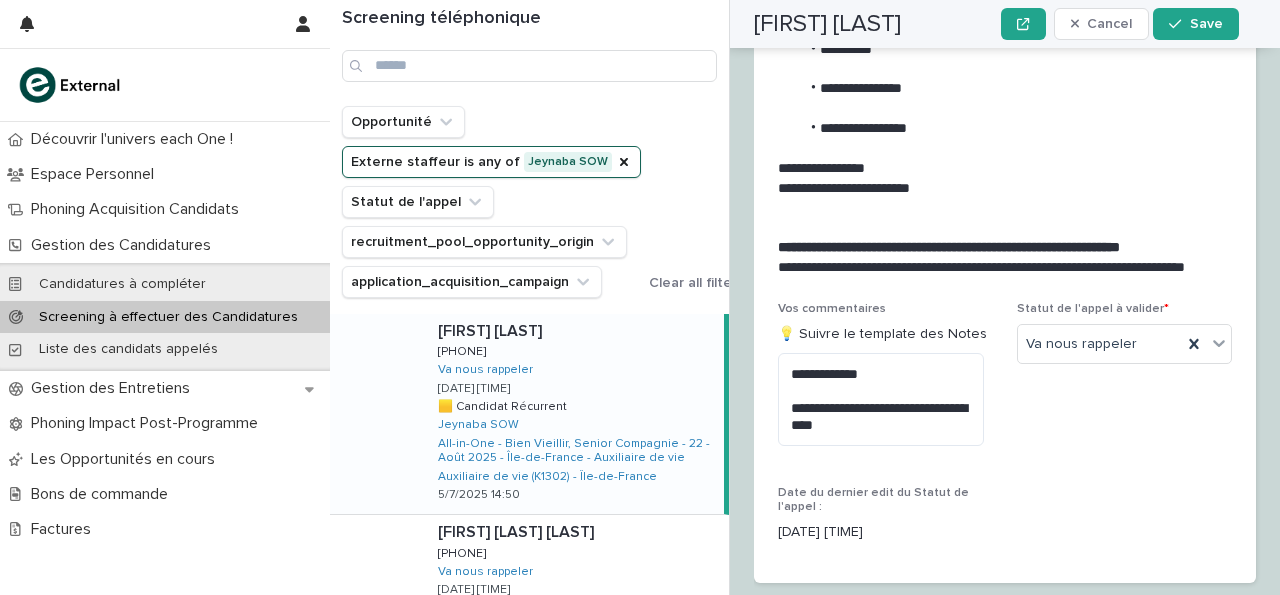 scroll, scrollTop: 2415, scrollLeft: 0, axis: vertical 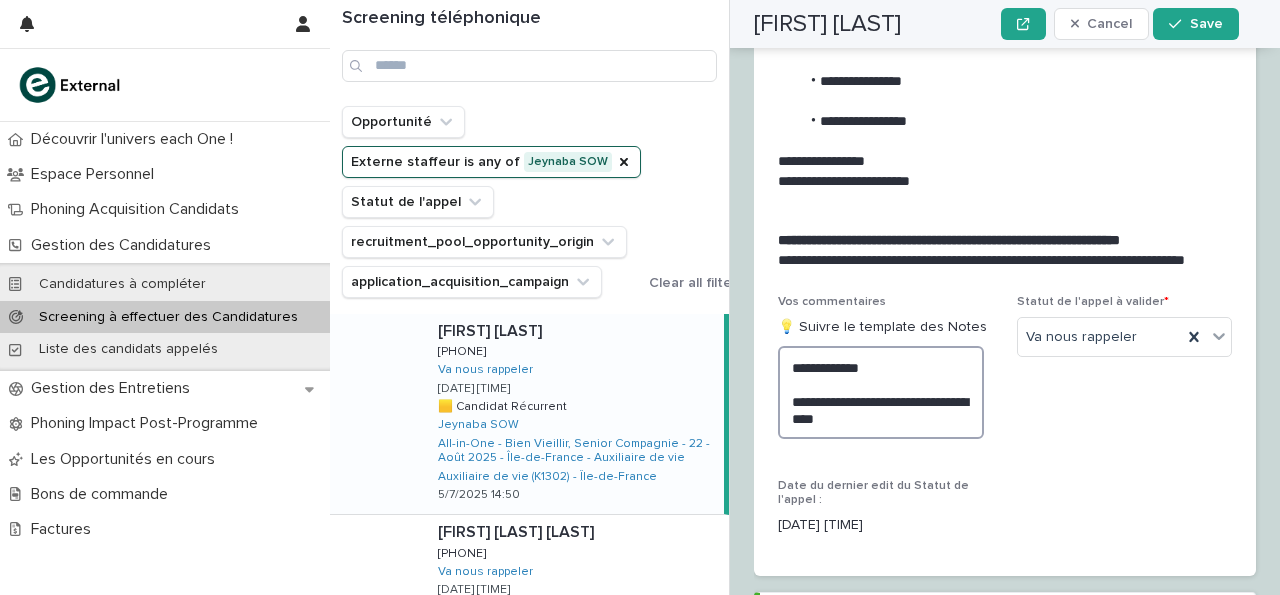 click on "**********" at bounding box center (881, 392) 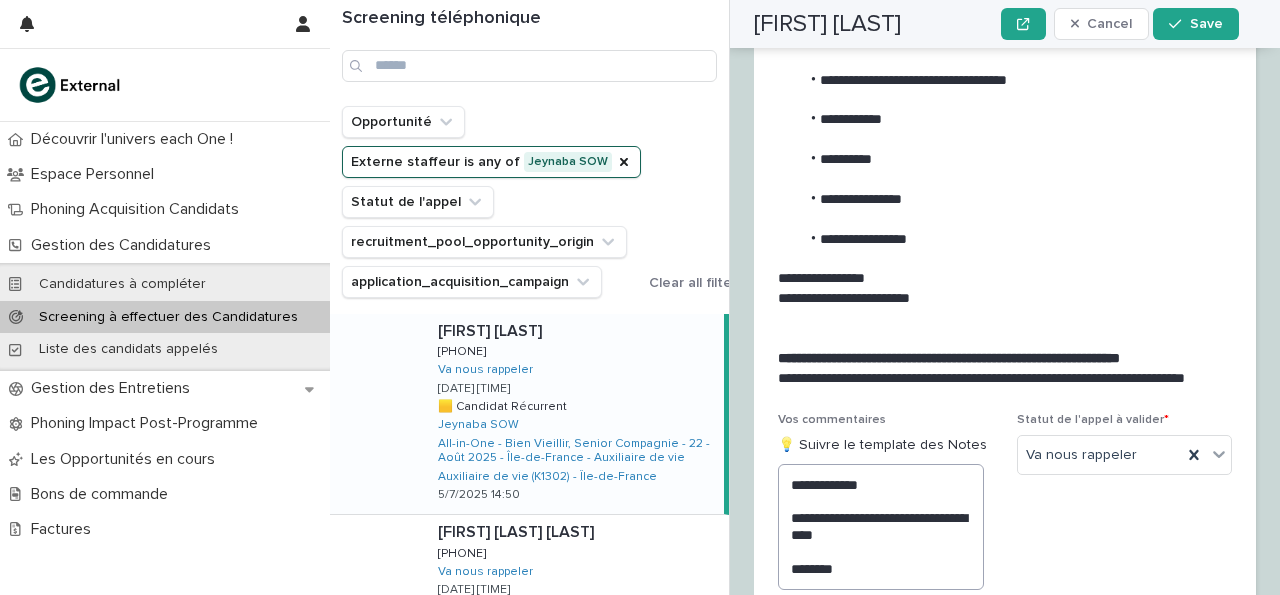 scroll, scrollTop: 2532, scrollLeft: 0, axis: vertical 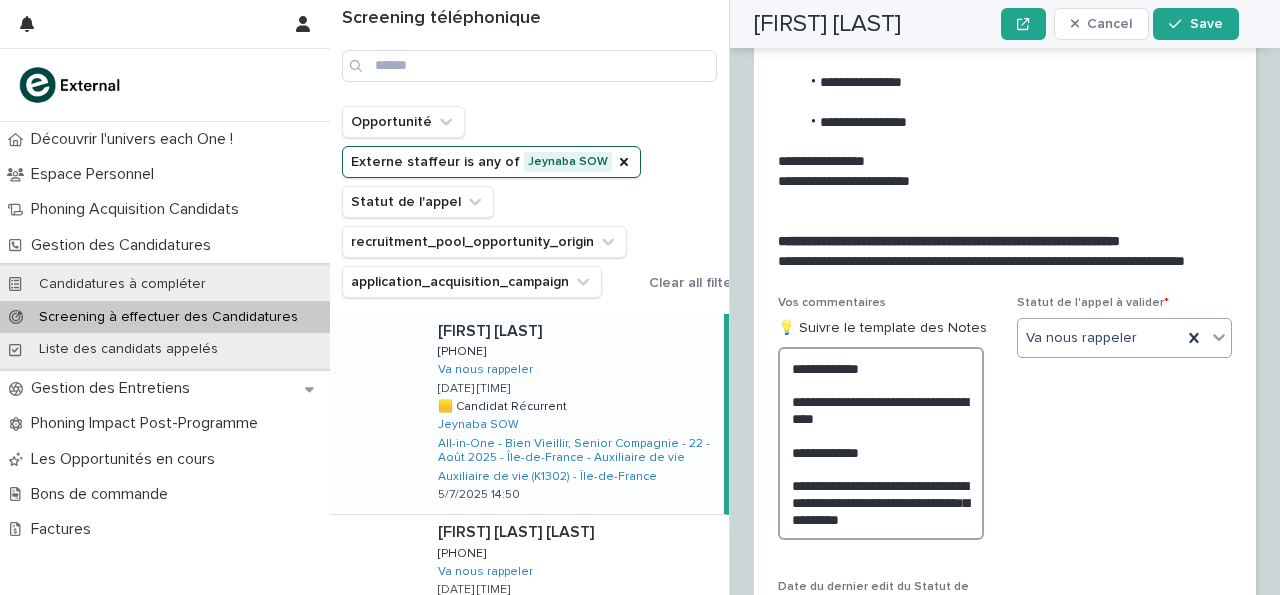type on "**********" 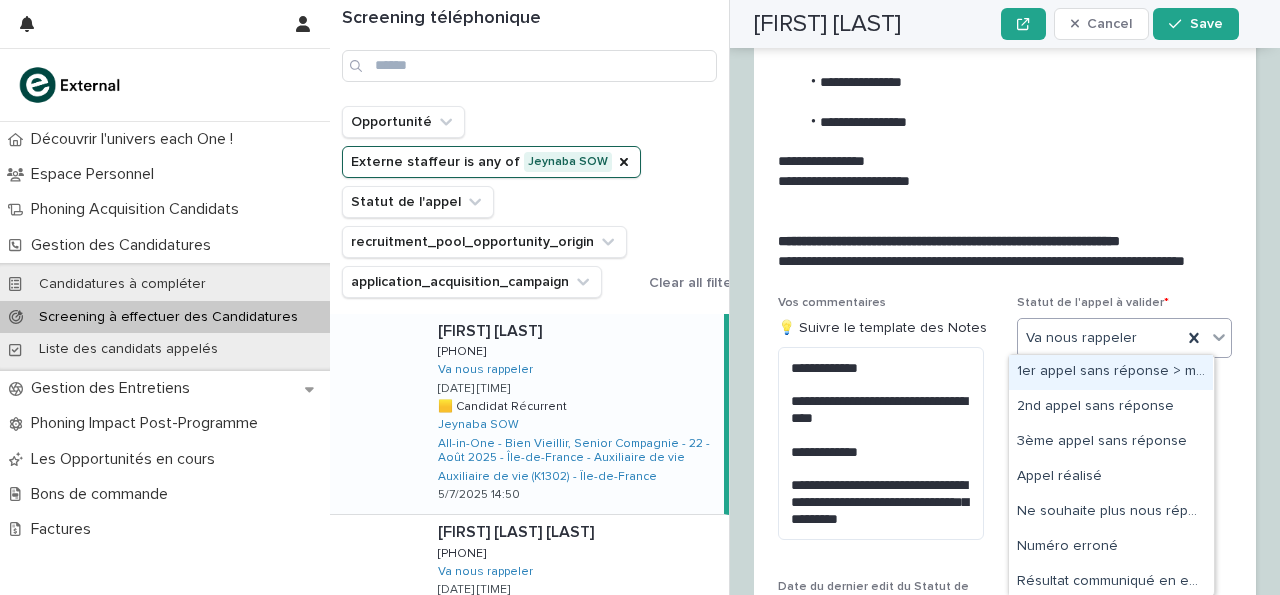 click at bounding box center [1219, 337] 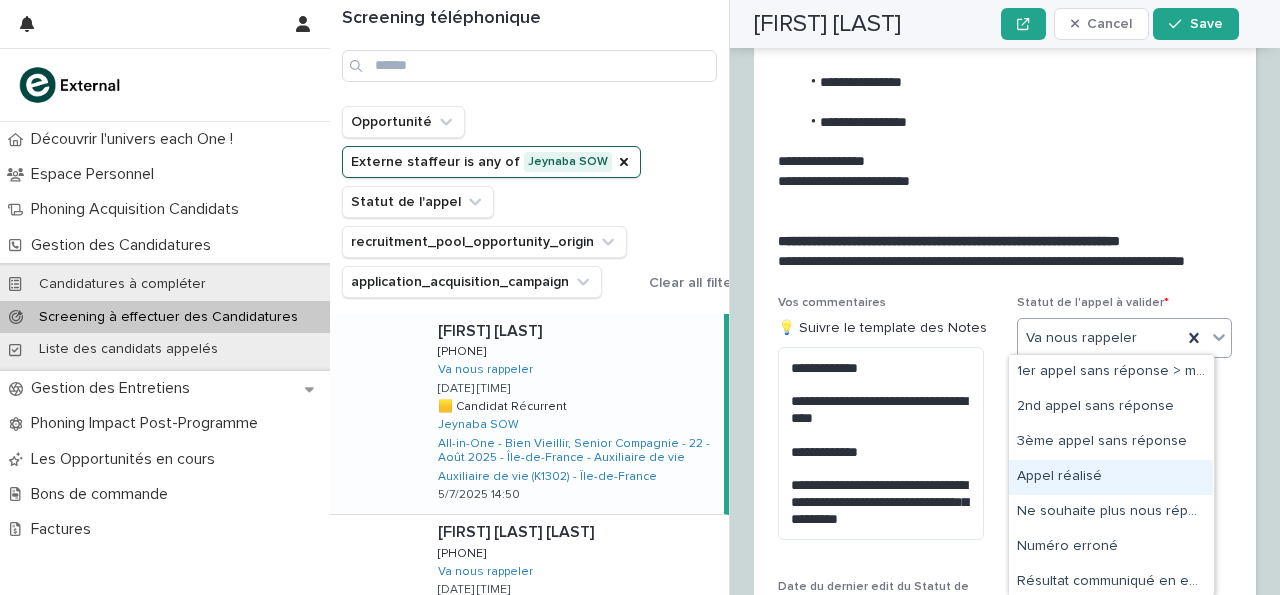 click on "Appel réalisé" at bounding box center (1111, 477) 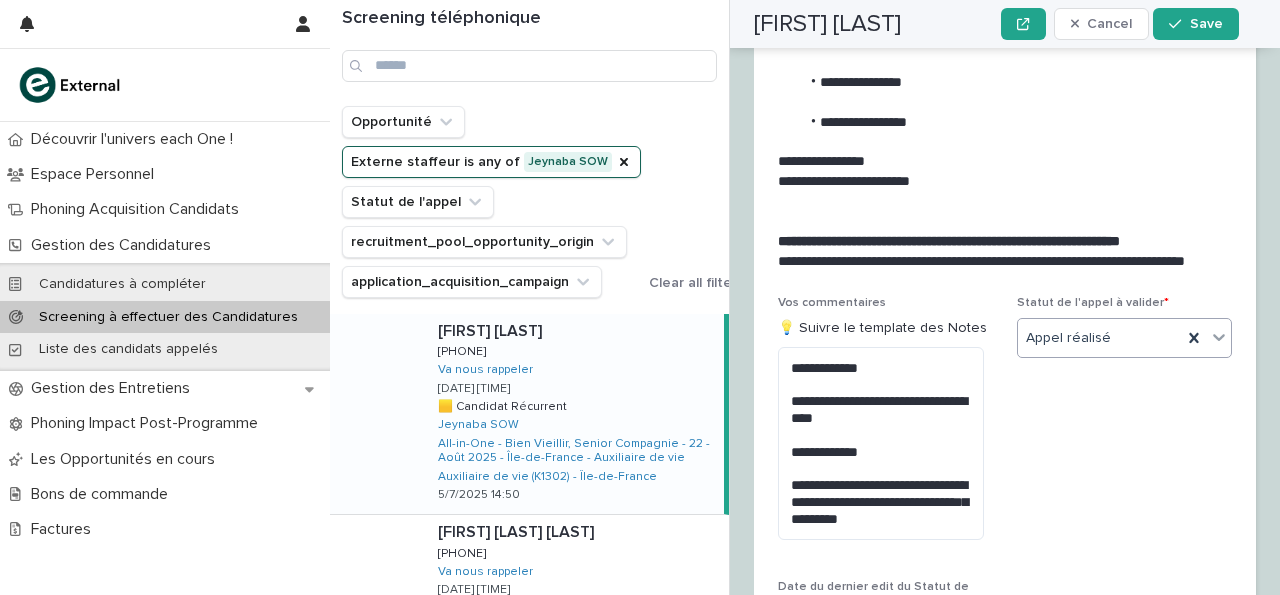 scroll, scrollTop: 3013, scrollLeft: 0, axis: vertical 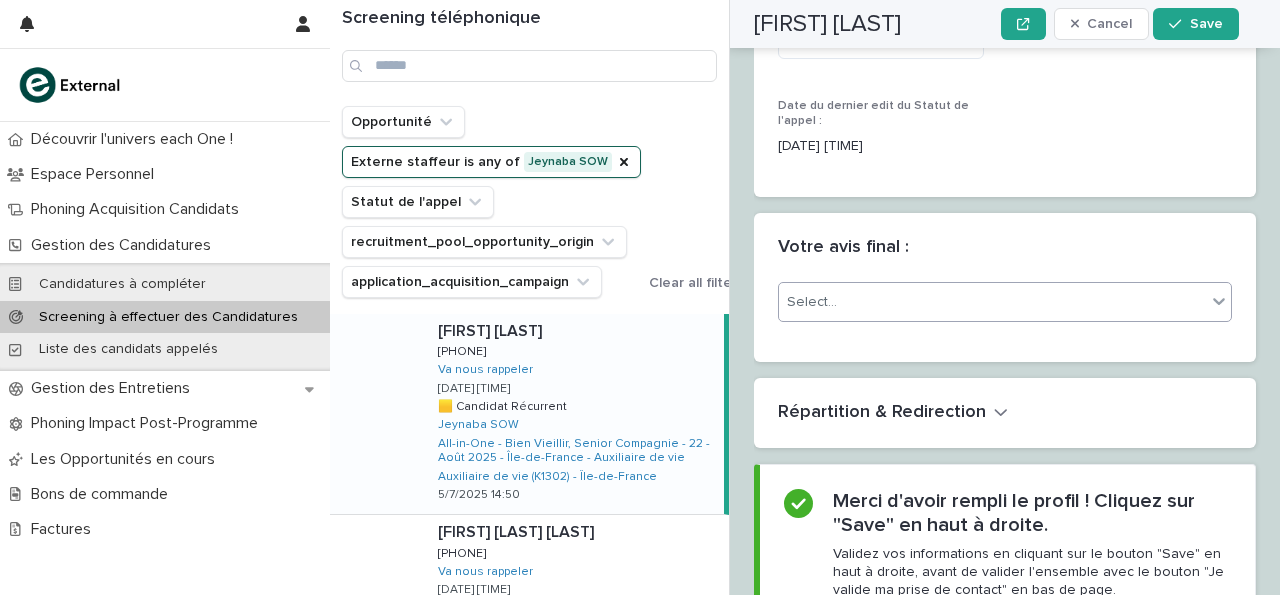 click on "Select..." at bounding box center [992, 302] 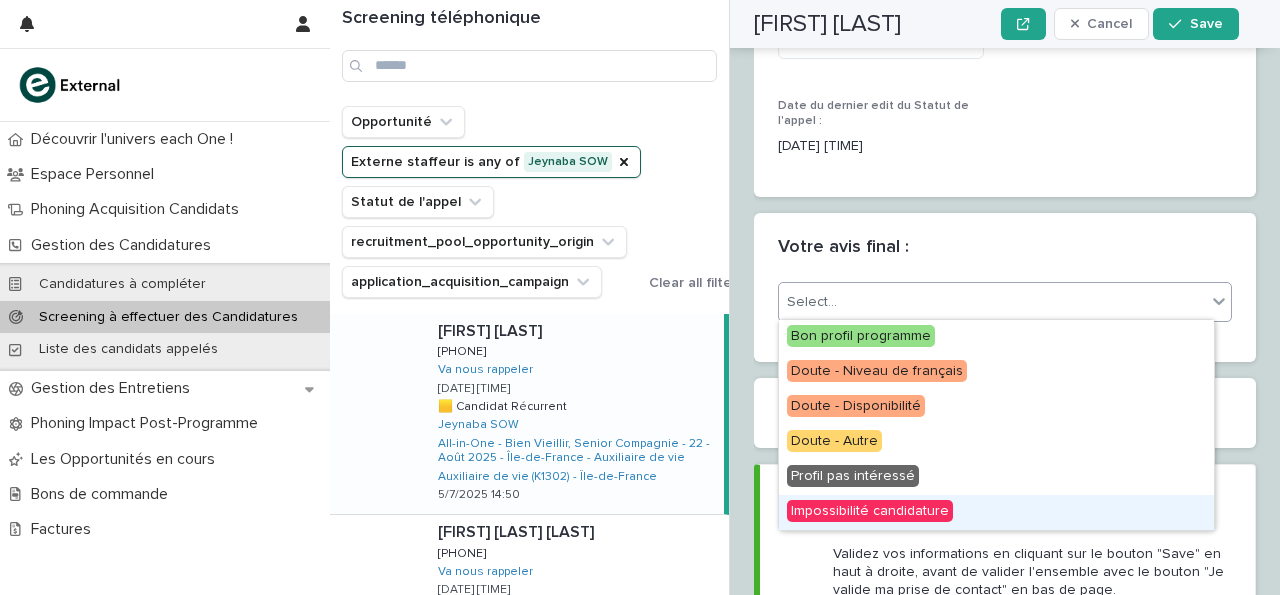 click on "Impossibilité candidature" at bounding box center (870, 511) 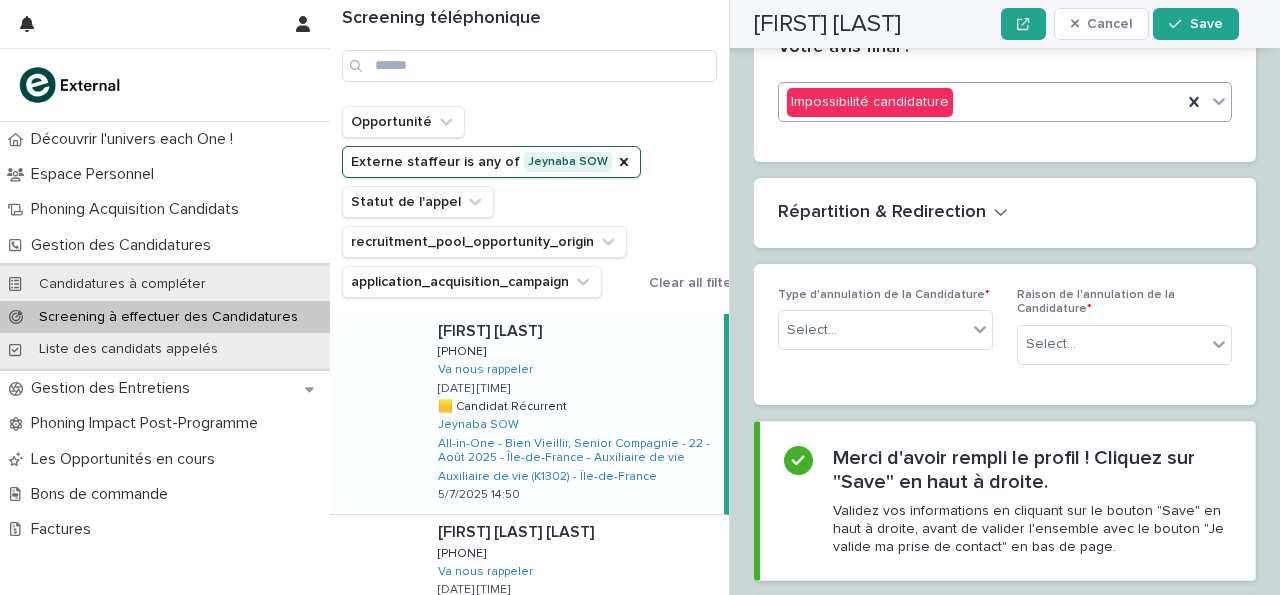 scroll, scrollTop: 3216, scrollLeft: 0, axis: vertical 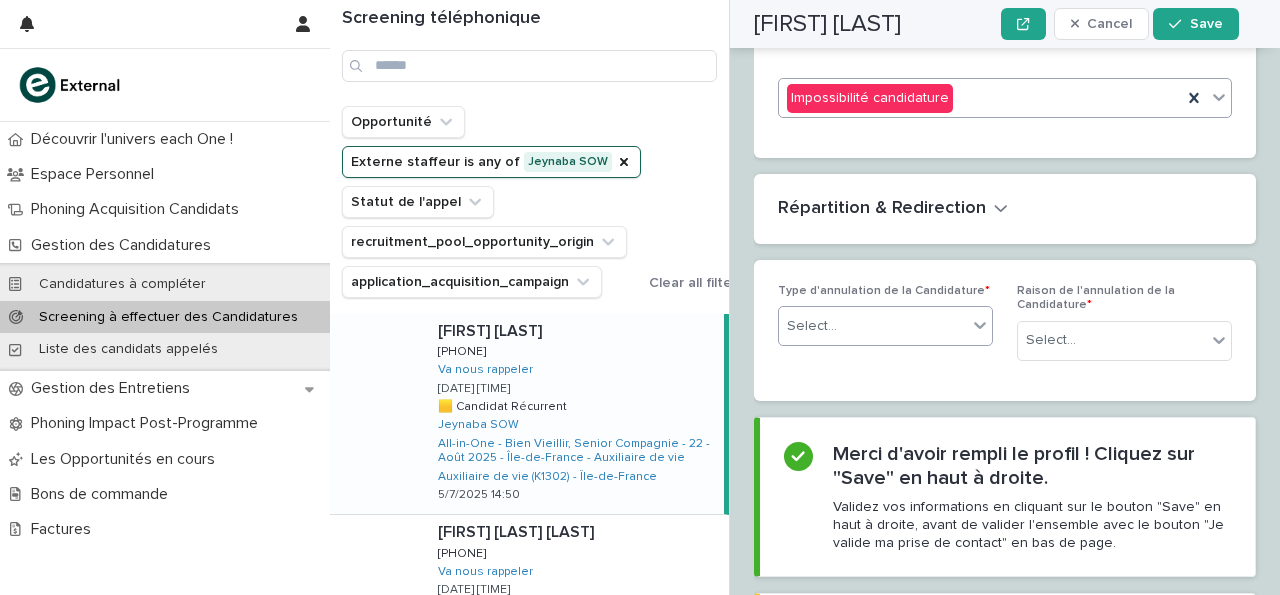 click on "Select..." at bounding box center [873, 326] 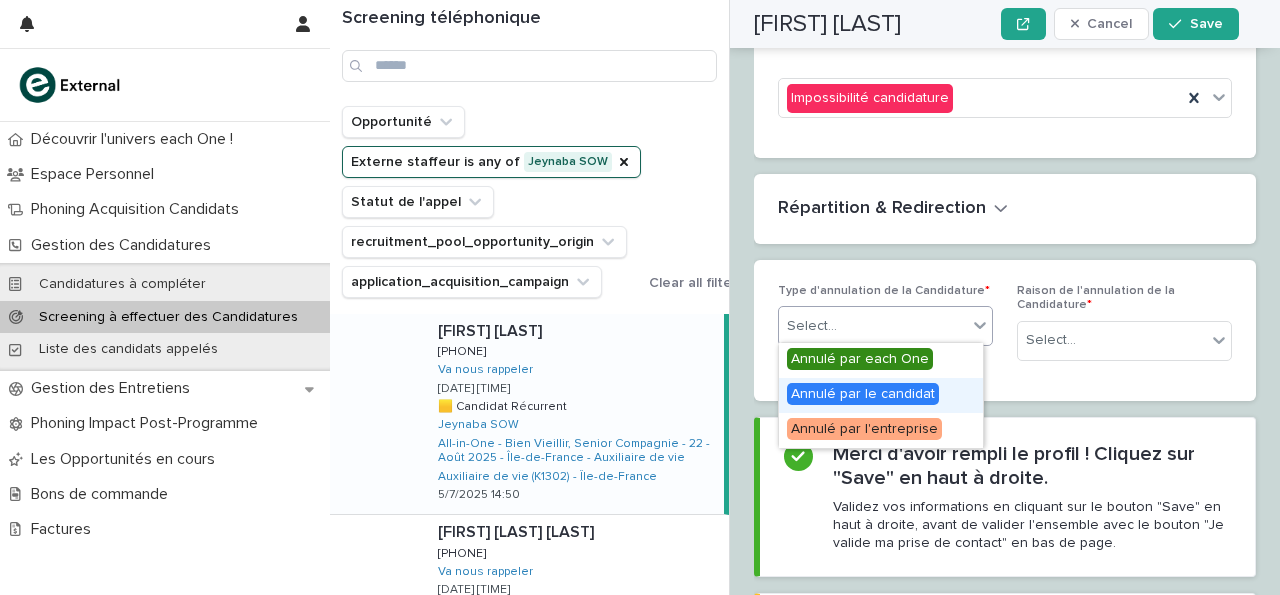 click on "Annulé par le candidat" at bounding box center [863, 394] 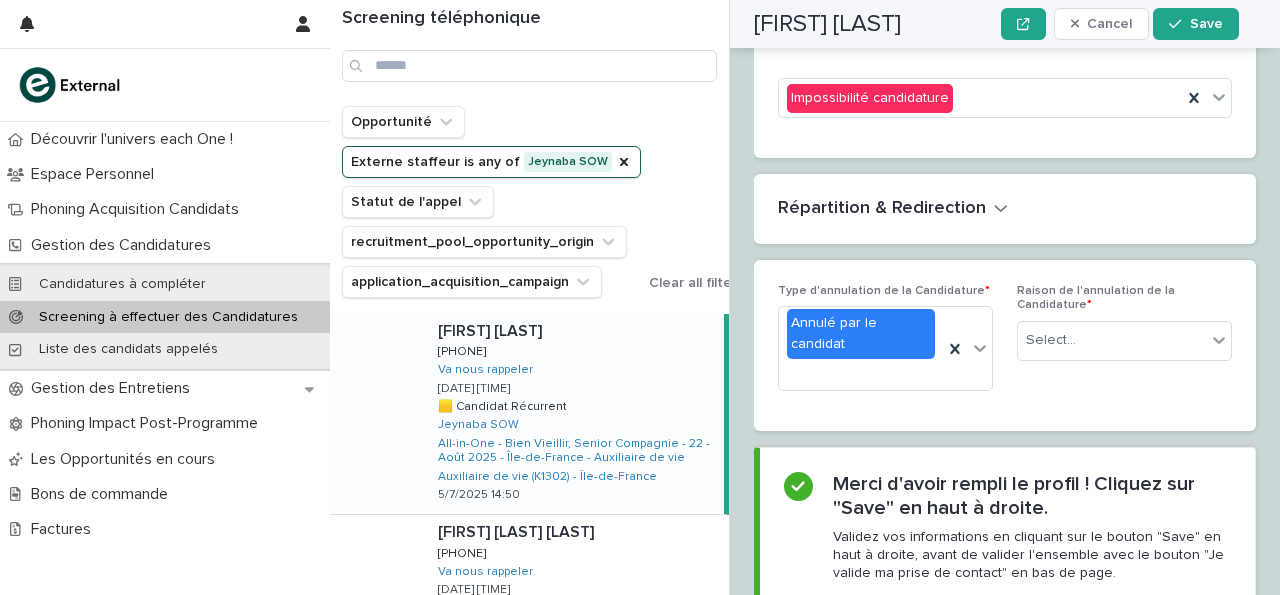 click on "Raison de l'annulation de la Candidature * Select..." at bounding box center [1124, 330] 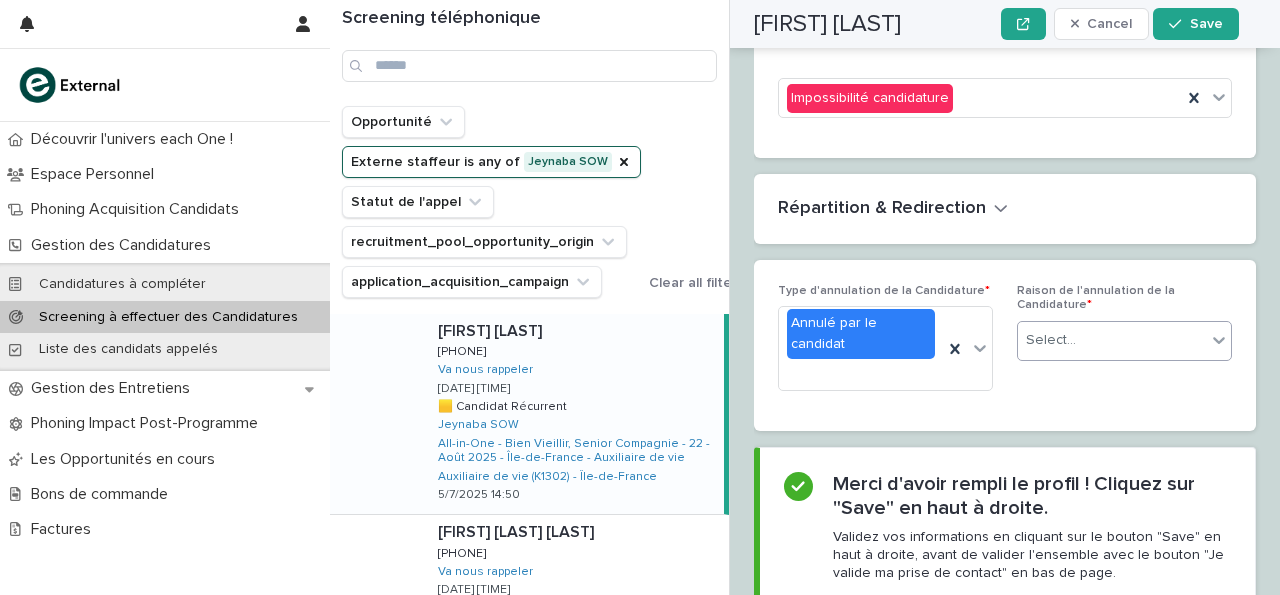 click on "Select..." at bounding box center (1051, 340) 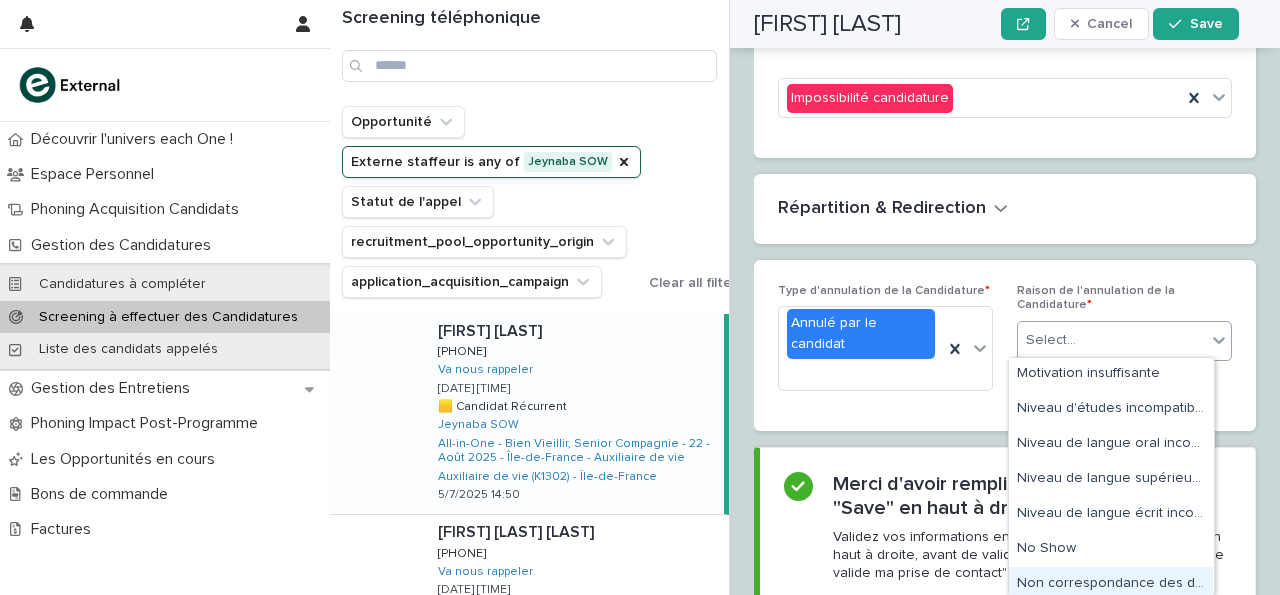 scroll, scrollTop: 640, scrollLeft: 0, axis: vertical 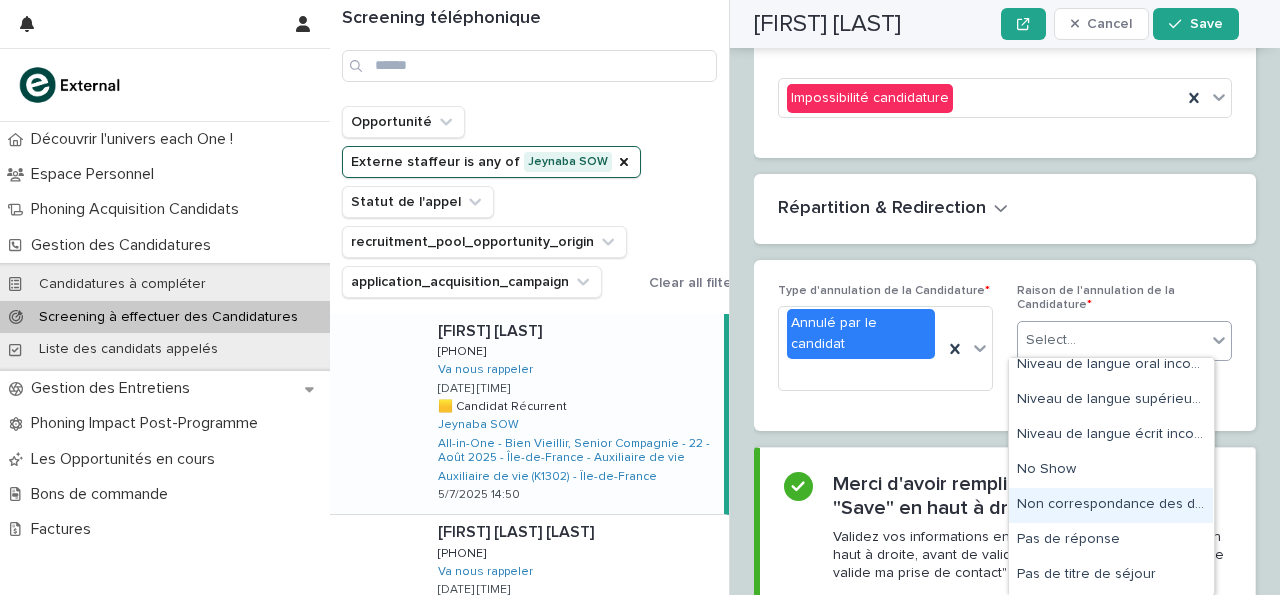 click on "Non correspondance des débouchés" at bounding box center (1111, 505) 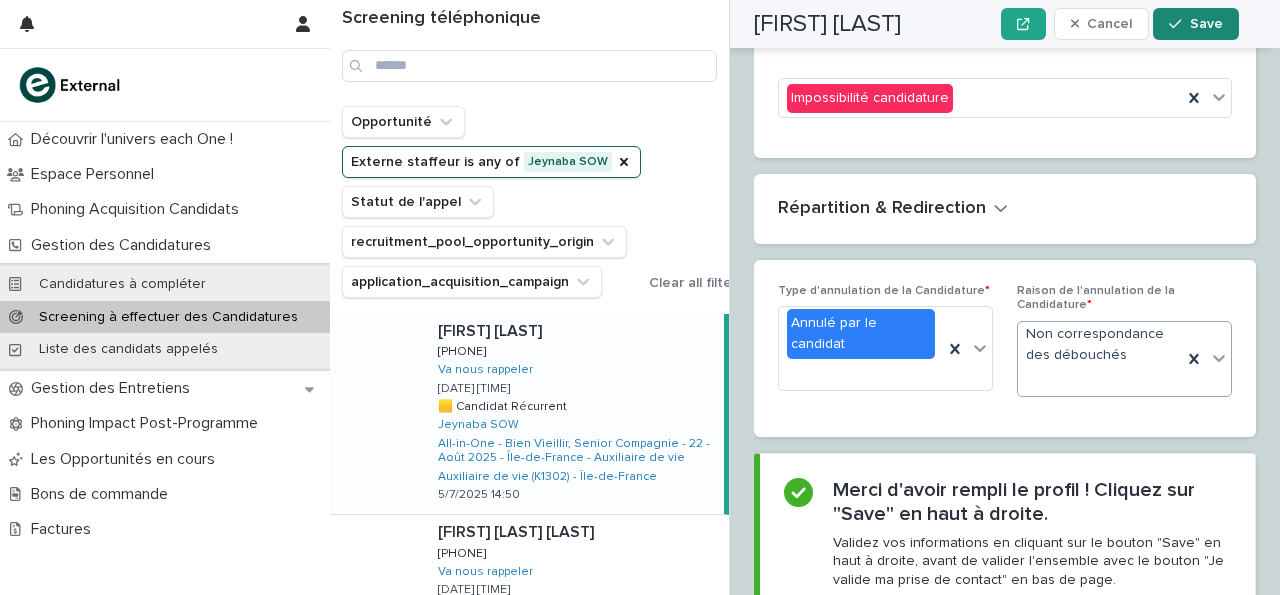 click 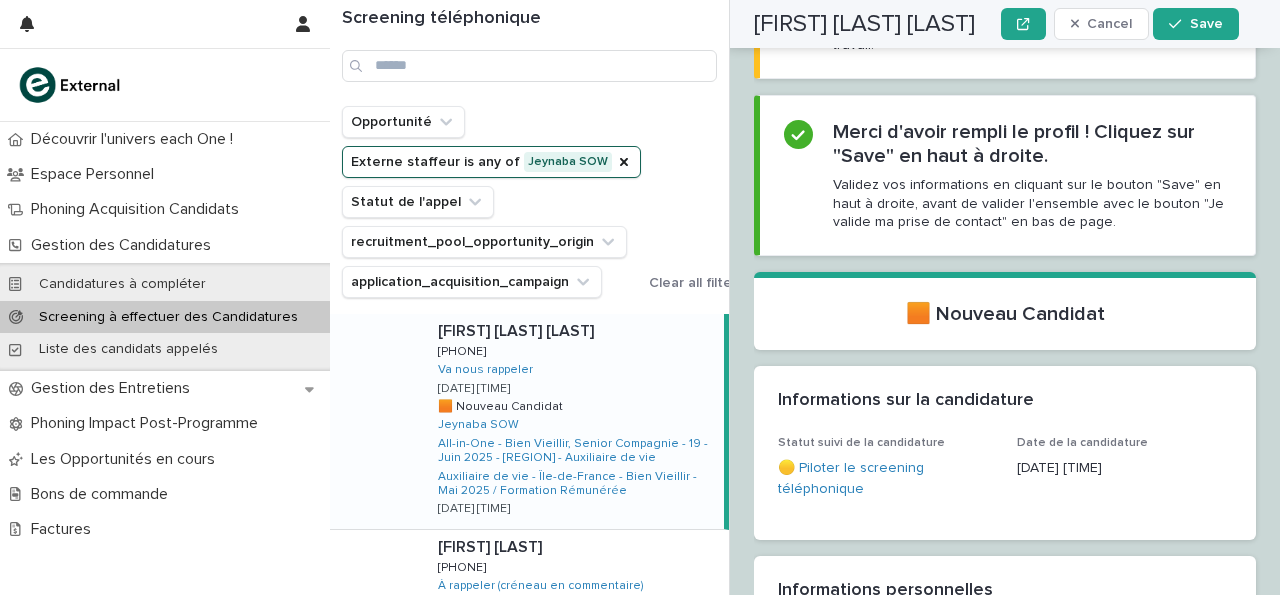 scroll, scrollTop: 0, scrollLeft: 0, axis: both 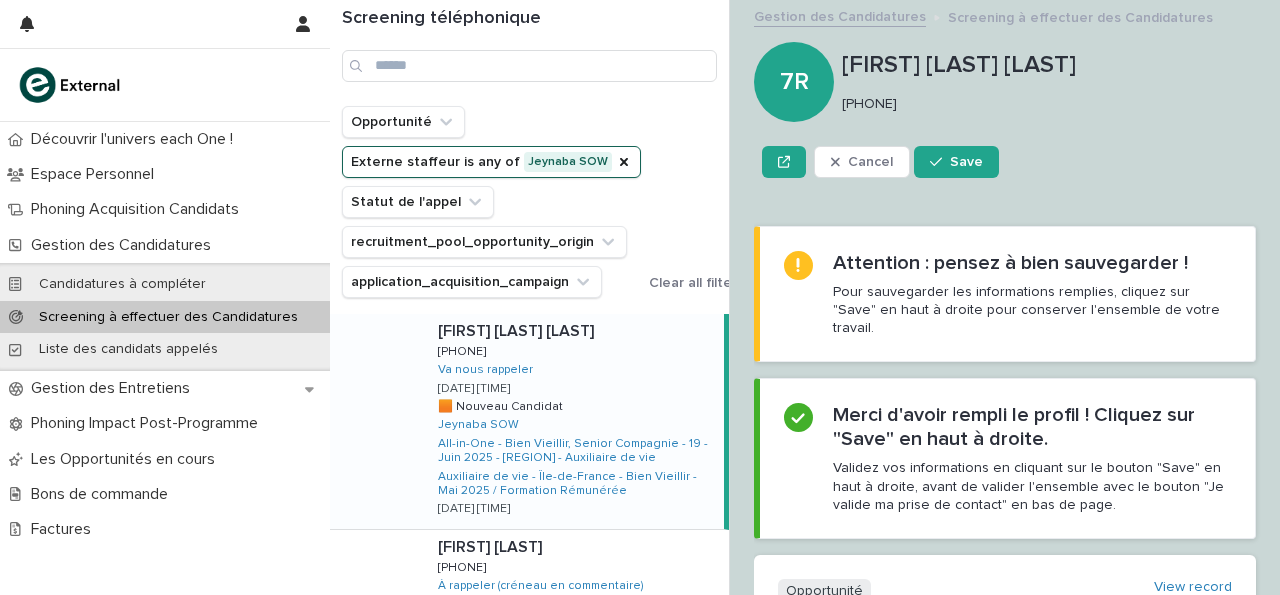 drag, startPoint x: 843, startPoint y: 99, endPoint x: 1005, endPoint y: 125, distance: 164.07315 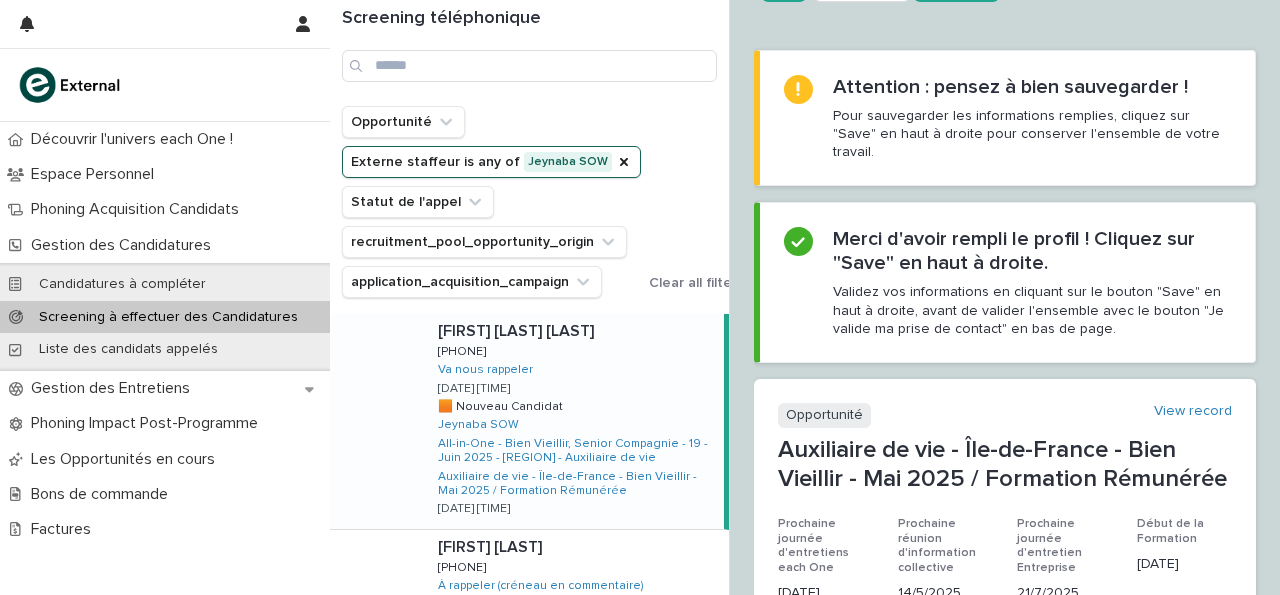scroll, scrollTop: 203, scrollLeft: 0, axis: vertical 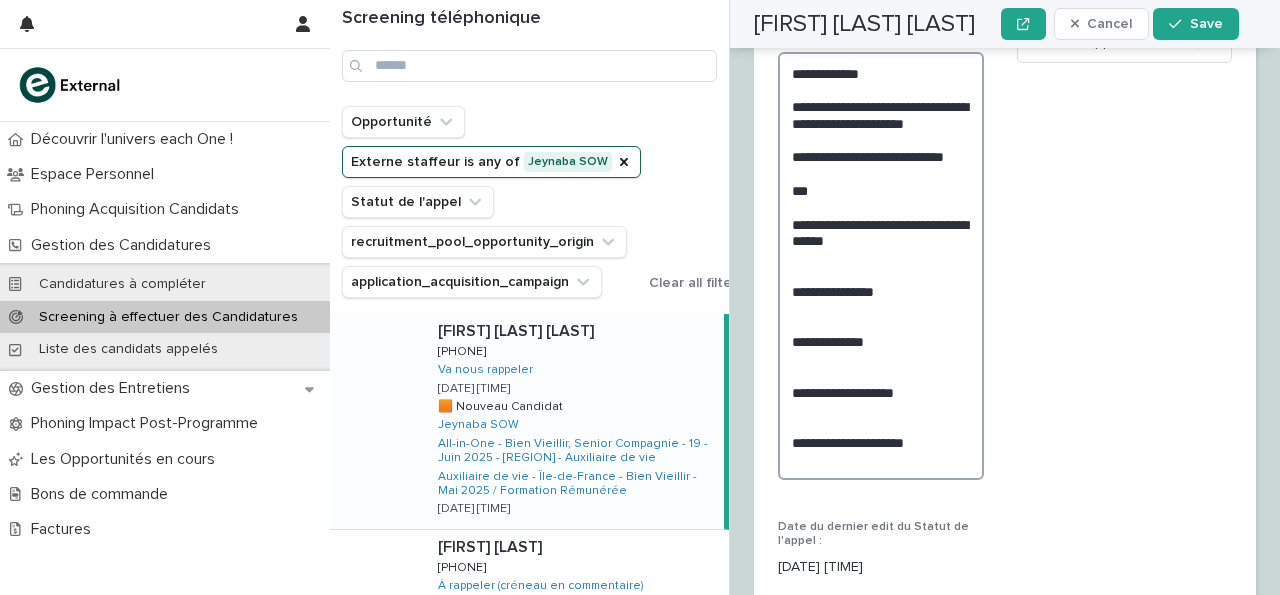 click on "**********" at bounding box center [881, 266] 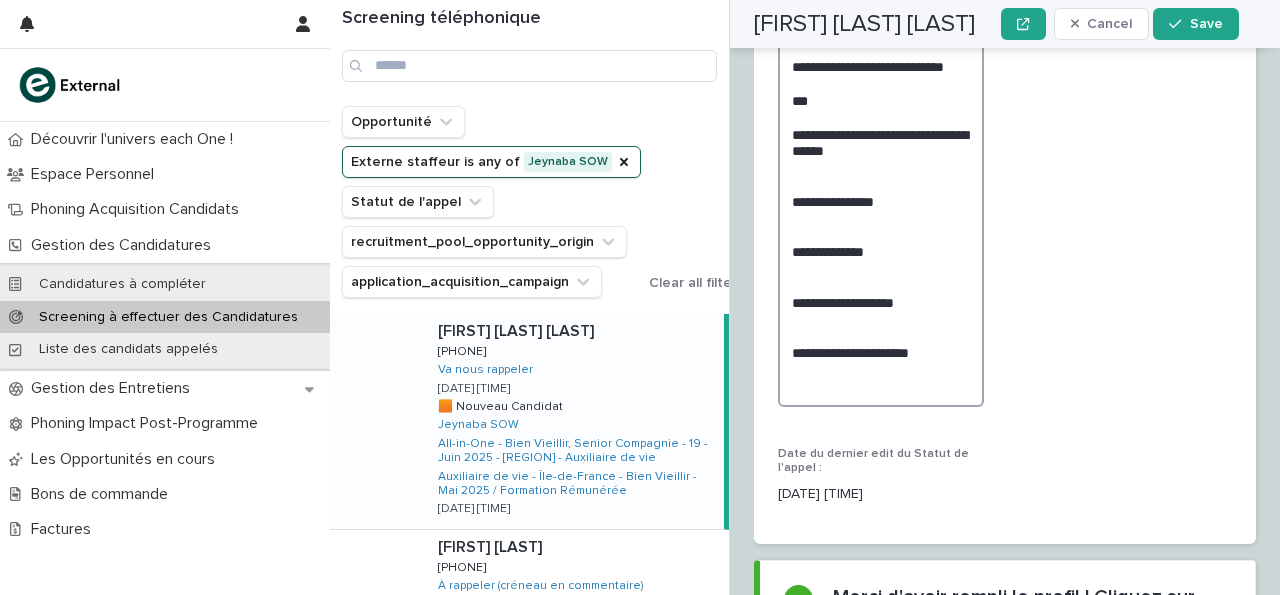 scroll, scrollTop: 3686, scrollLeft: 0, axis: vertical 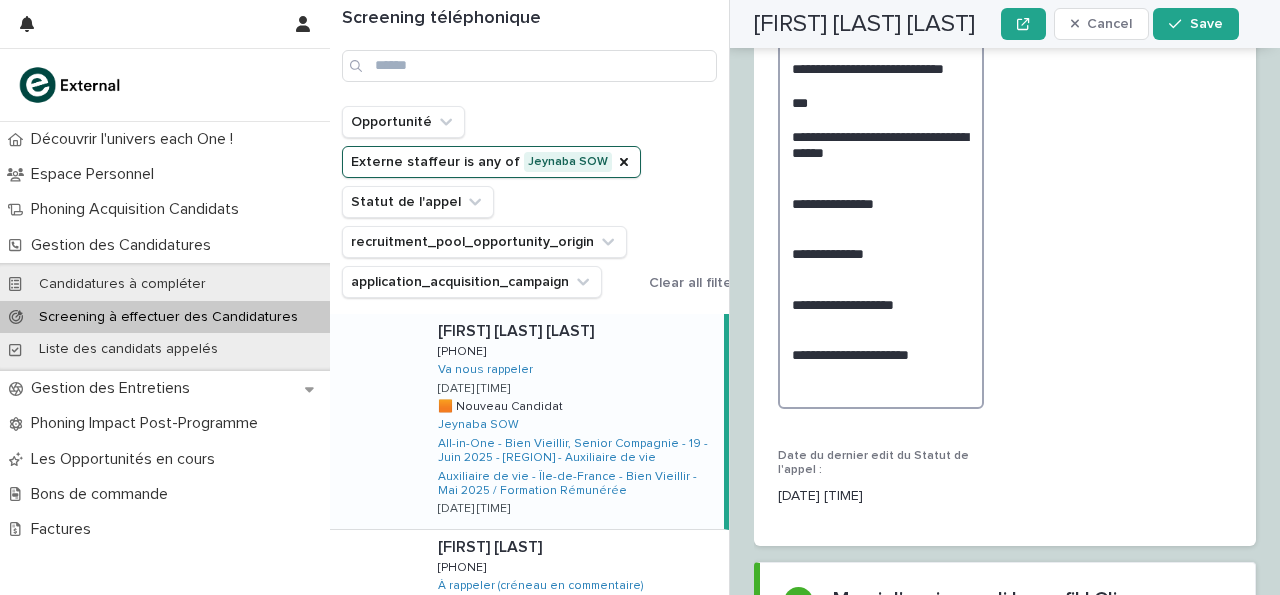 click on "**********" at bounding box center [881, 186] 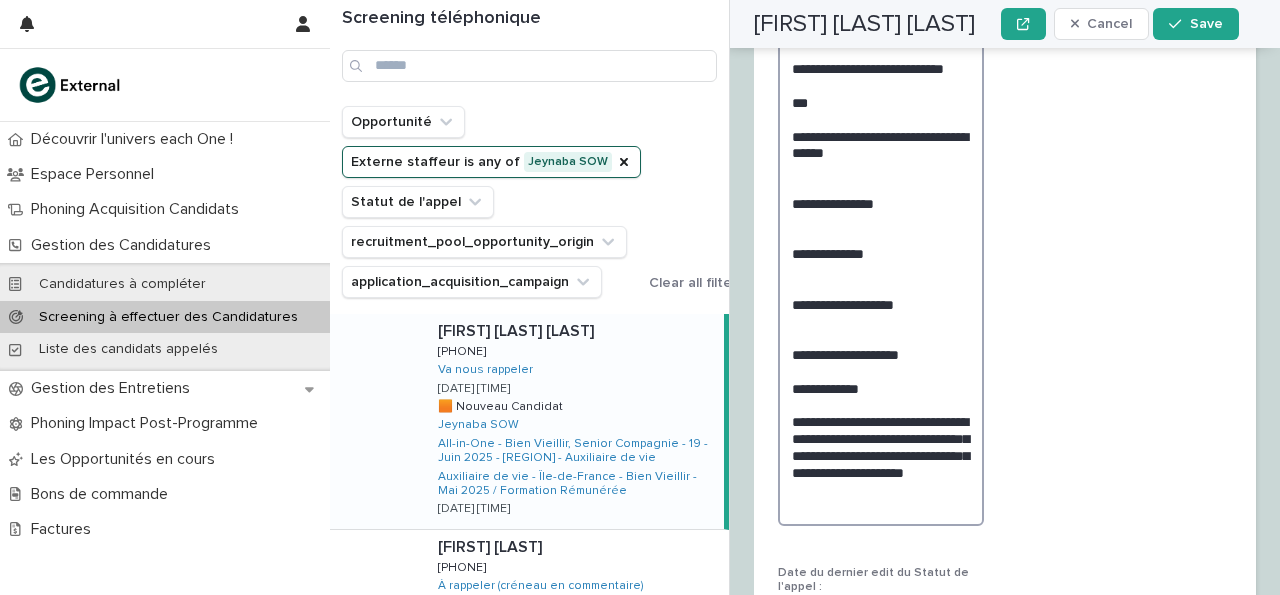 scroll, scrollTop: 3686, scrollLeft: 0, axis: vertical 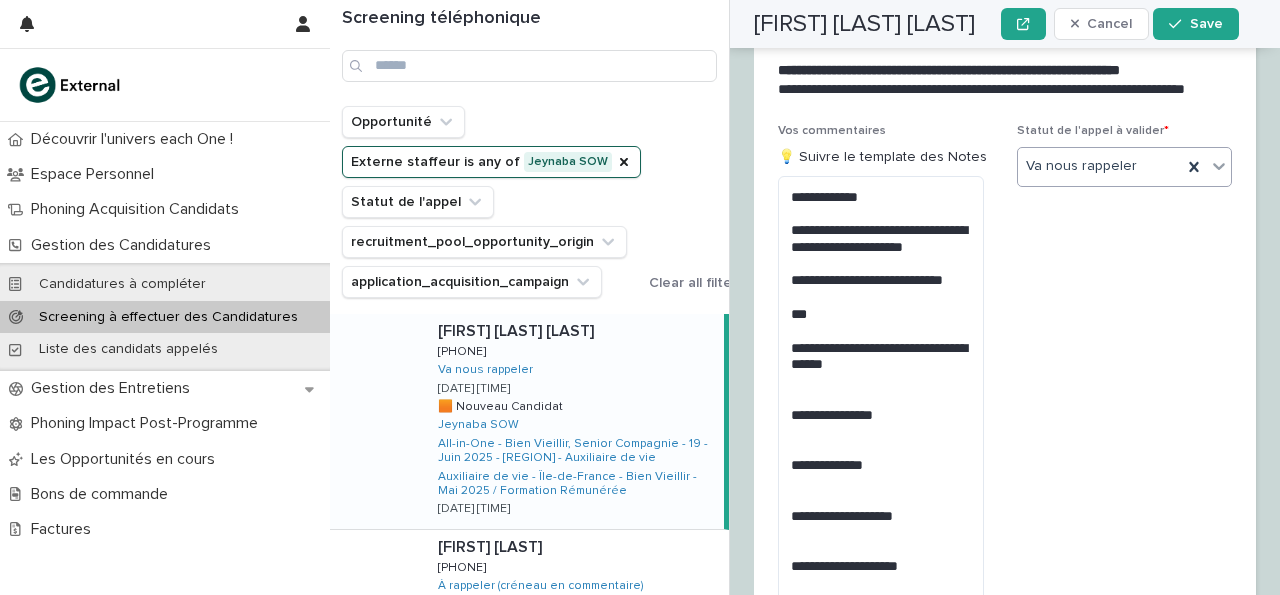 click 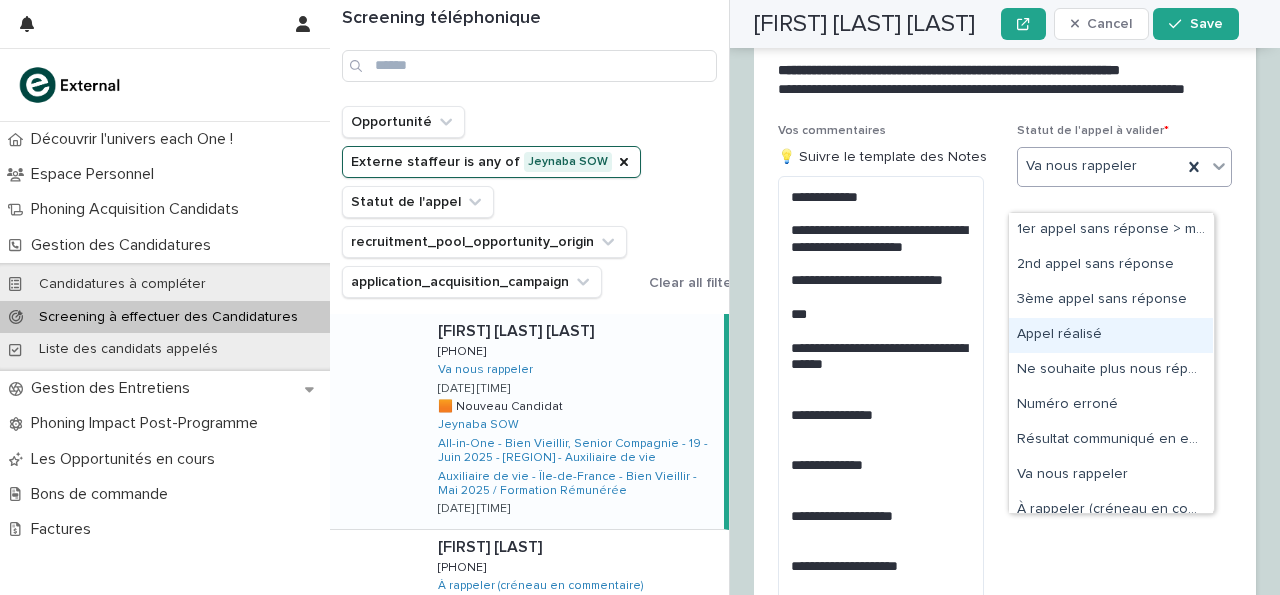 click on "Appel réalisé" at bounding box center [1111, 335] 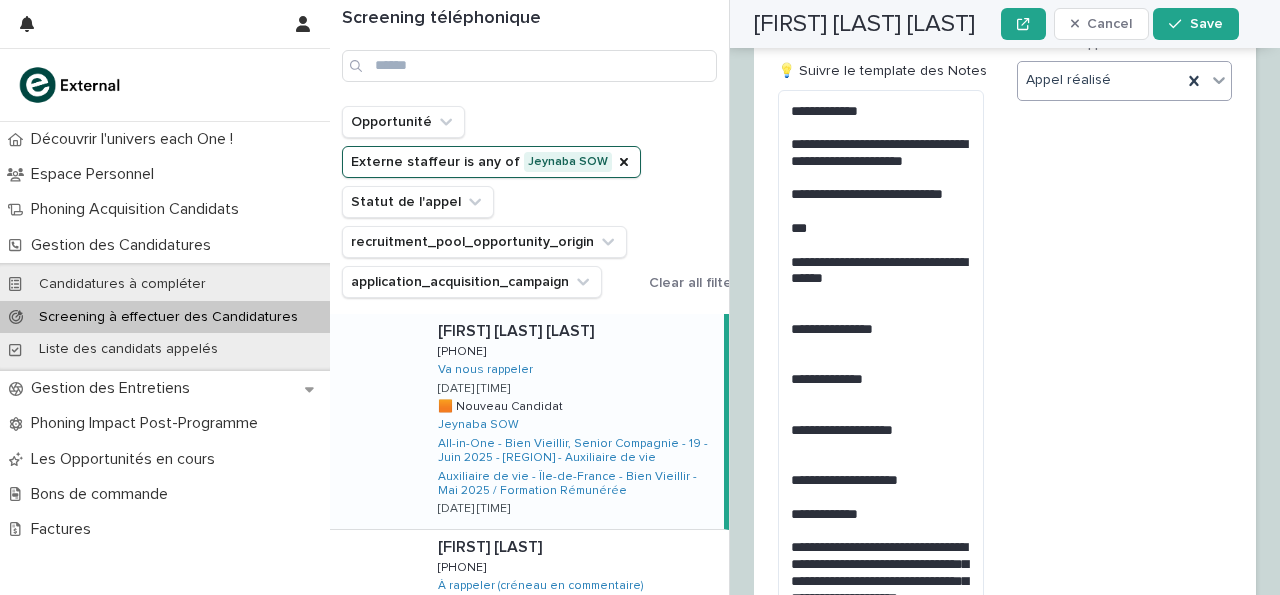 scroll, scrollTop: 3562, scrollLeft: 0, axis: vertical 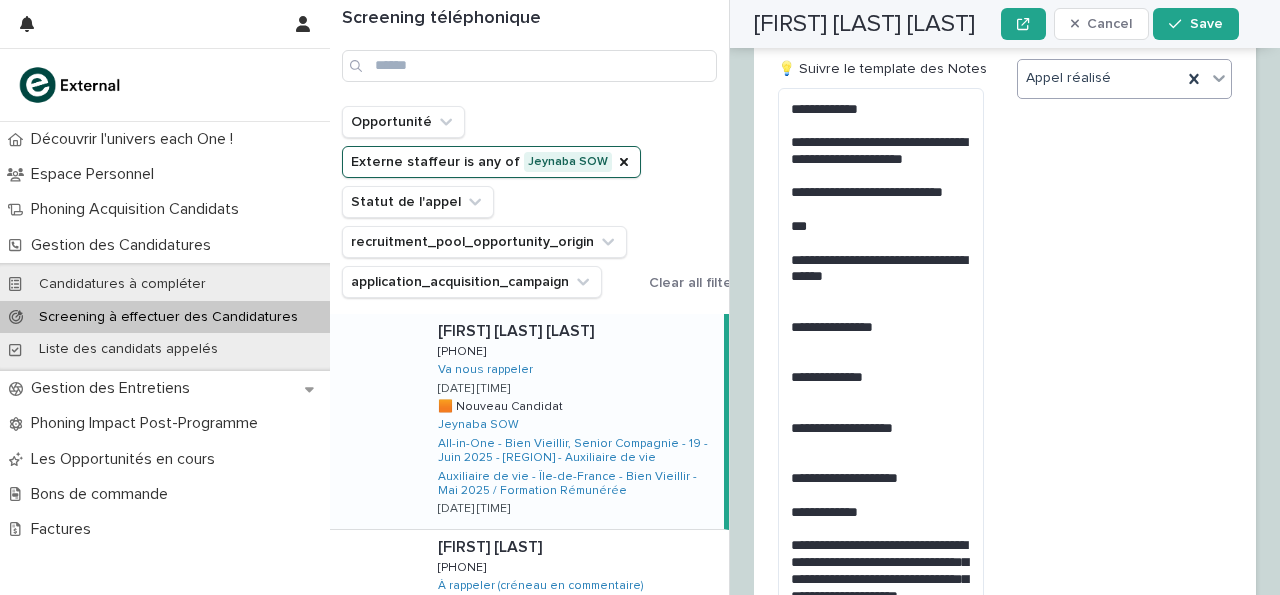 click 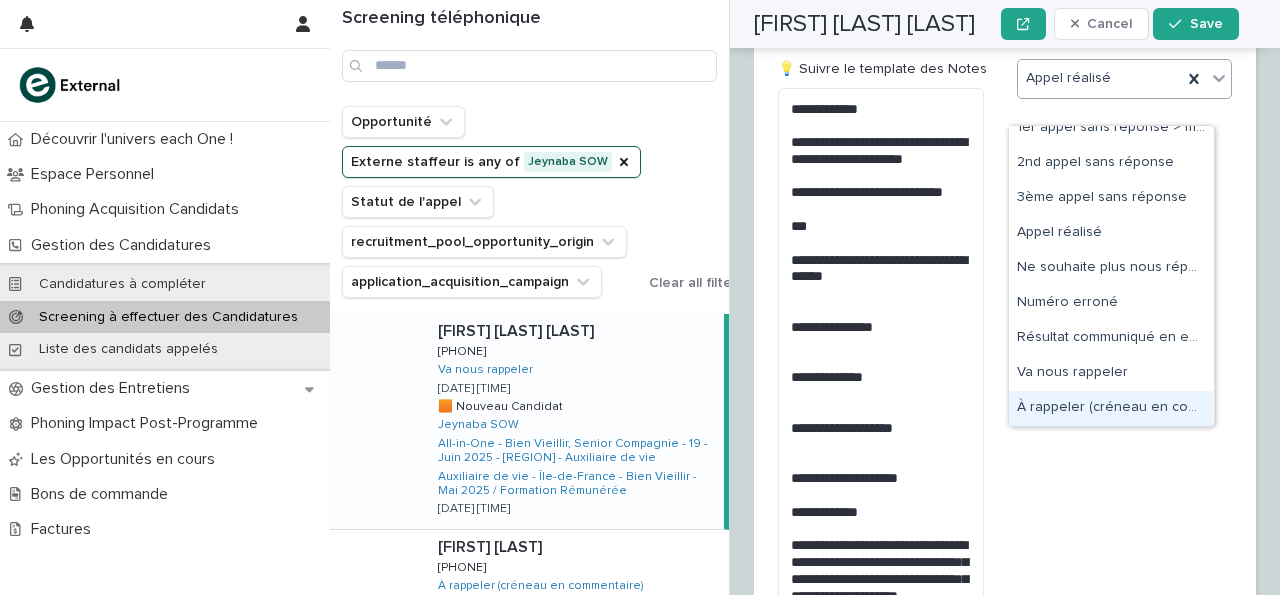scroll, scrollTop: 13, scrollLeft: 0, axis: vertical 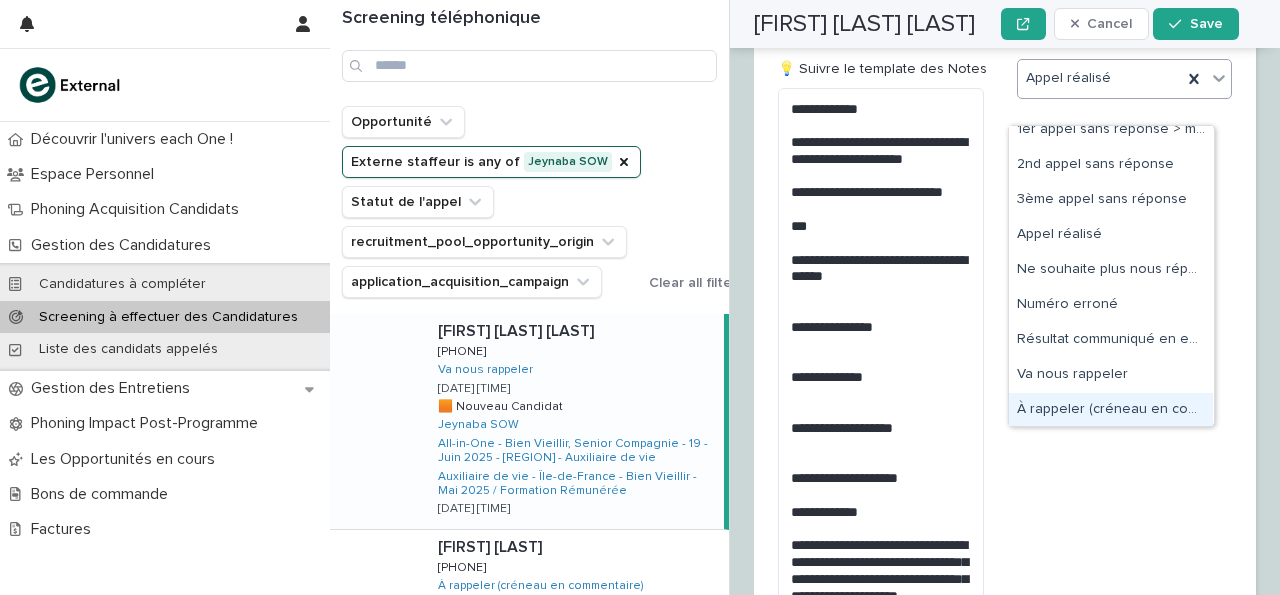 click on "À rappeler (créneau en commentaire)" at bounding box center [1111, 410] 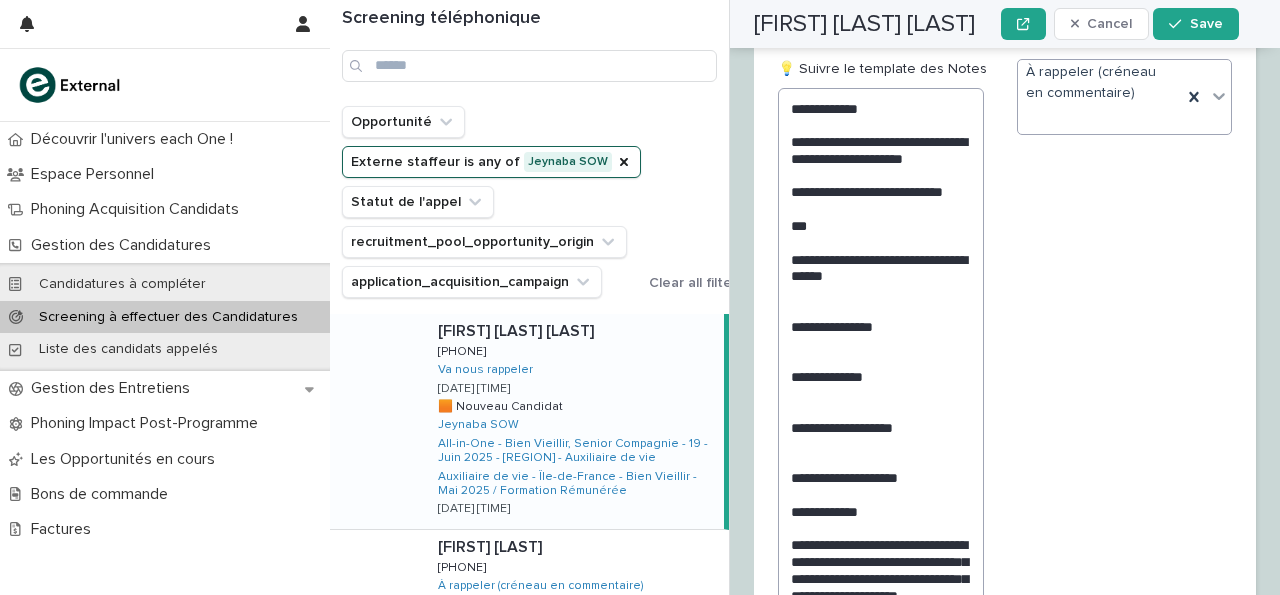 scroll, scrollTop: 3968, scrollLeft: 0, axis: vertical 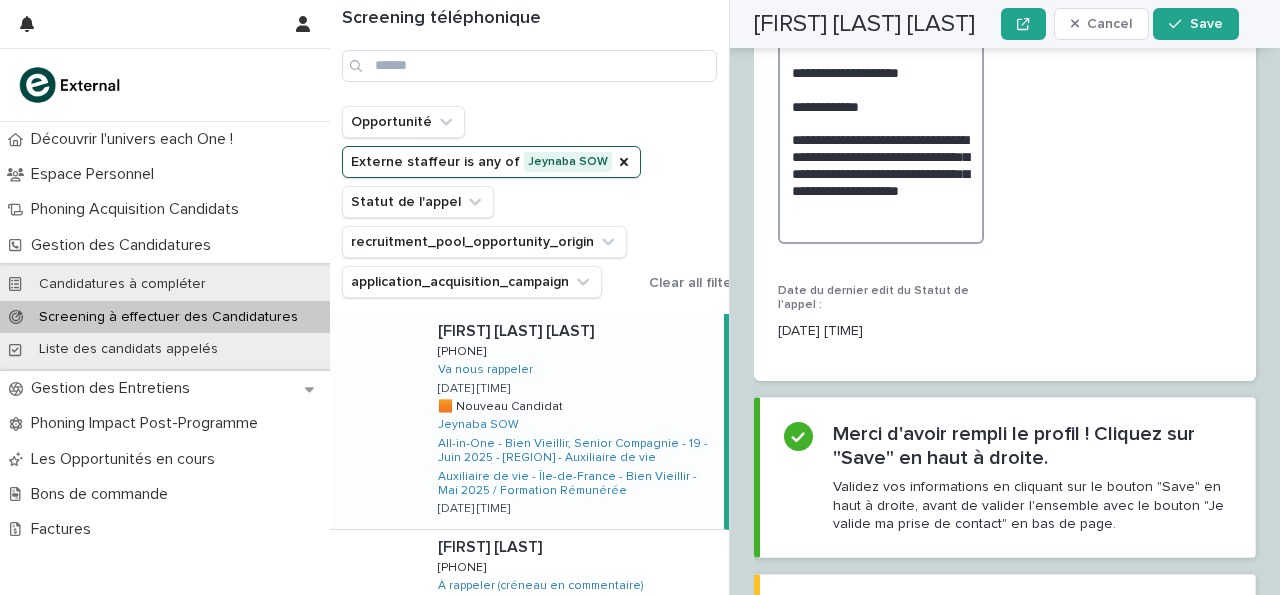click on "**********" at bounding box center (881, -37) 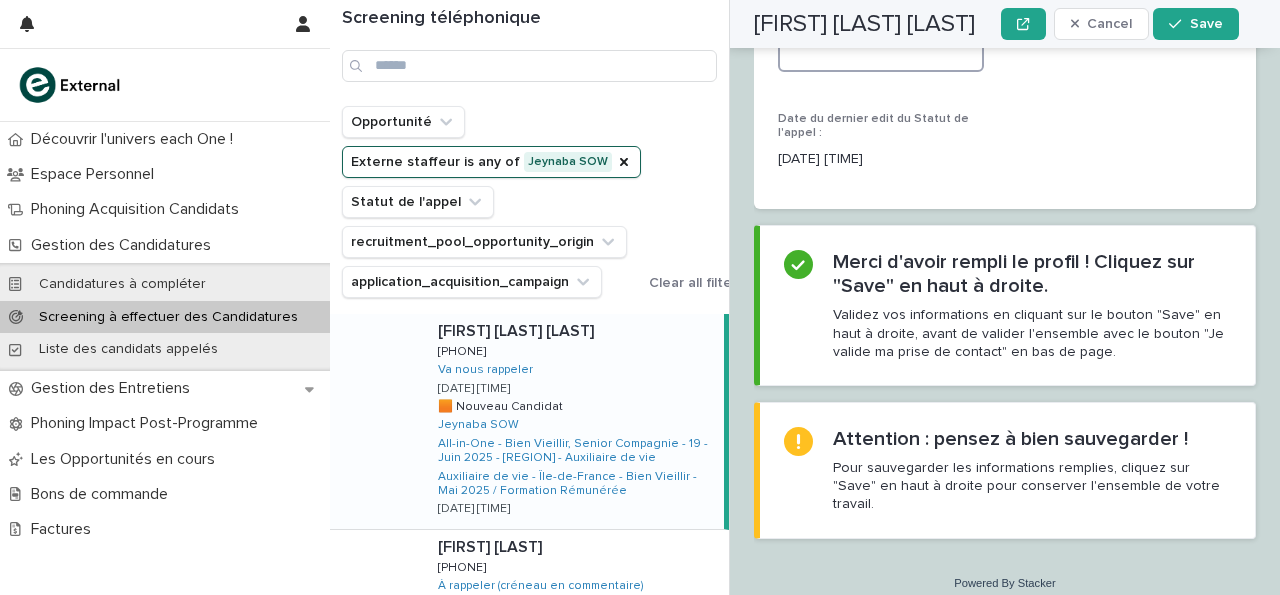 scroll, scrollTop: 4142, scrollLeft: 0, axis: vertical 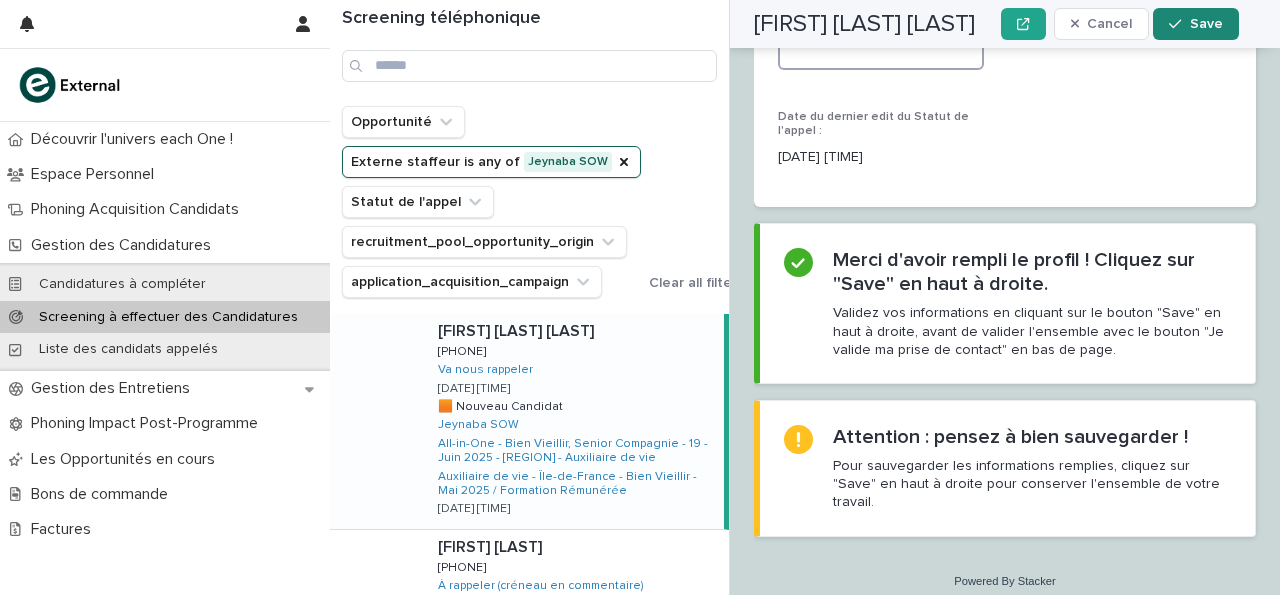 type on "**********" 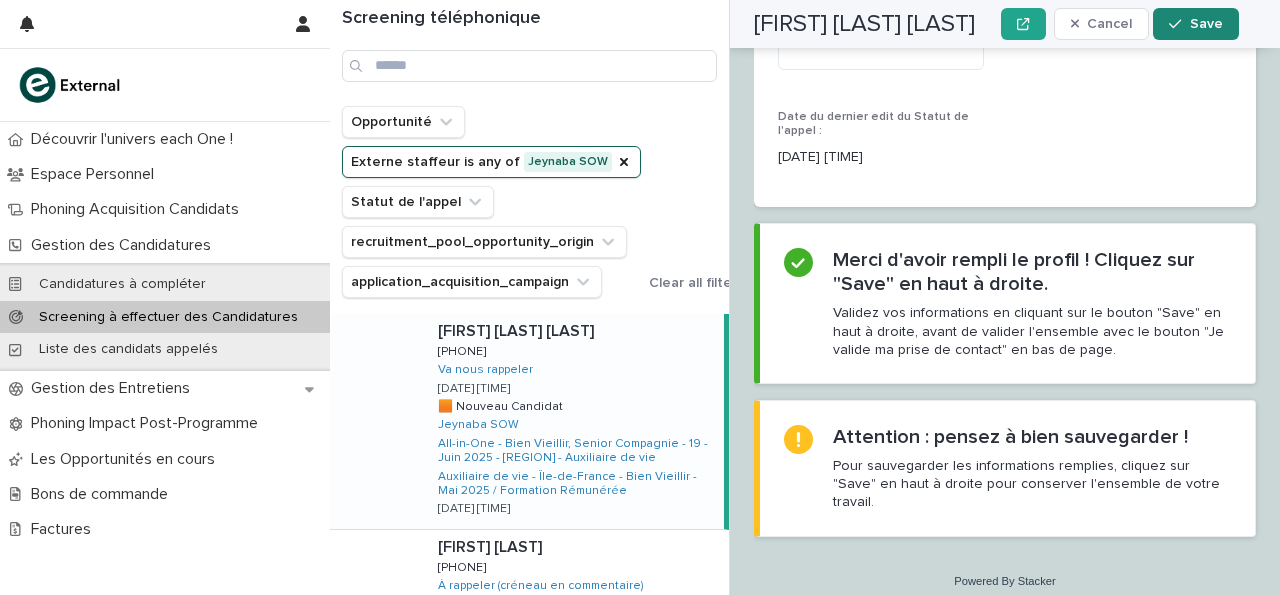 click at bounding box center (1179, 24) 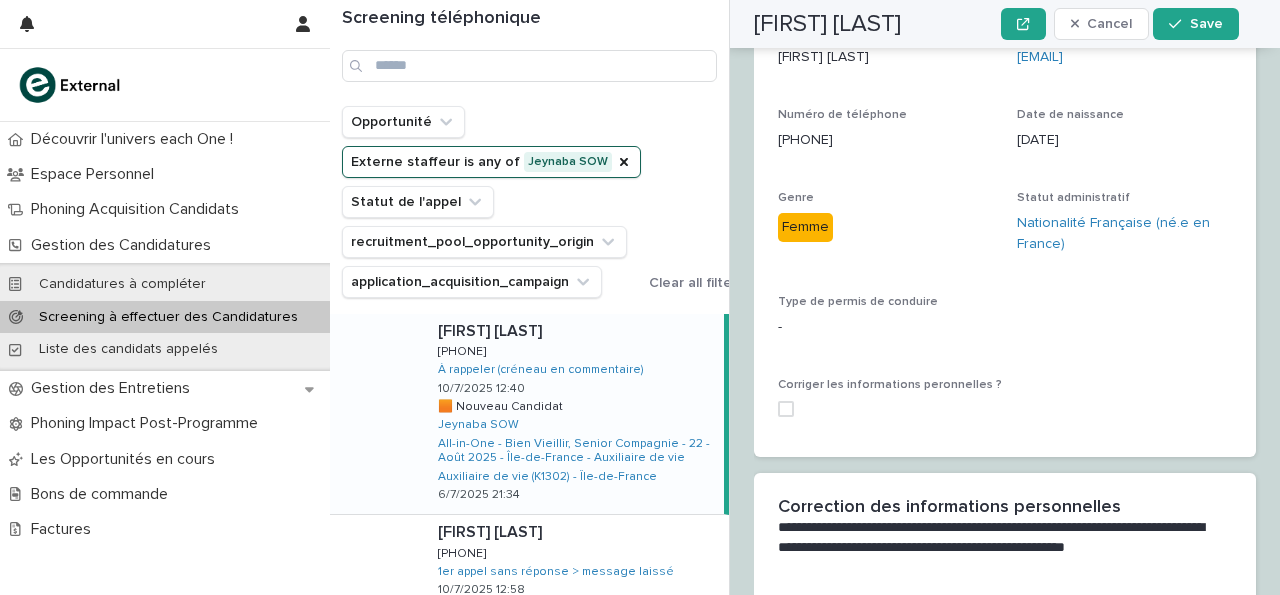 scroll, scrollTop: 0, scrollLeft: 0, axis: both 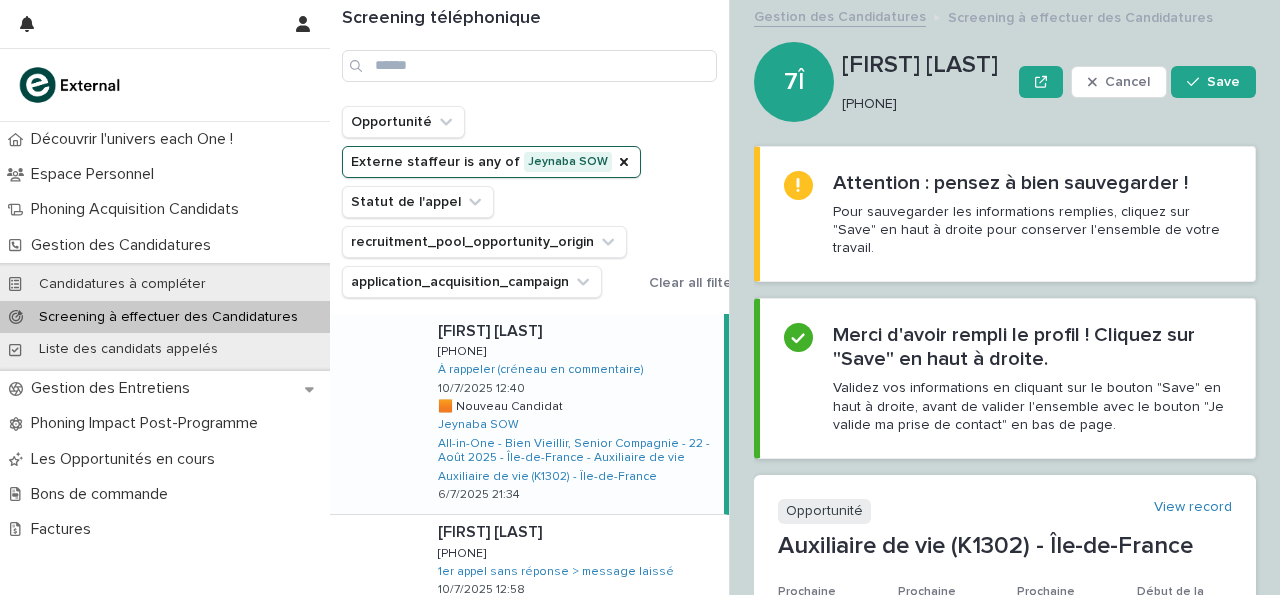 drag, startPoint x: 845, startPoint y: 104, endPoint x: 930, endPoint y: 90, distance: 86.145226 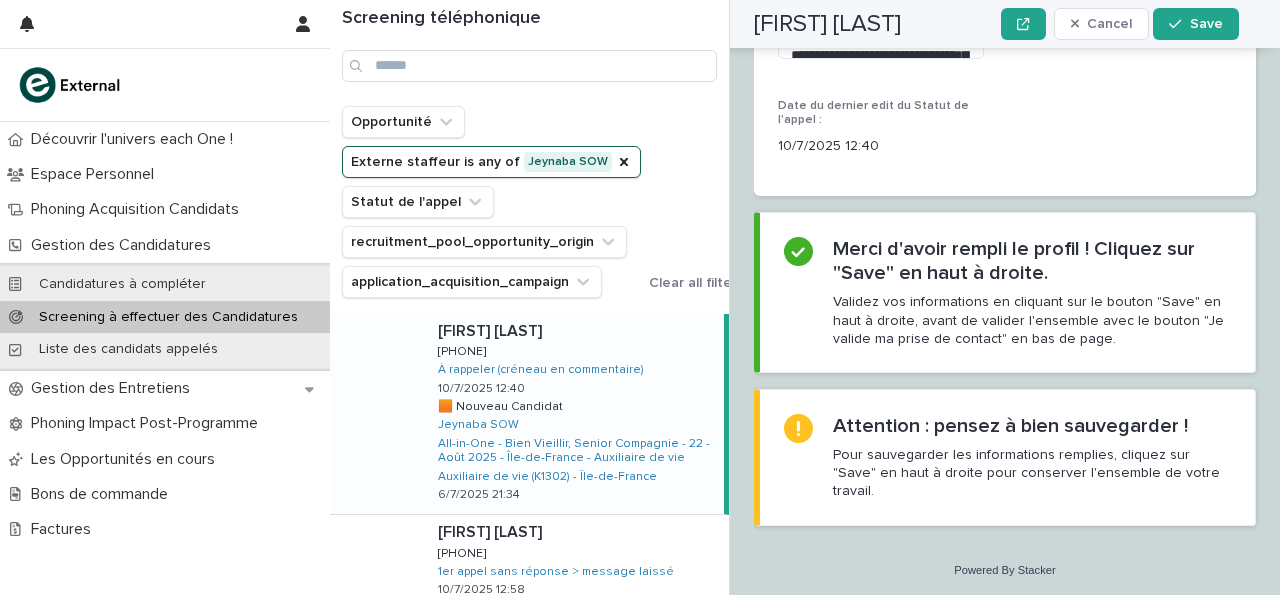 scroll, scrollTop: 2596, scrollLeft: 0, axis: vertical 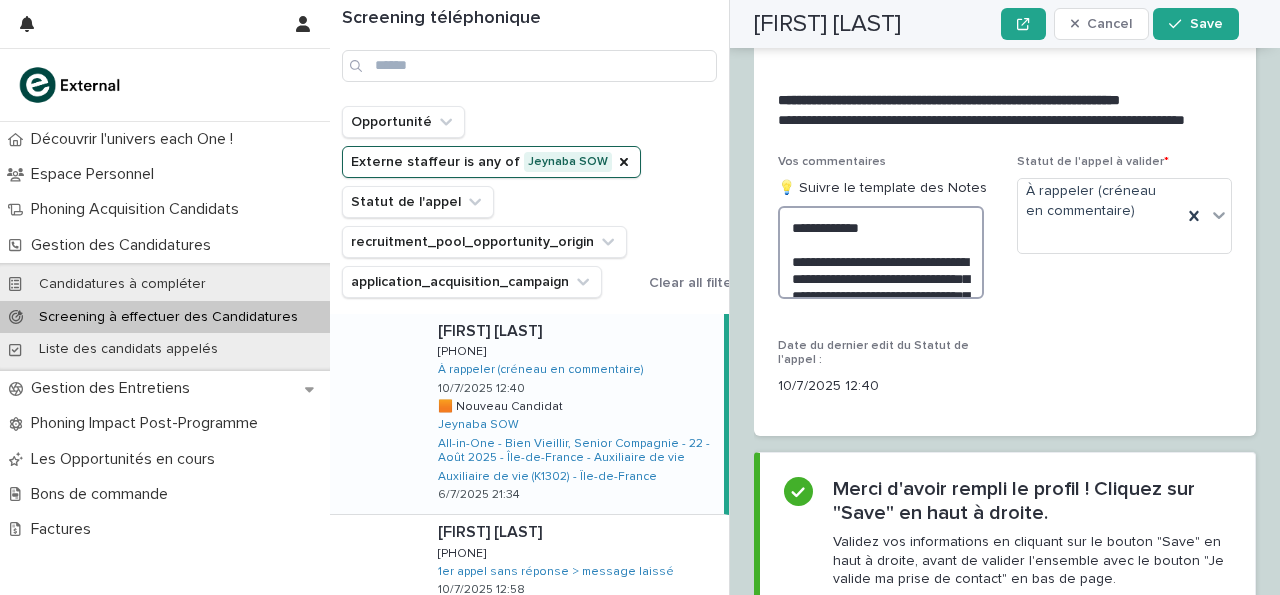 click on "**********" at bounding box center [881, 252] 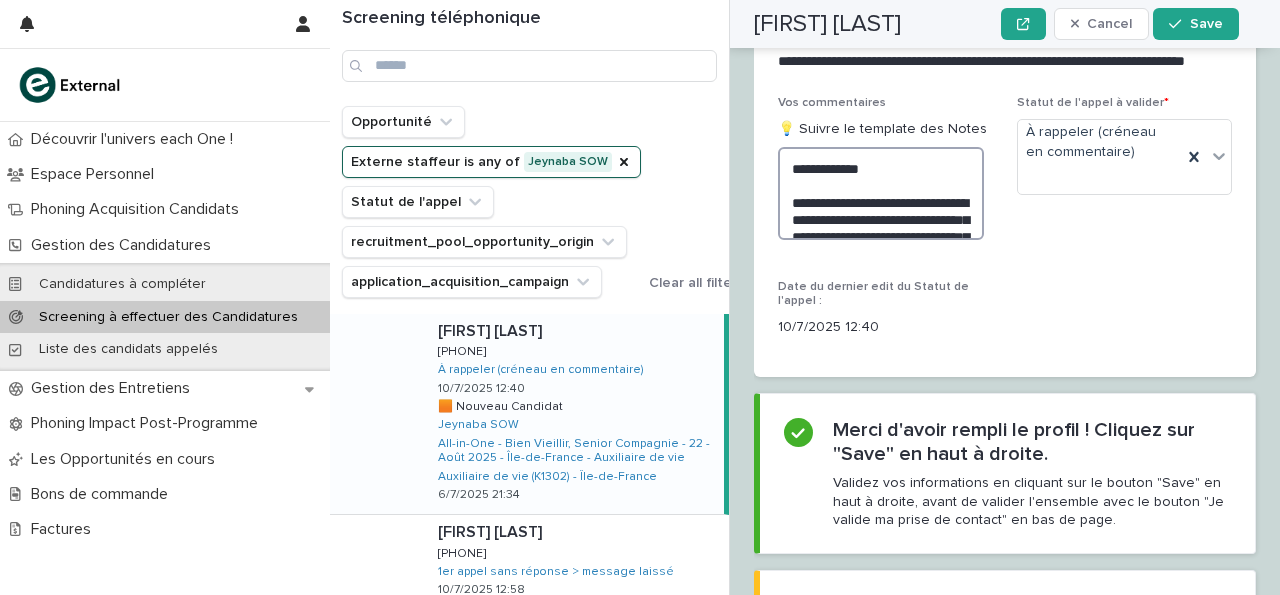 scroll, scrollTop: 2647, scrollLeft: 0, axis: vertical 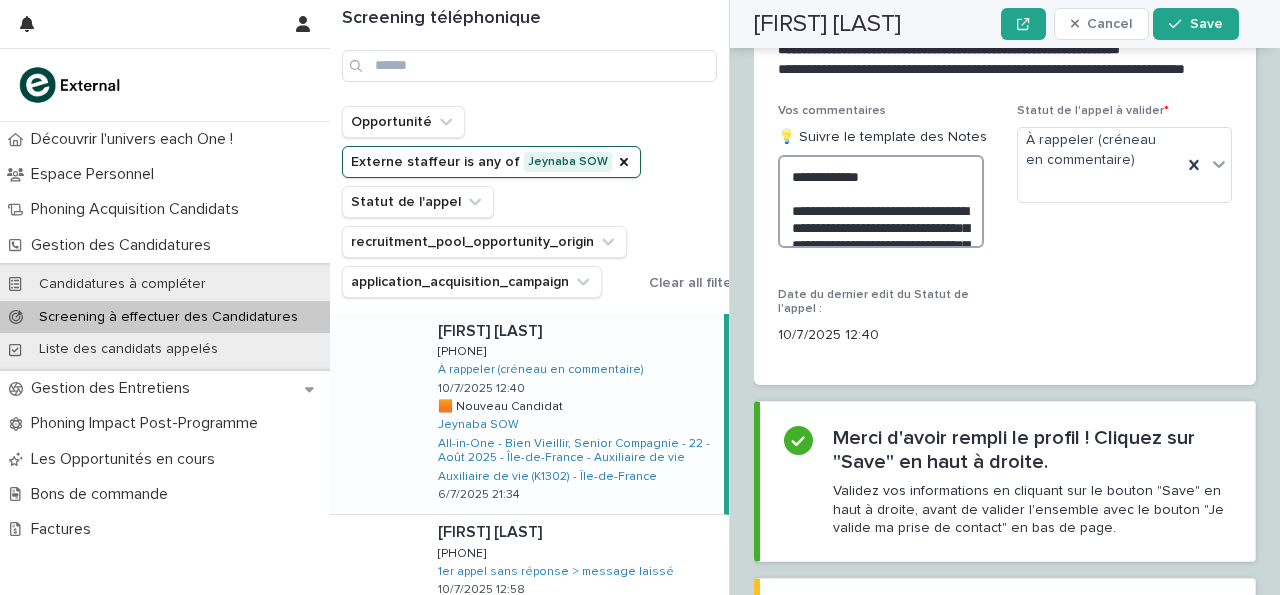 click on "**********" at bounding box center (881, 201) 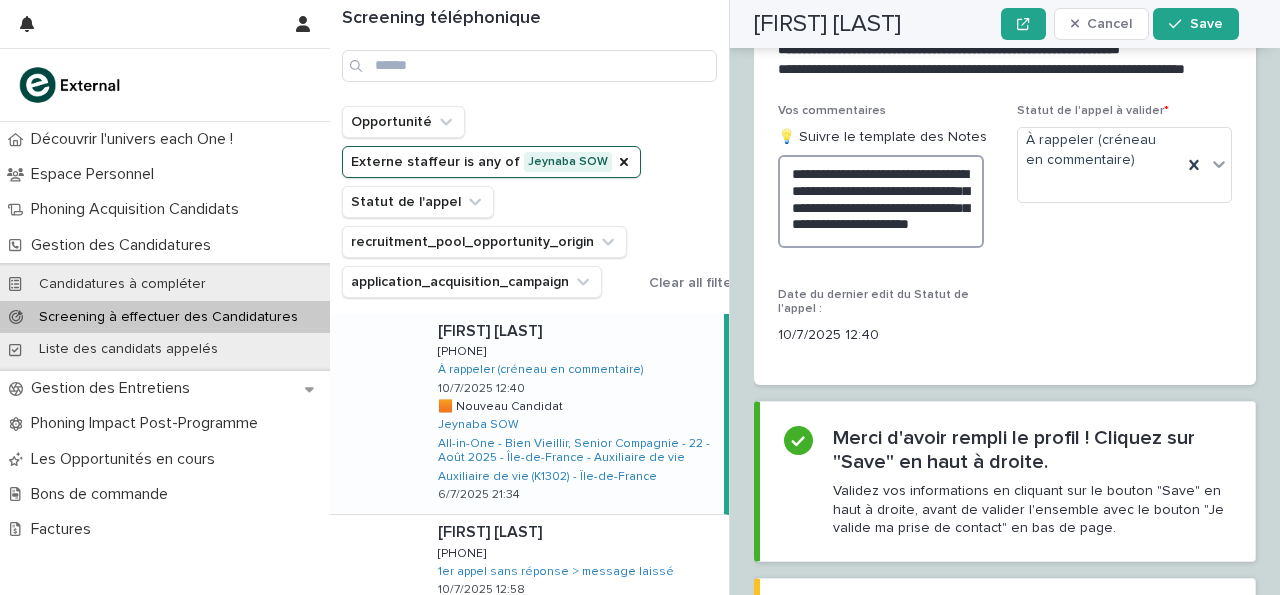 scroll, scrollTop: 2, scrollLeft: 0, axis: vertical 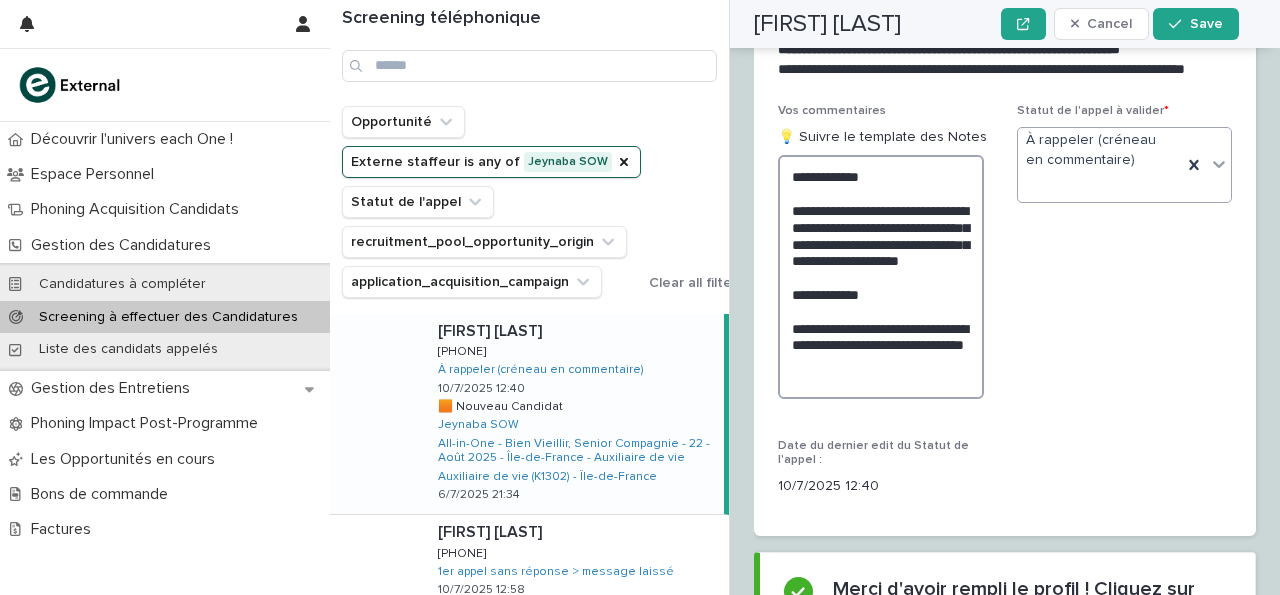type on "**********" 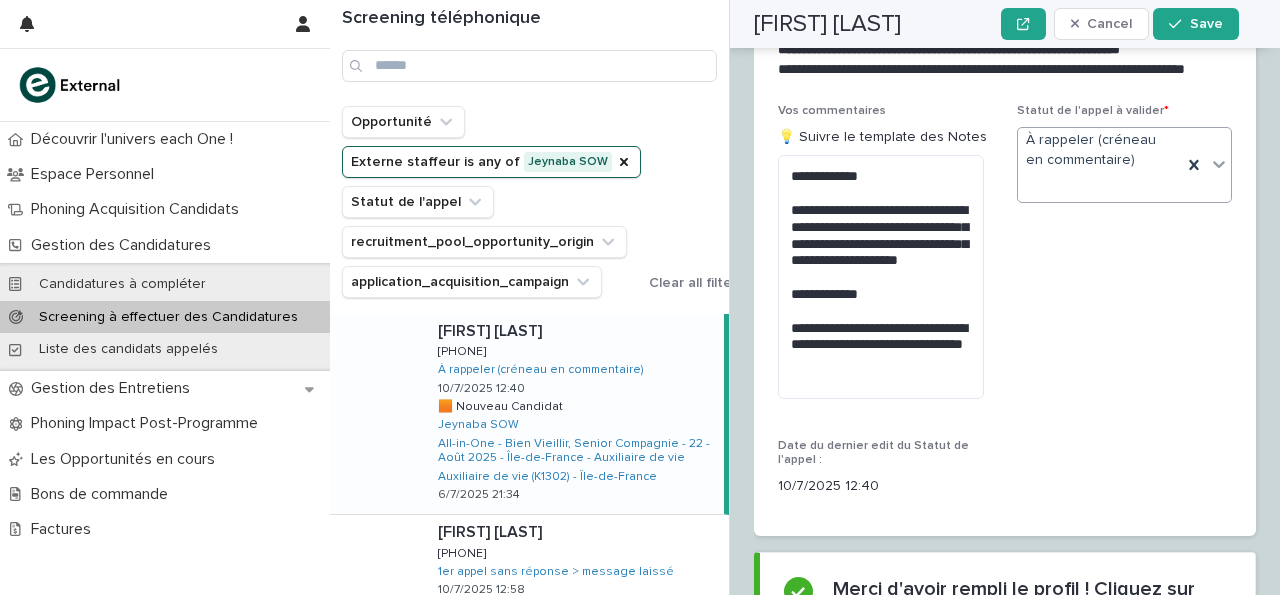 click on "À rappeler (créneau en commentaire)" at bounding box center (1124, 165) 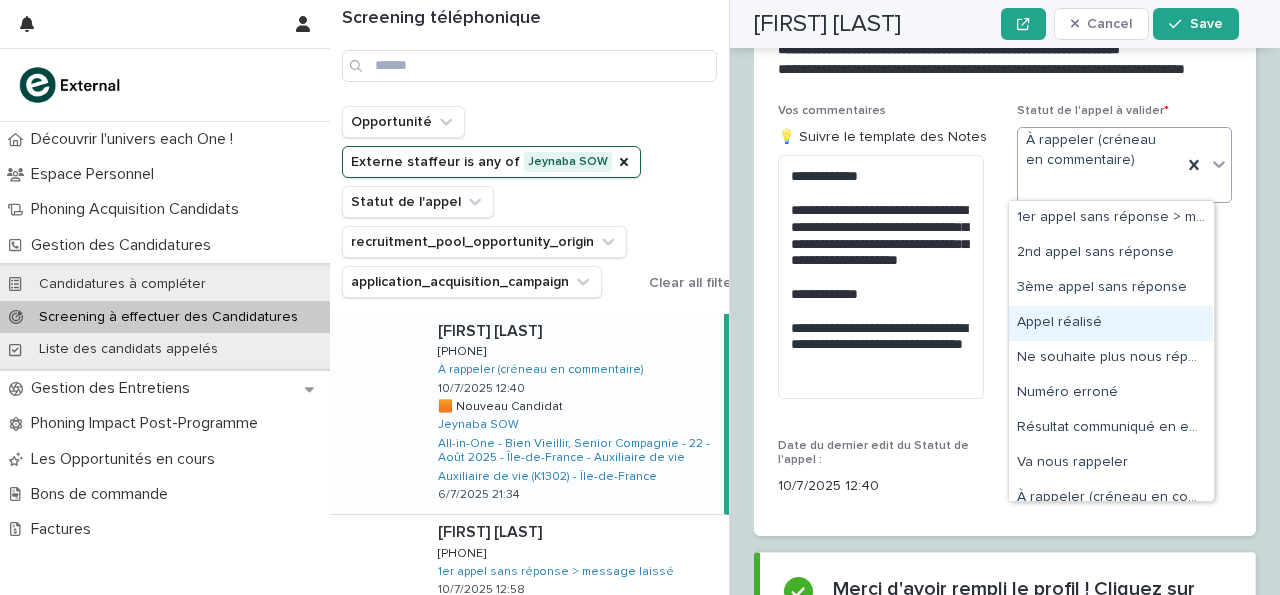 click on "Appel réalisé" at bounding box center [1111, 323] 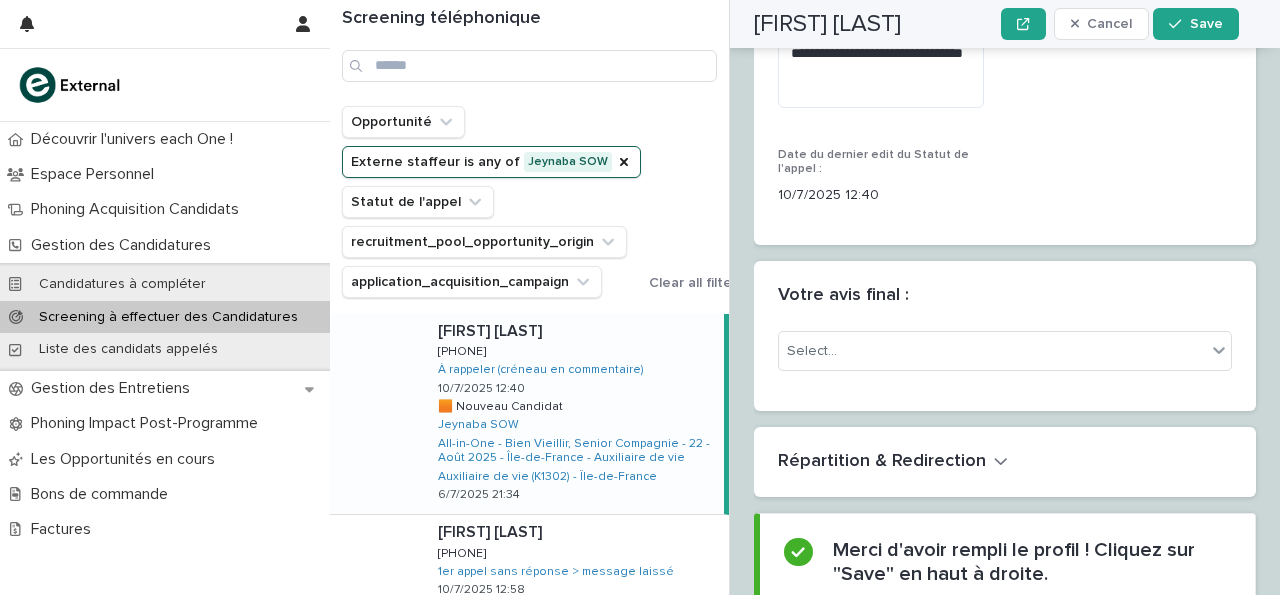scroll, scrollTop: 2940, scrollLeft: 0, axis: vertical 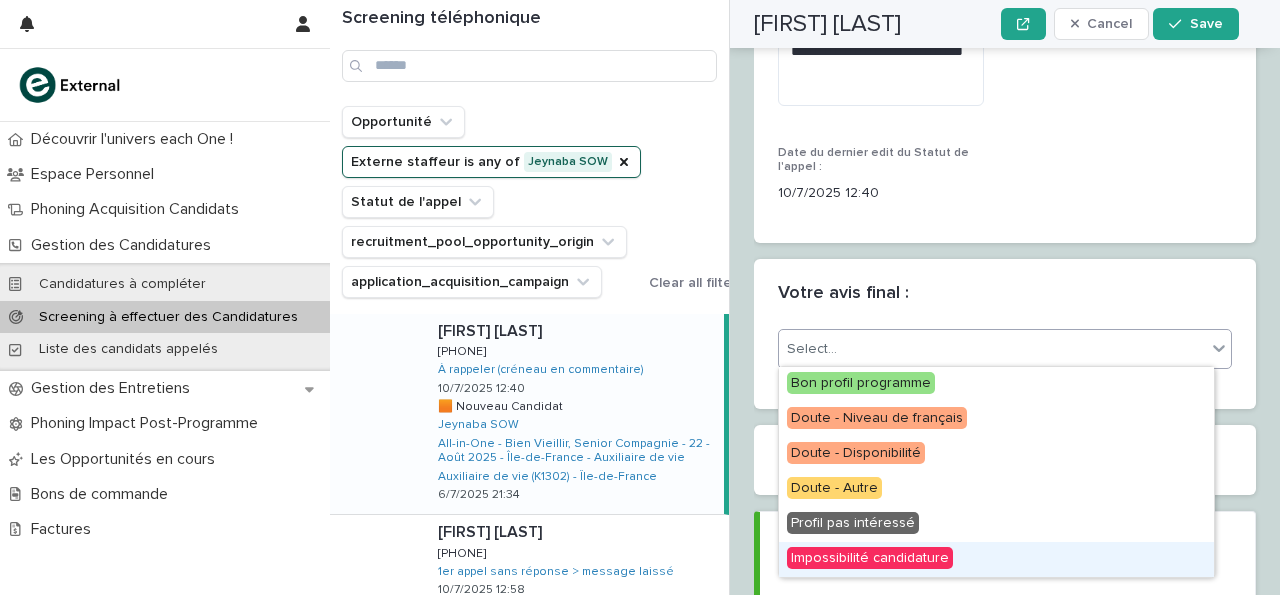 click on "Impossibilité candidature" at bounding box center (870, 558) 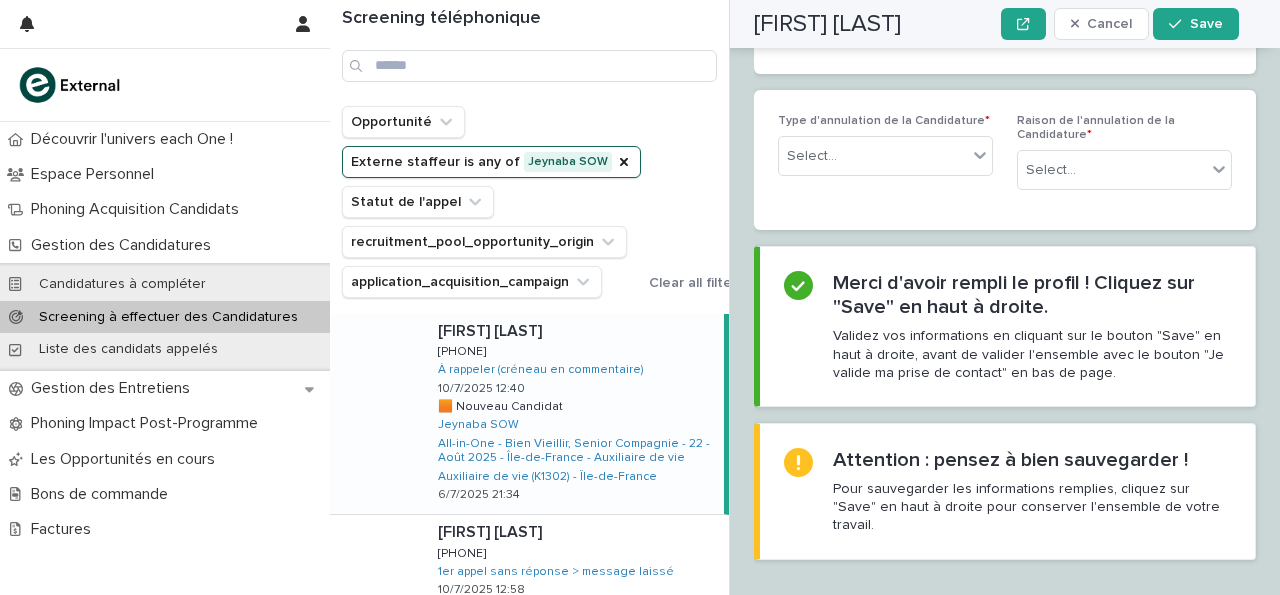 scroll, scrollTop: 3393, scrollLeft: 0, axis: vertical 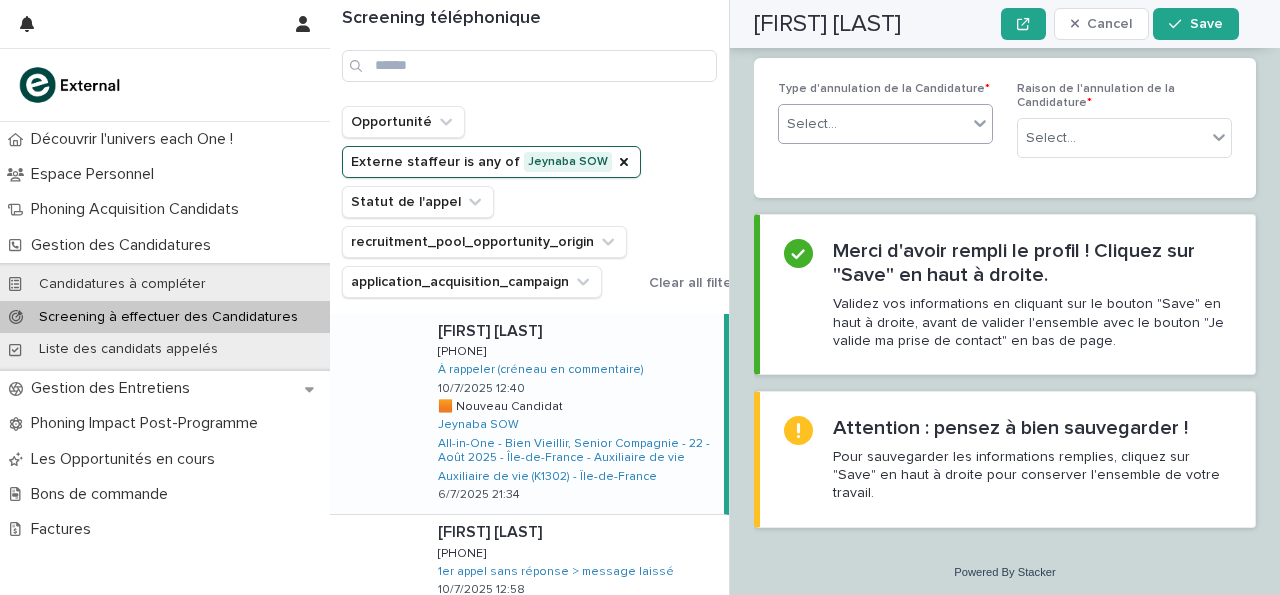 click on "Select..." at bounding box center [873, 124] 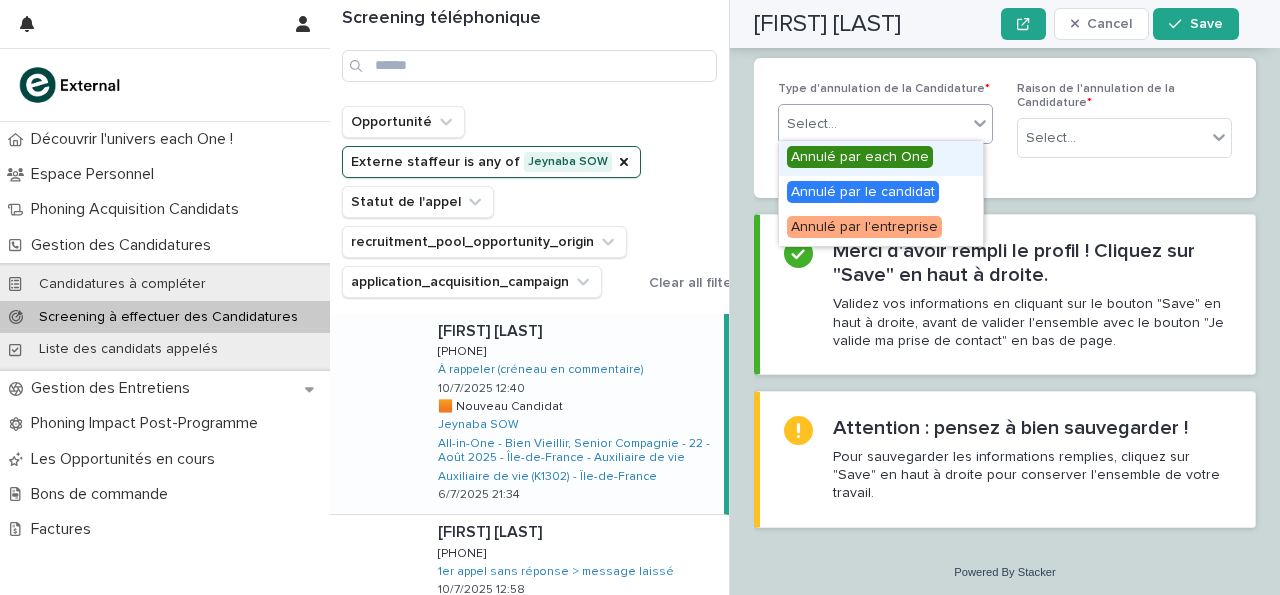 click on "Annulé par each One" at bounding box center (860, 157) 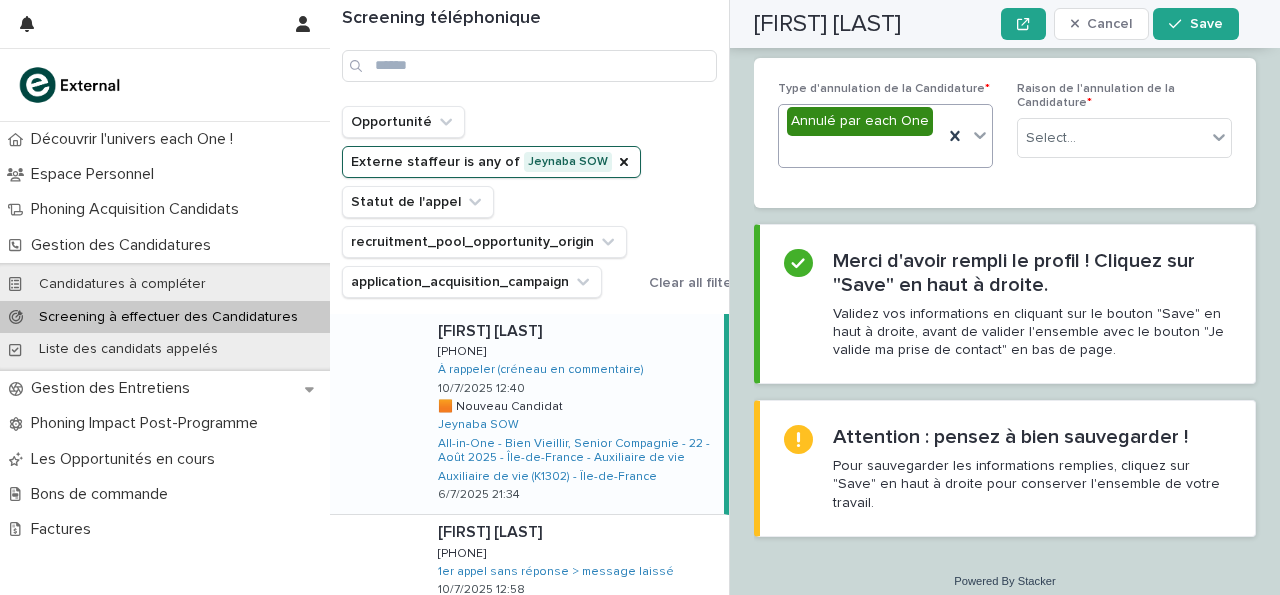 scroll, scrollTop: 3393, scrollLeft: 0, axis: vertical 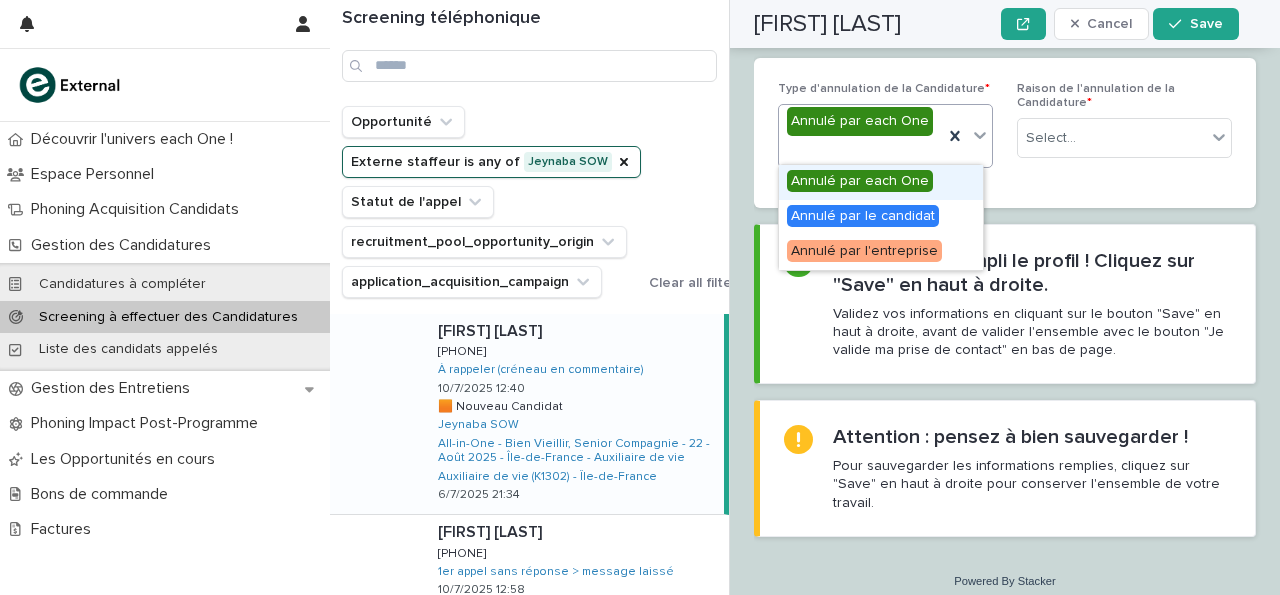 click 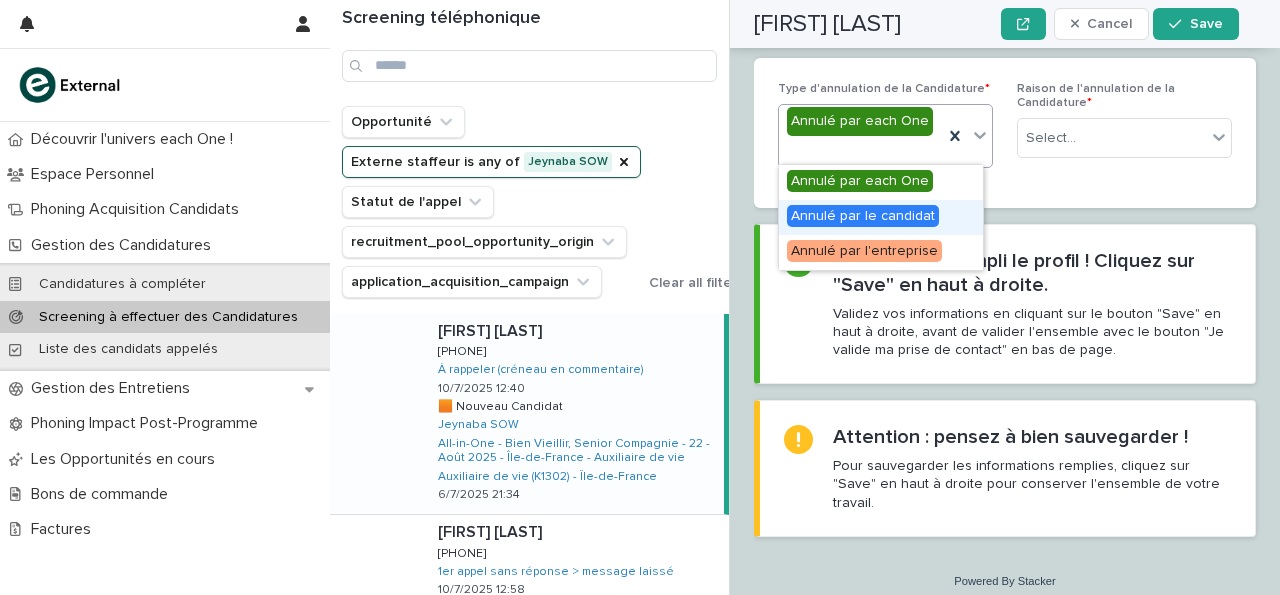 click on "Annulé par le candidat" at bounding box center [863, 216] 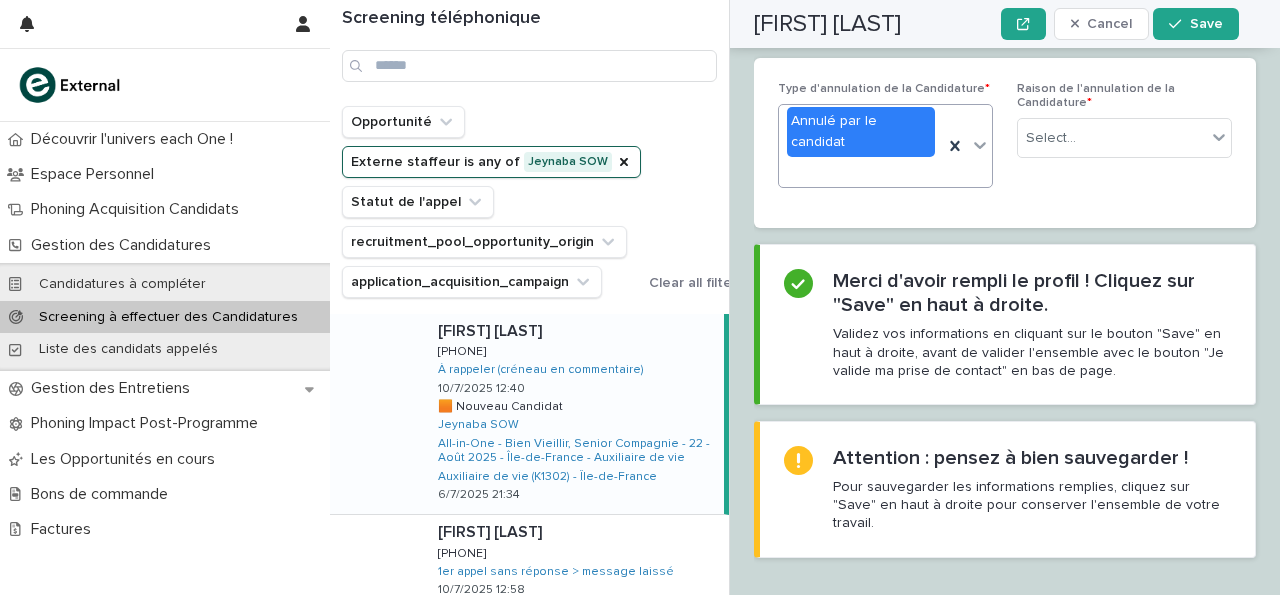 scroll, scrollTop: 3393, scrollLeft: 0, axis: vertical 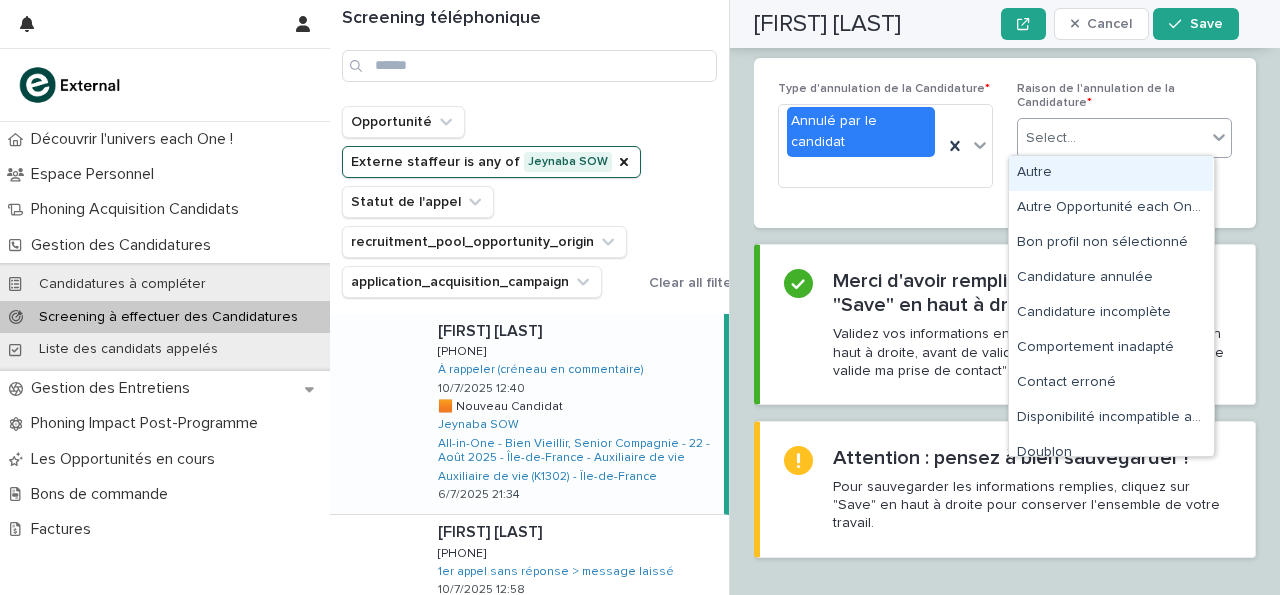click on "Select..." at bounding box center [1112, 138] 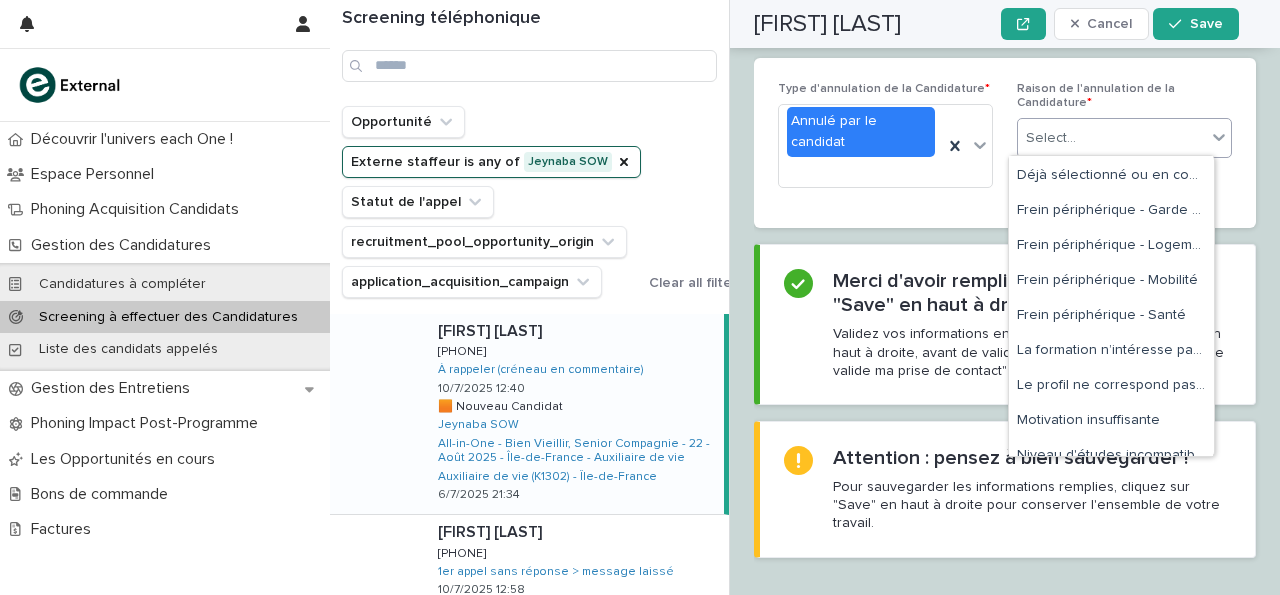 scroll, scrollTop: 312, scrollLeft: 0, axis: vertical 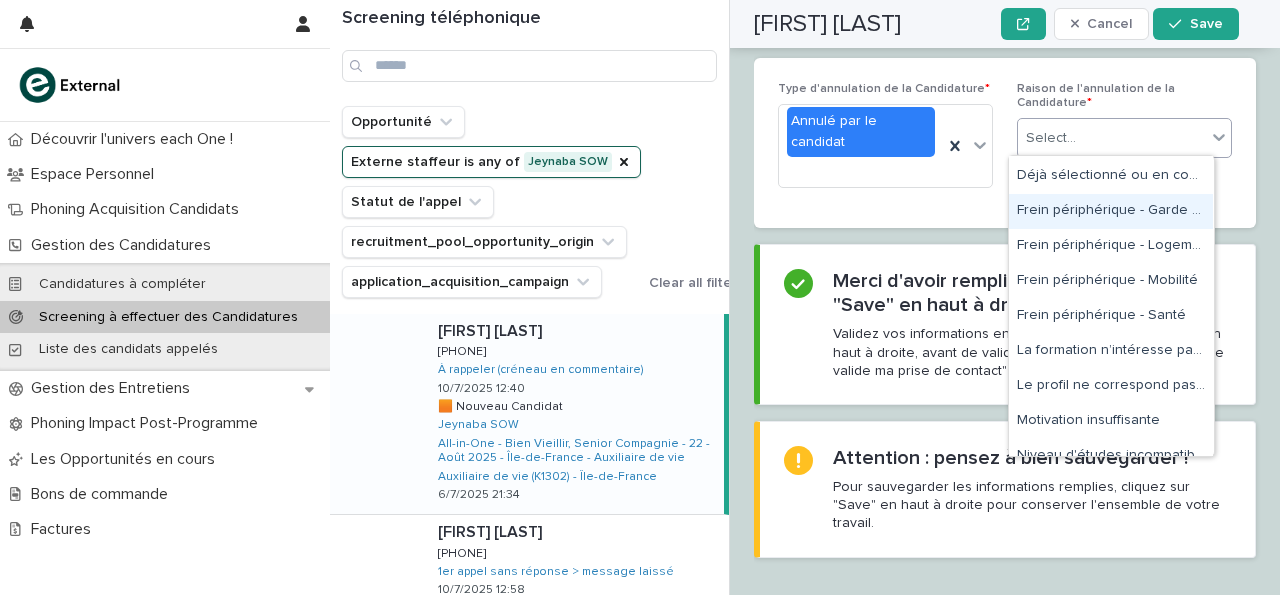 click on "Frein périphérique - Garde d’enfants" at bounding box center [1111, 211] 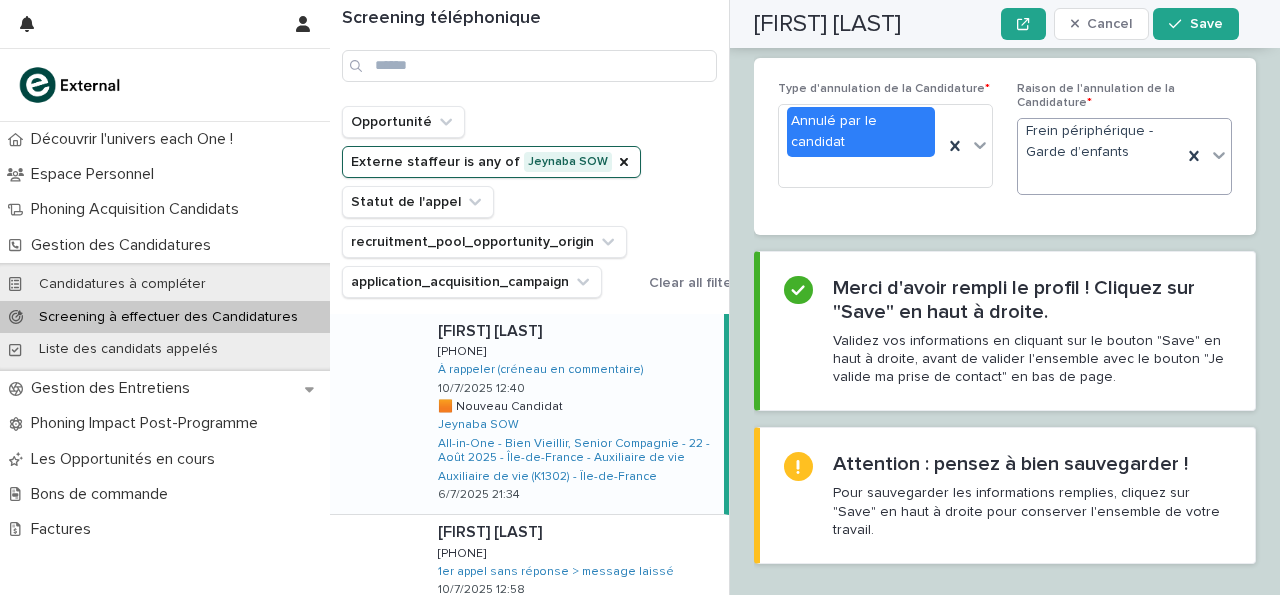 scroll, scrollTop: 3393, scrollLeft: 0, axis: vertical 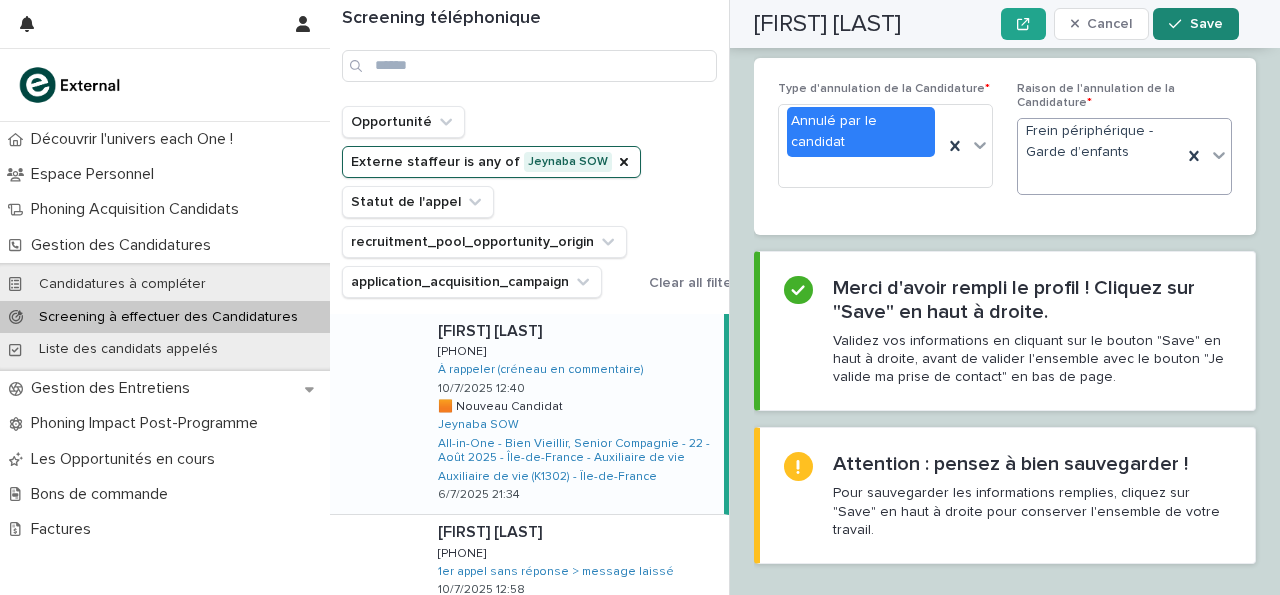 click 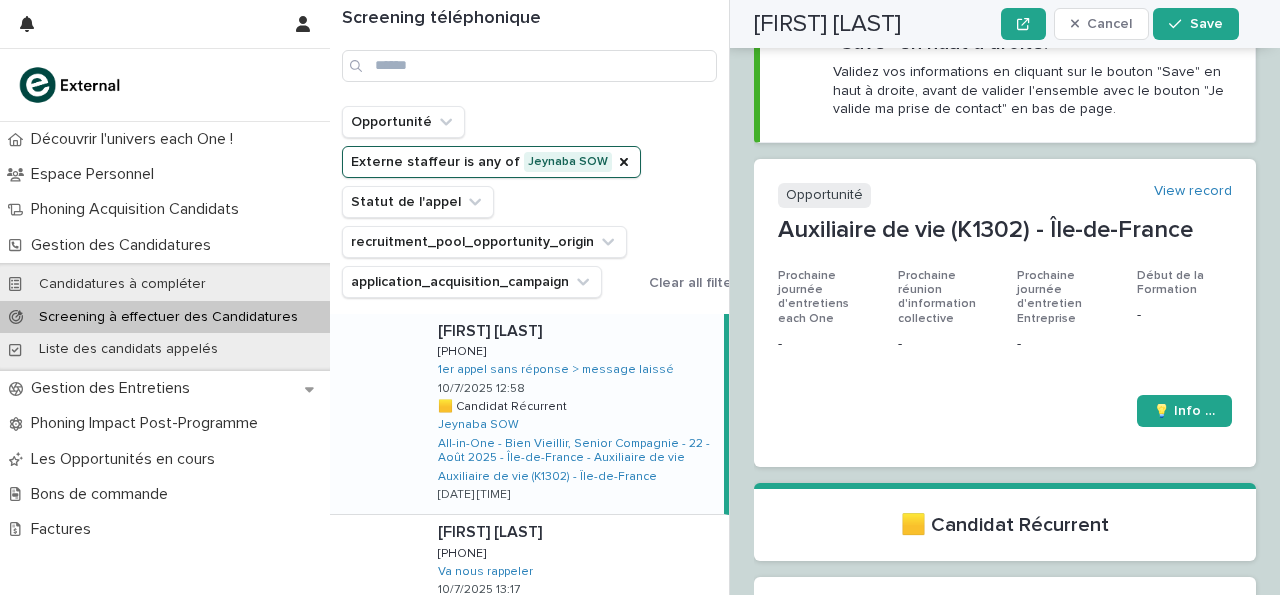 scroll, scrollTop: 0, scrollLeft: 0, axis: both 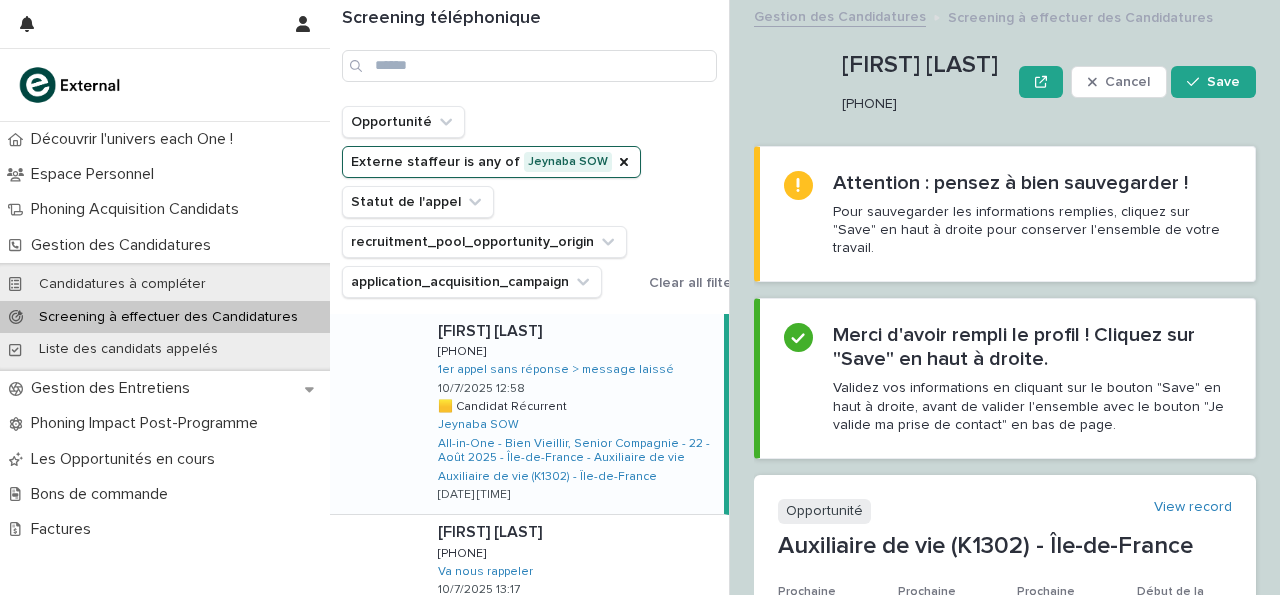 drag, startPoint x: 843, startPoint y: 103, endPoint x: 977, endPoint y: 110, distance: 134.18271 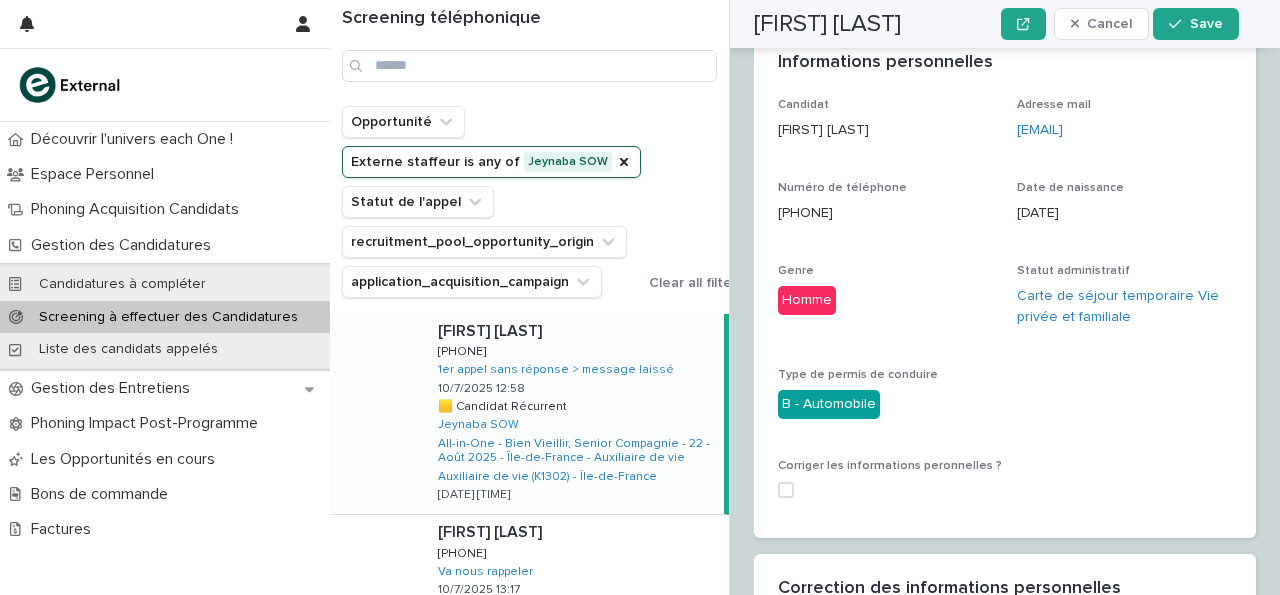scroll, scrollTop: 867, scrollLeft: 0, axis: vertical 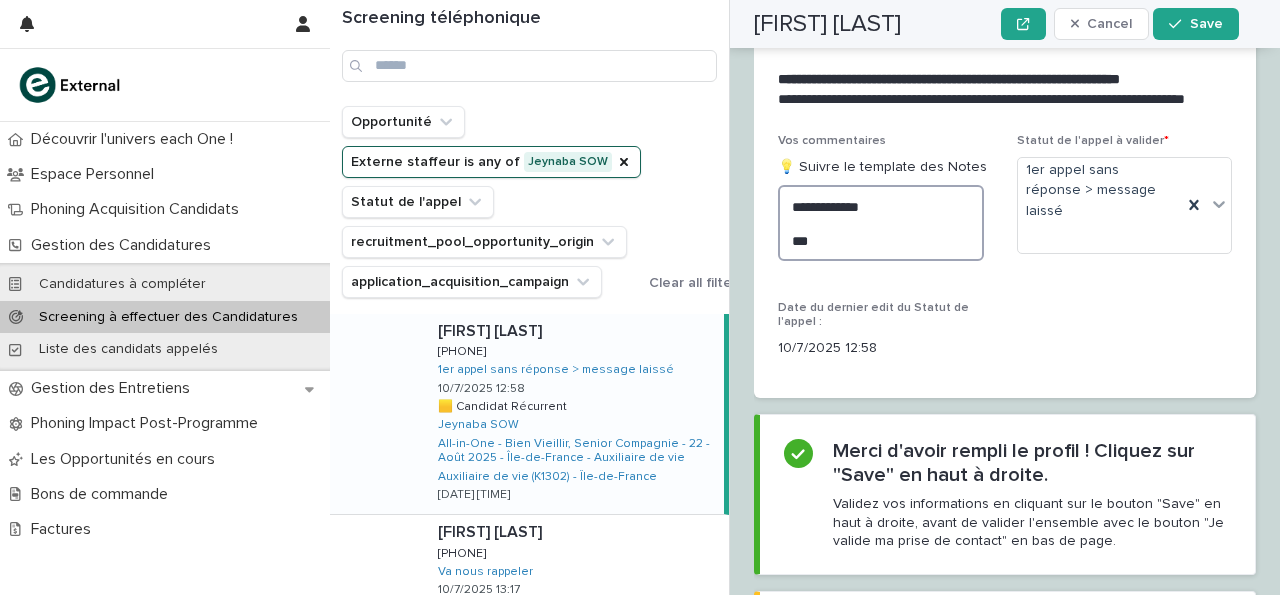 click on "**********" at bounding box center (881, 222) 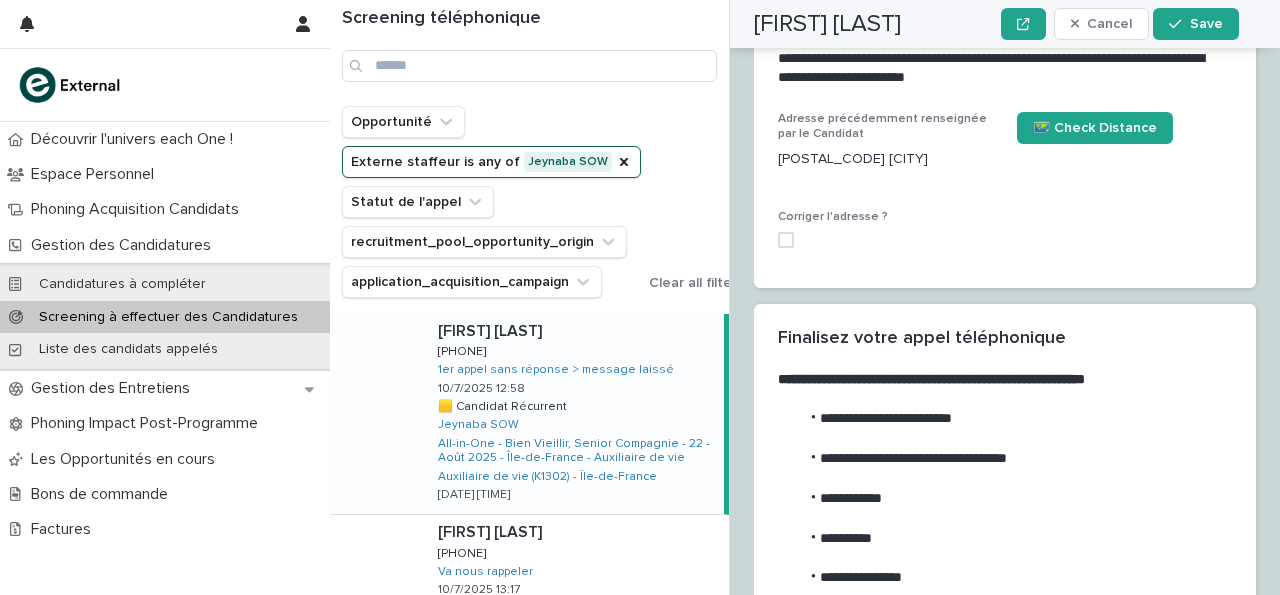 scroll, scrollTop: 1965, scrollLeft: 0, axis: vertical 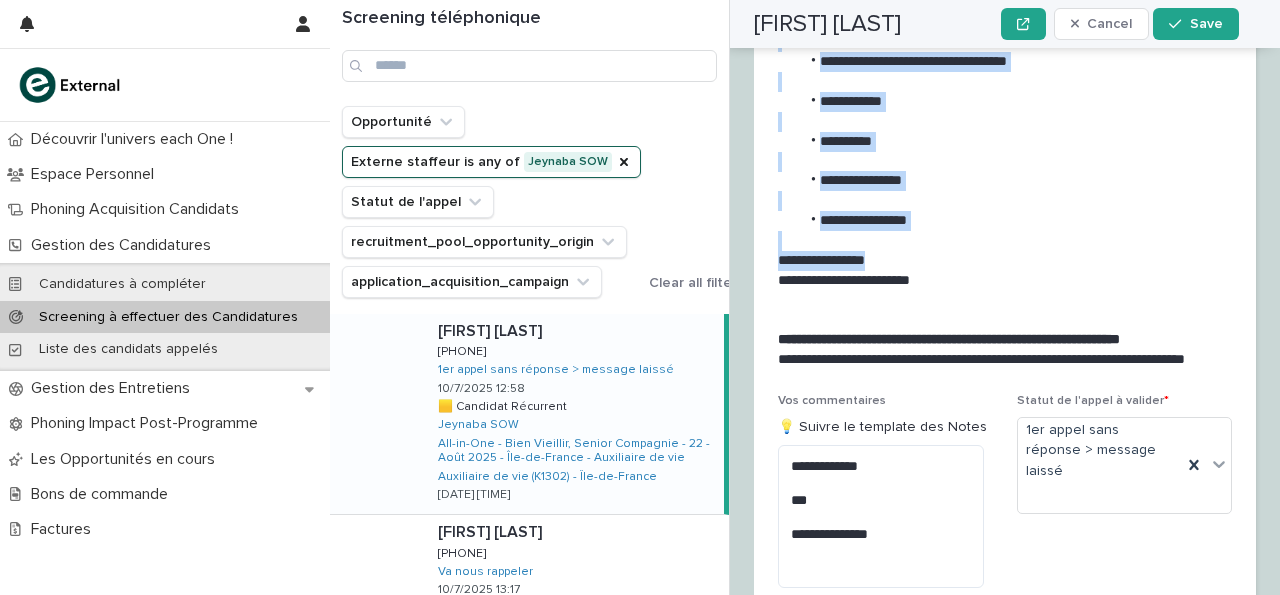 drag, startPoint x: 821, startPoint y: 97, endPoint x: 940, endPoint y: 342, distance: 272.37106 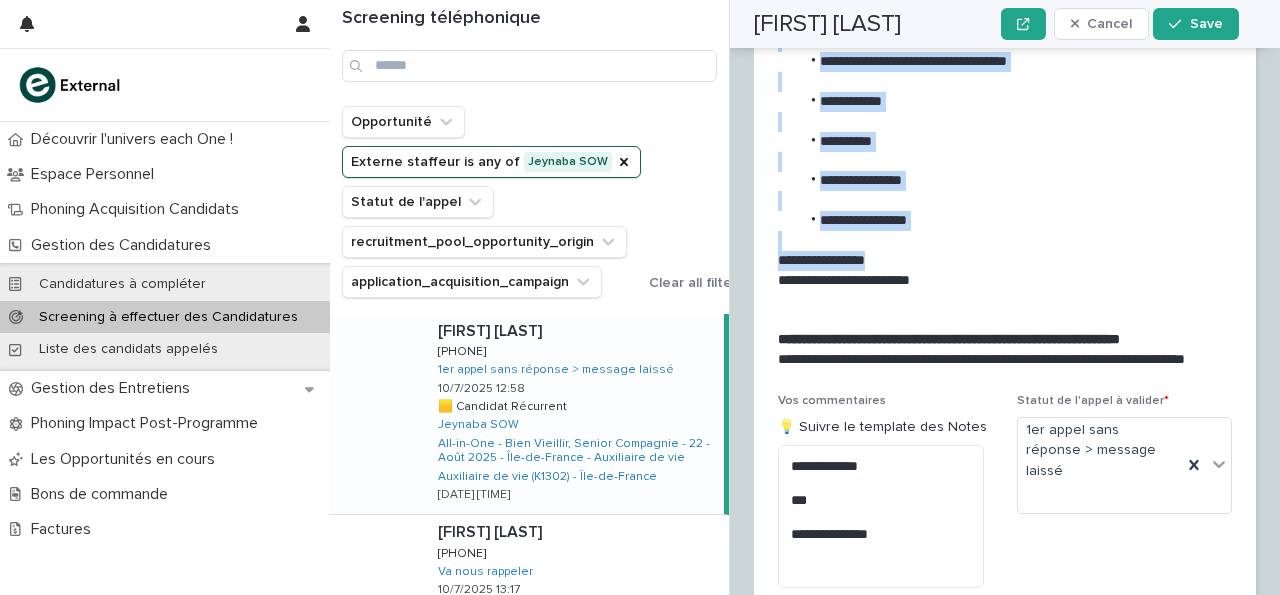 click on "**********" at bounding box center [1001, 161] 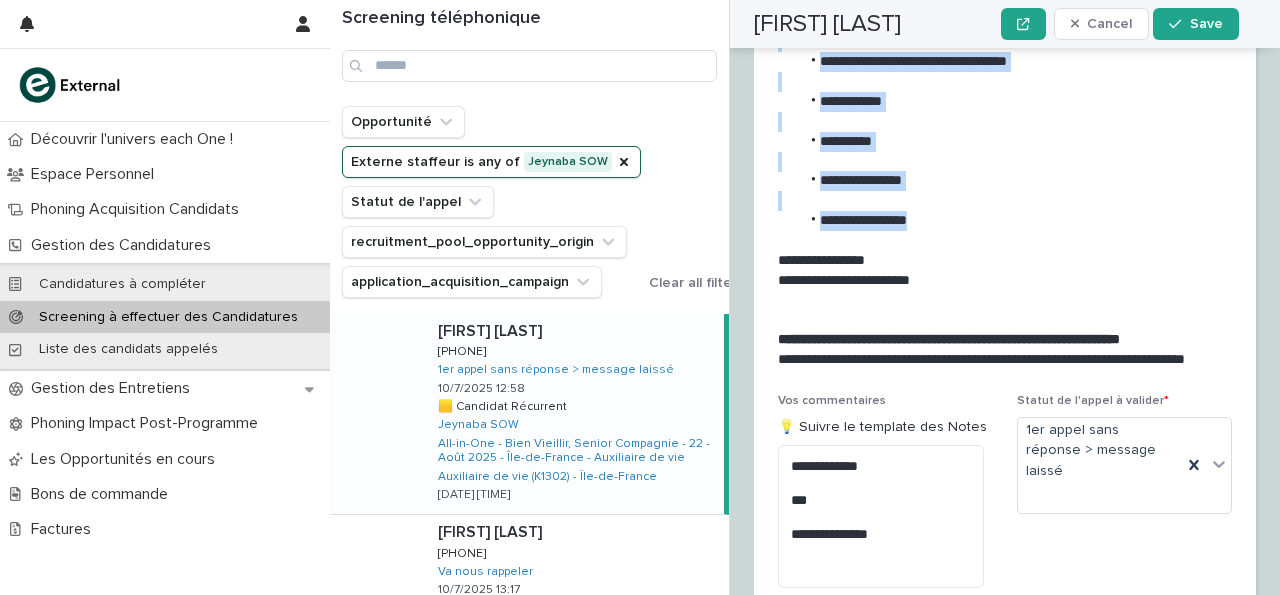 drag, startPoint x: 935, startPoint y: 305, endPoint x: 817, endPoint y: 71, distance: 262.0687 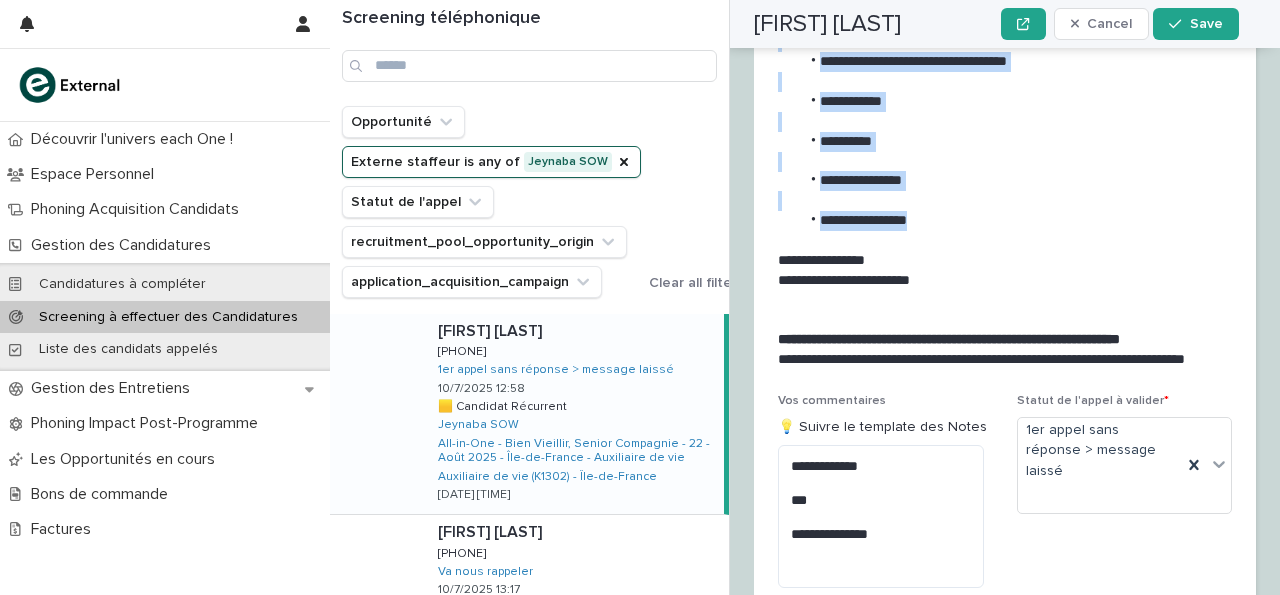 click on "**********" at bounding box center [1001, 161] 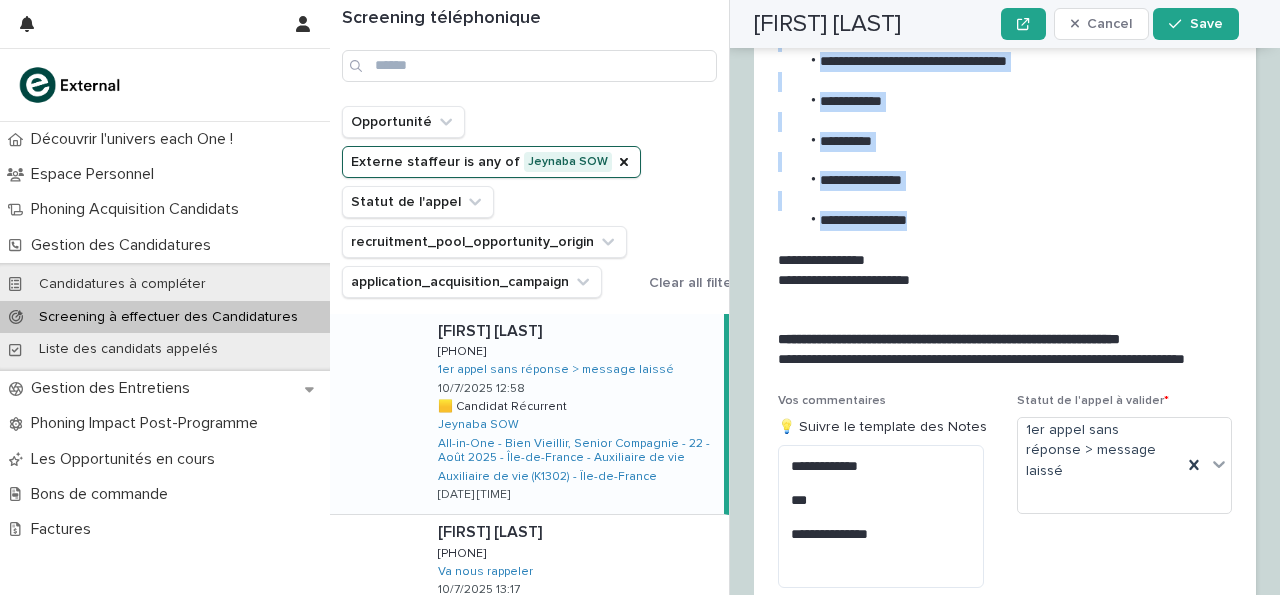 copy on "**********" 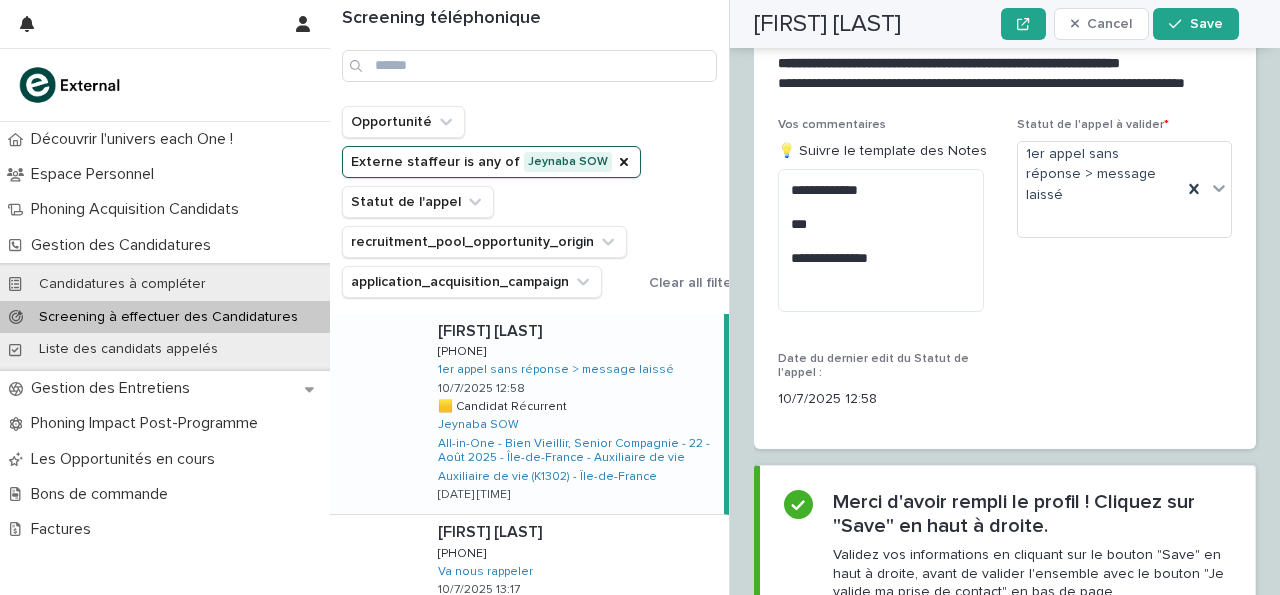 scroll, scrollTop: 2664, scrollLeft: 0, axis: vertical 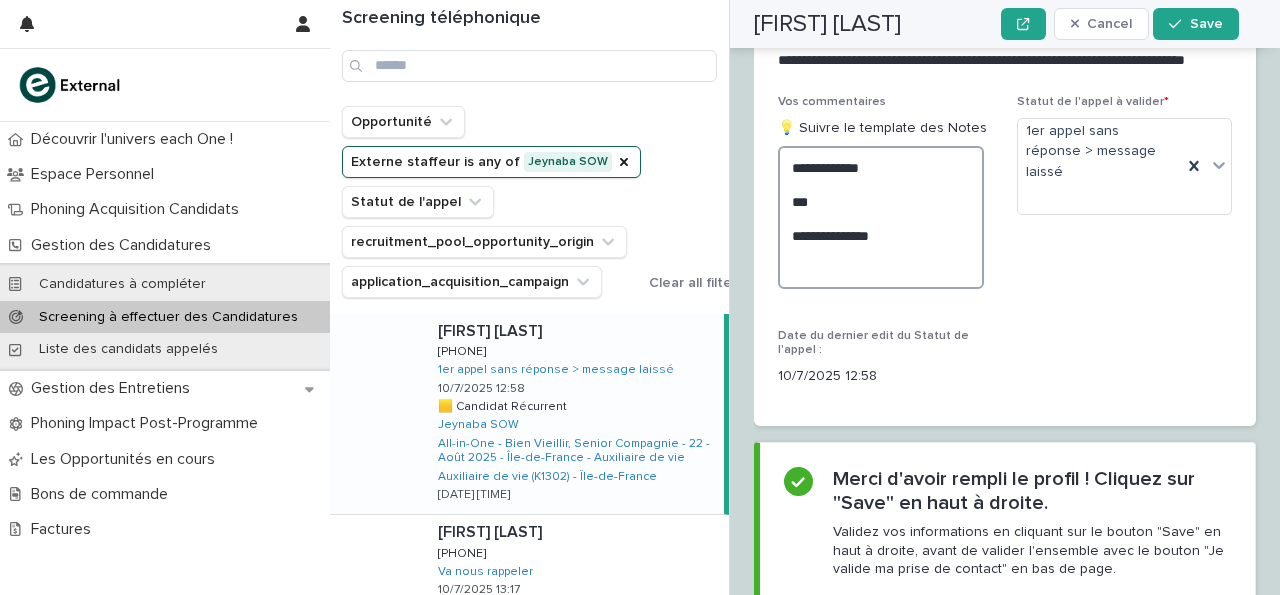 click on "**********" at bounding box center (881, 217) 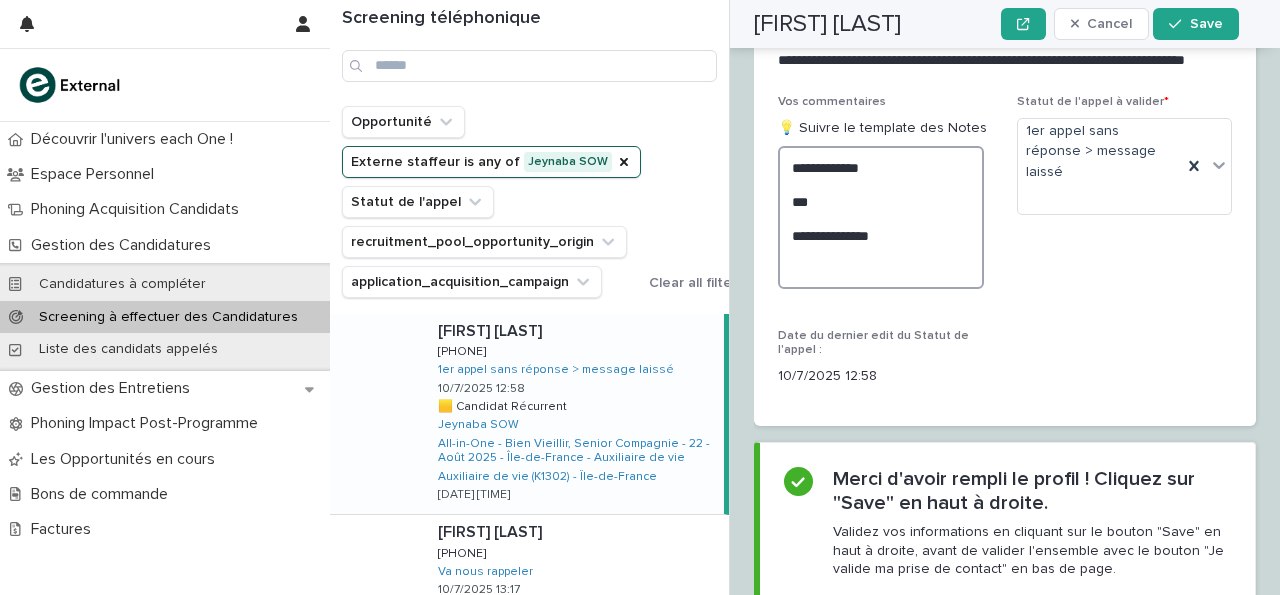 paste on "**********" 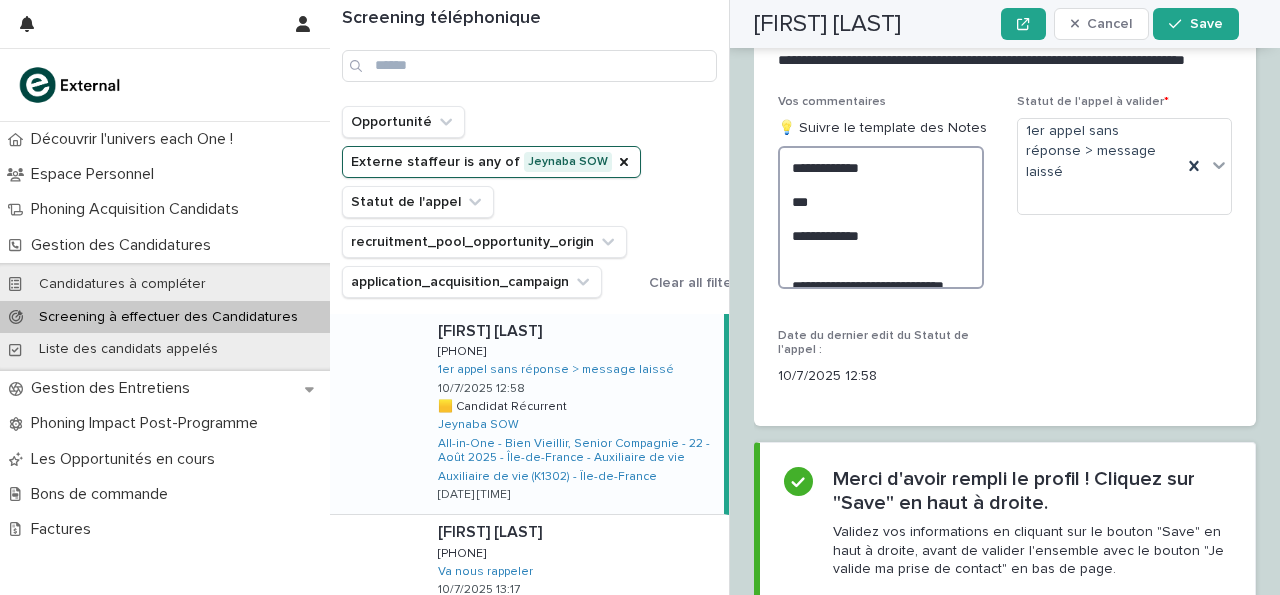 scroll, scrollTop: 2708, scrollLeft: 0, axis: vertical 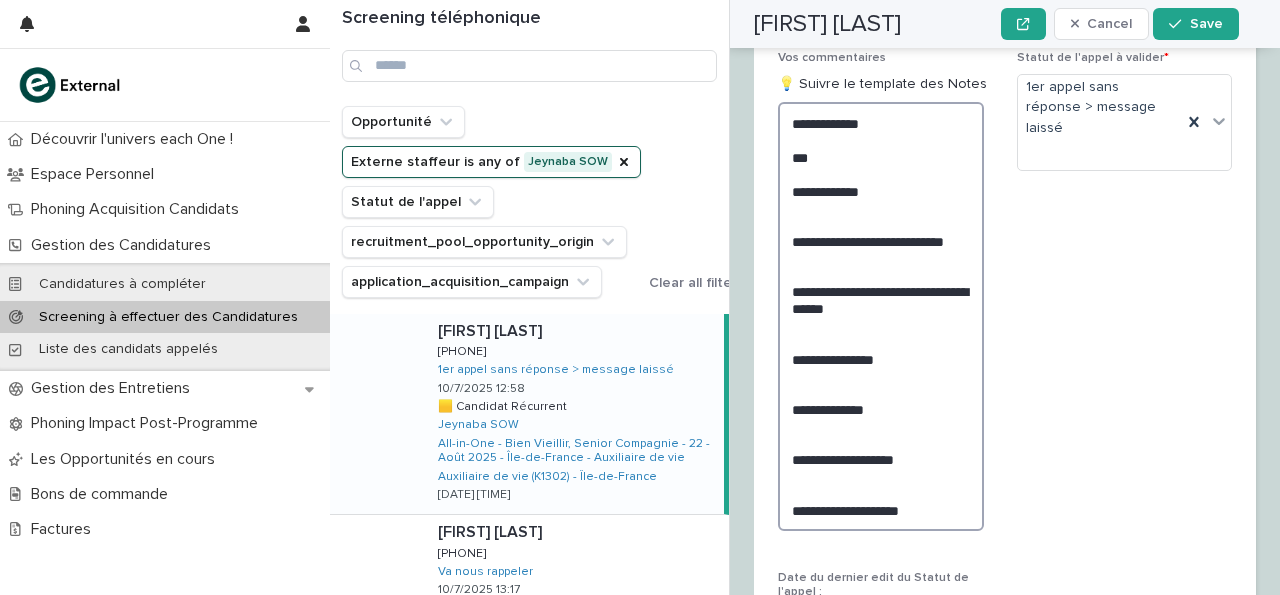 click on "**********" at bounding box center (881, 316) 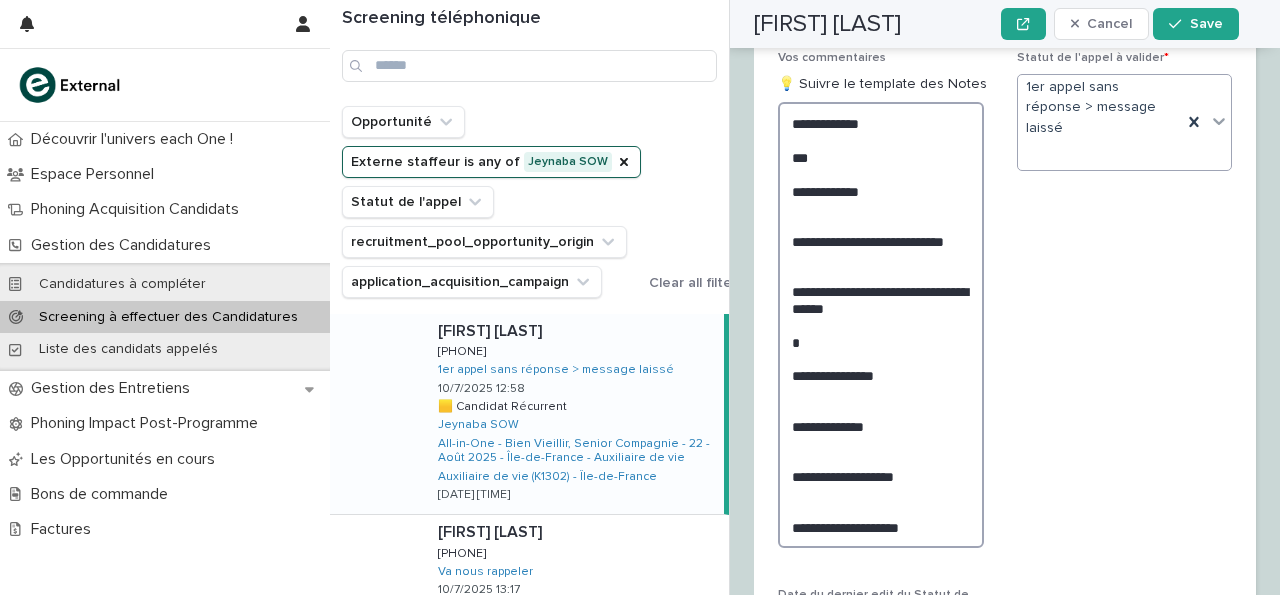 click on "**********" at bounding box center [881, 324] 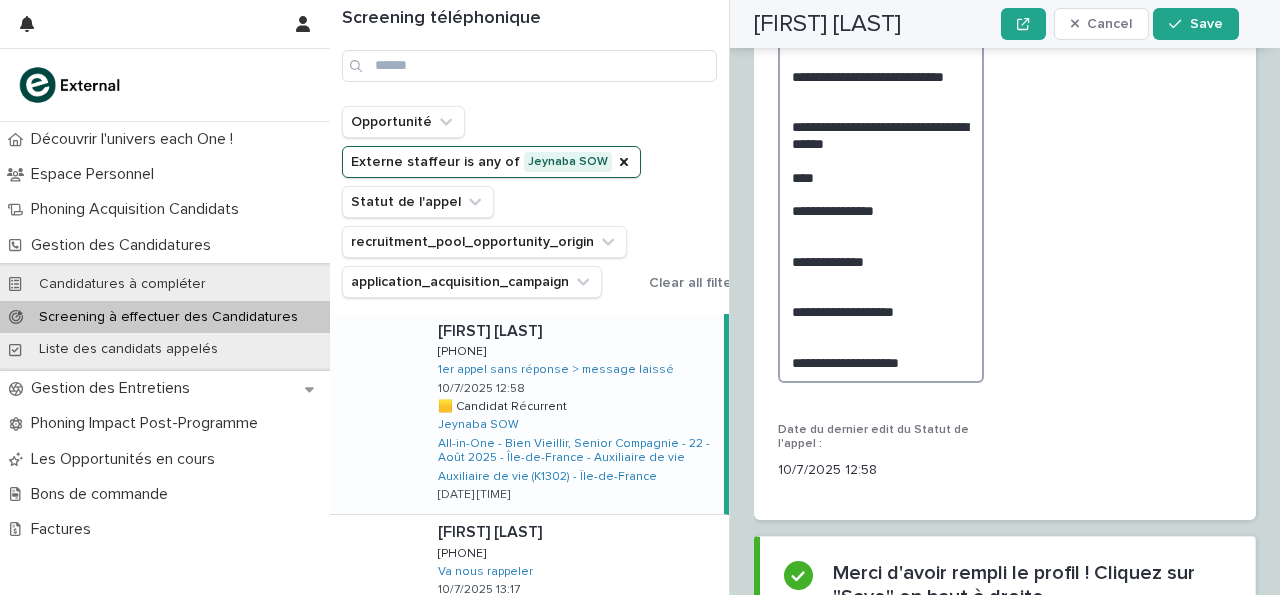 scroll, scrollTop: 2878, scrollLeft: 0, axis: vertical 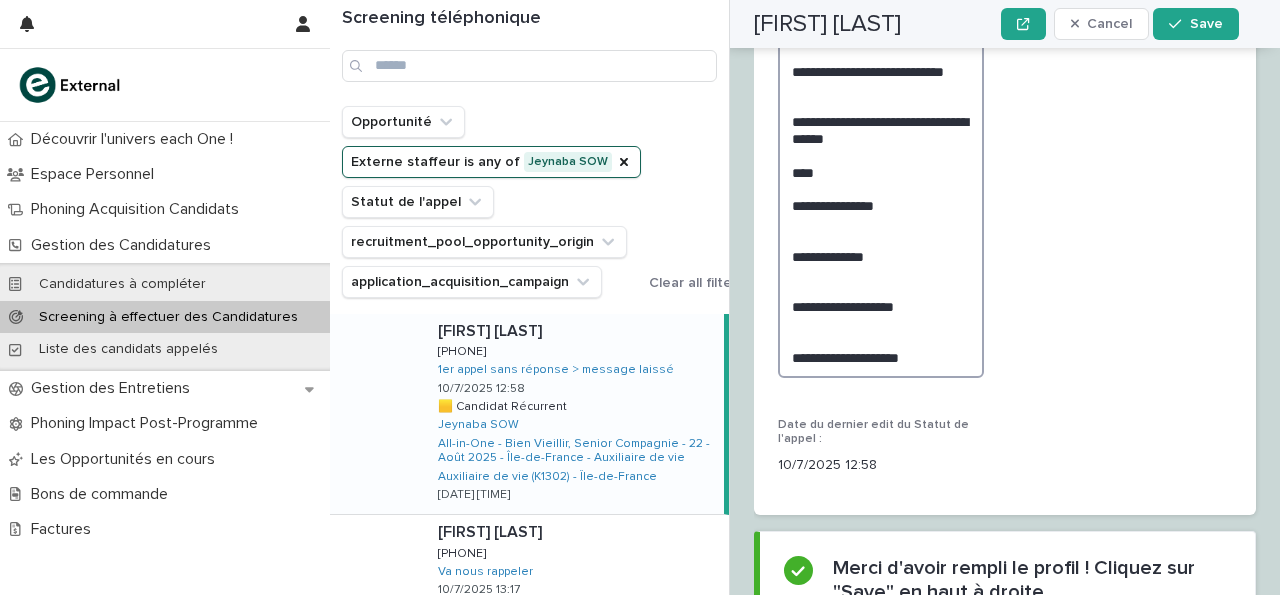 click on "**********" at bounding box center (881, 154) 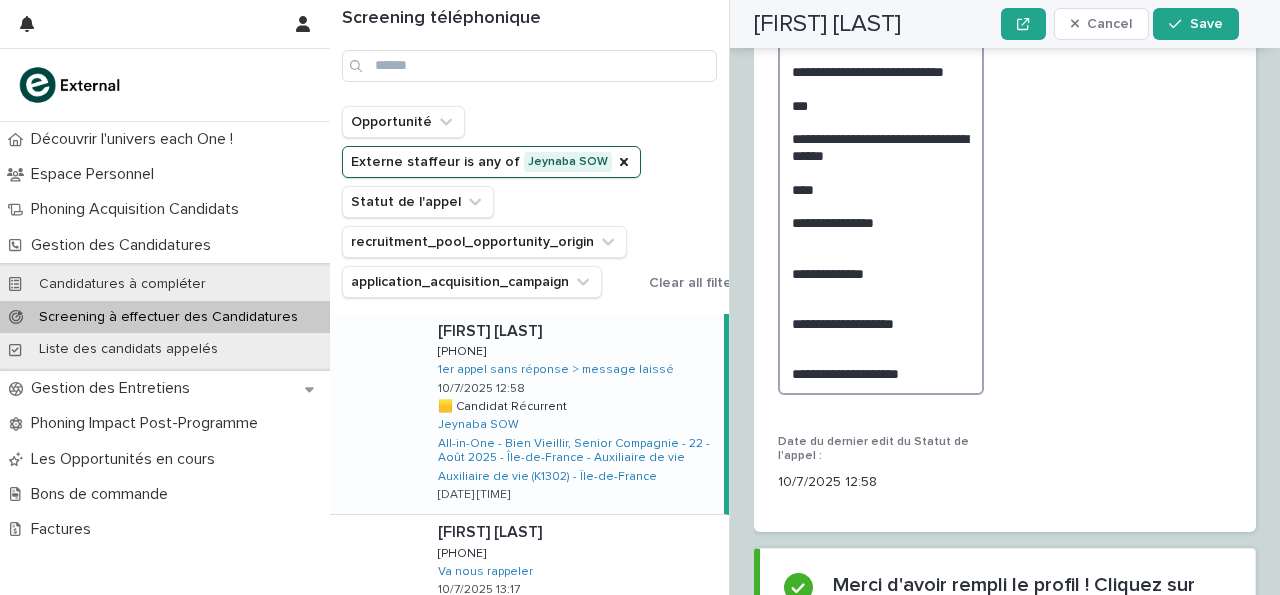 click on "**********" at bounding box center [881, 163] 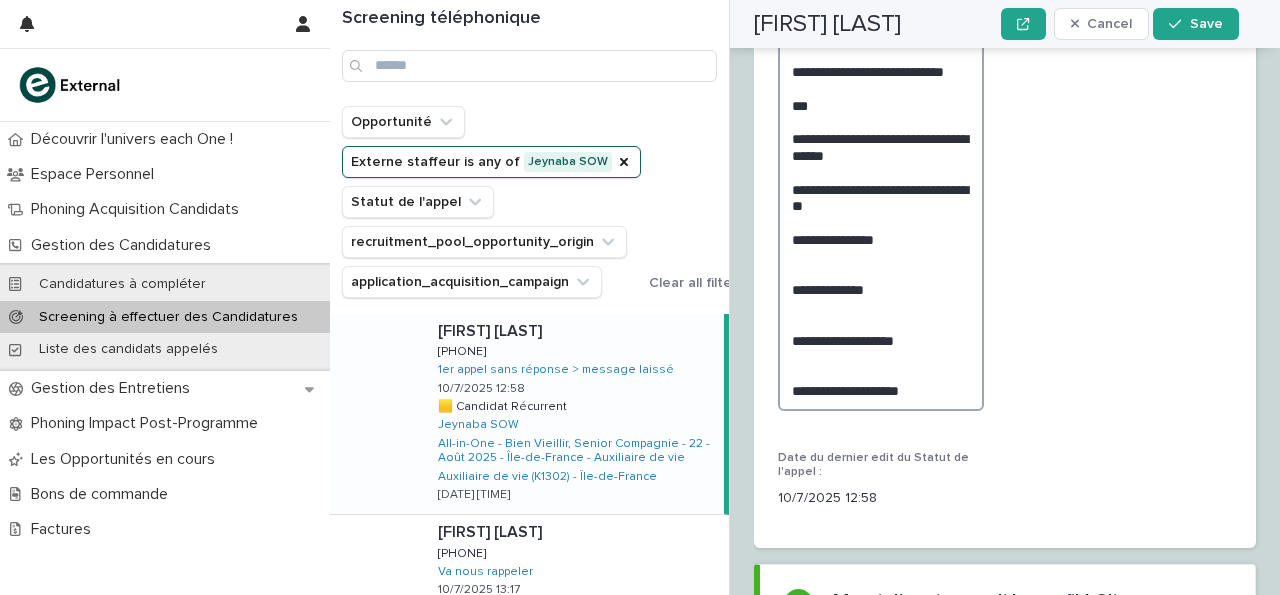 click on "**********" at bounding box center (881, 171) 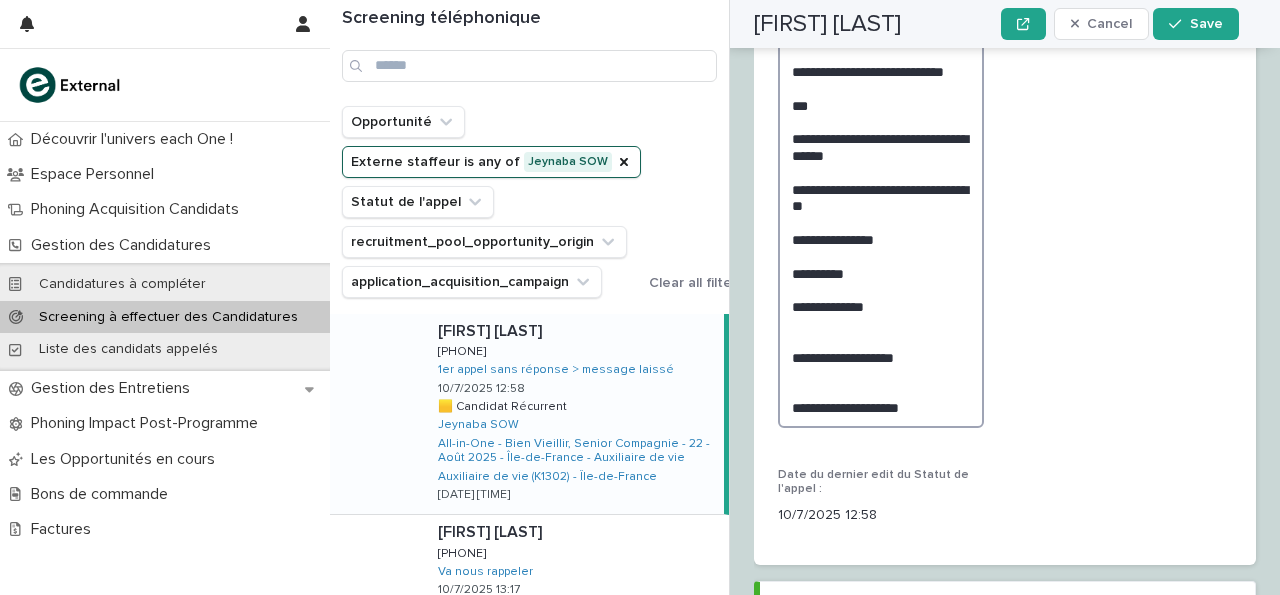 click on "**********" at bounding box center [881, 179] 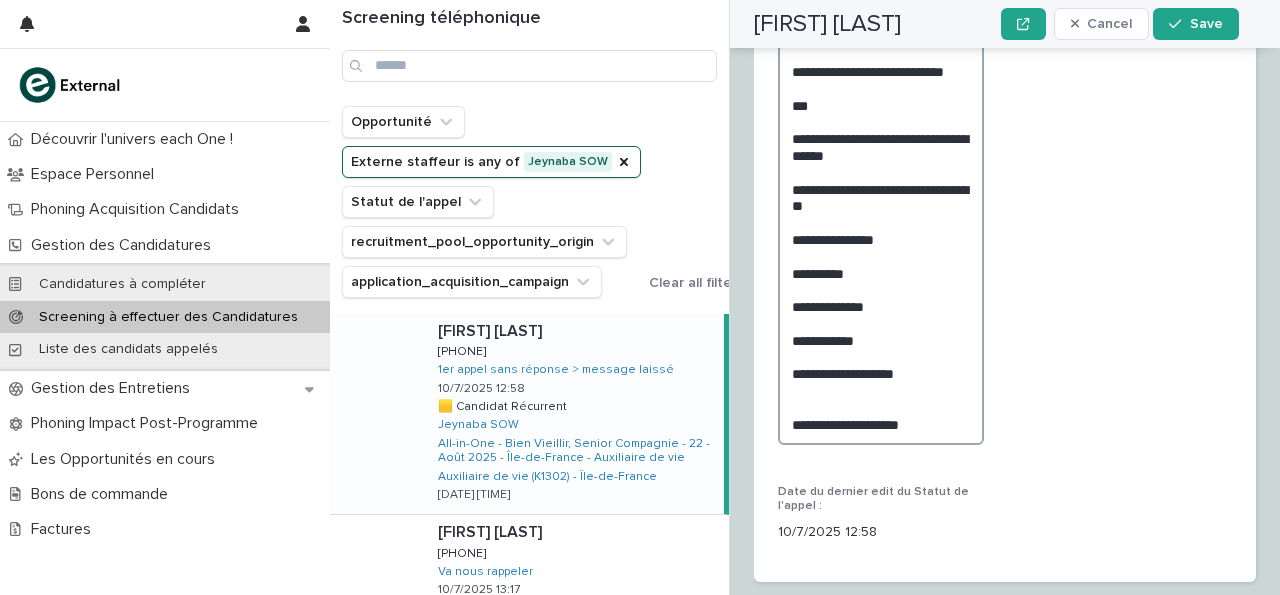 click on "**********" at bounding box center (881, 188) 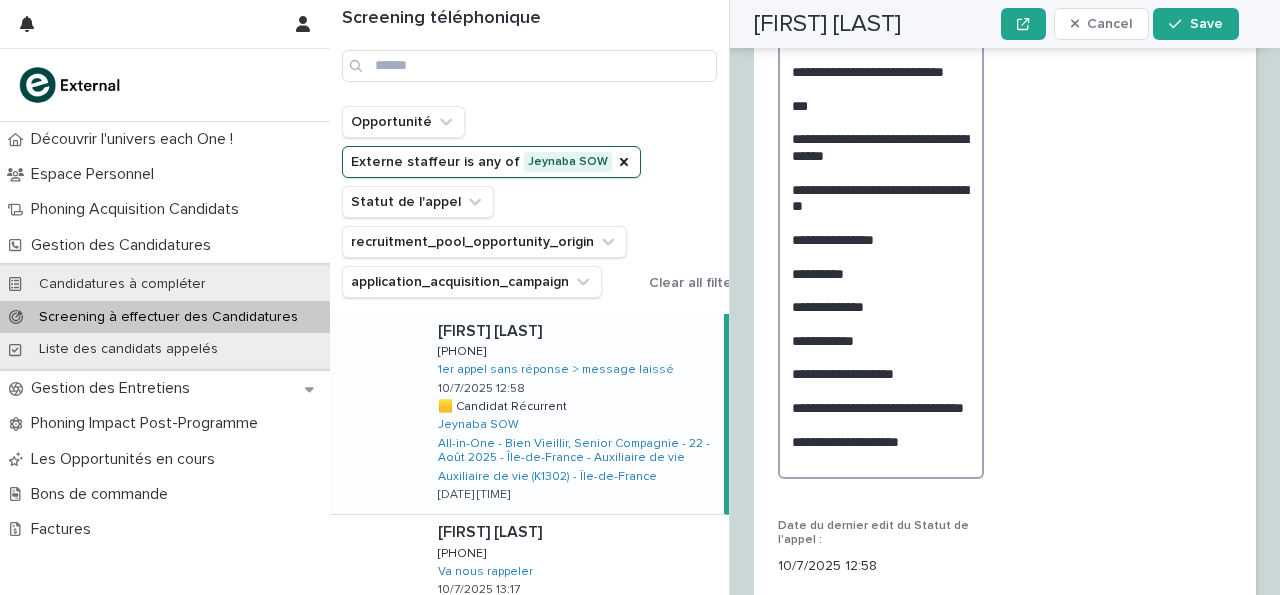 click on "**********" at bounding box center [881, 205] 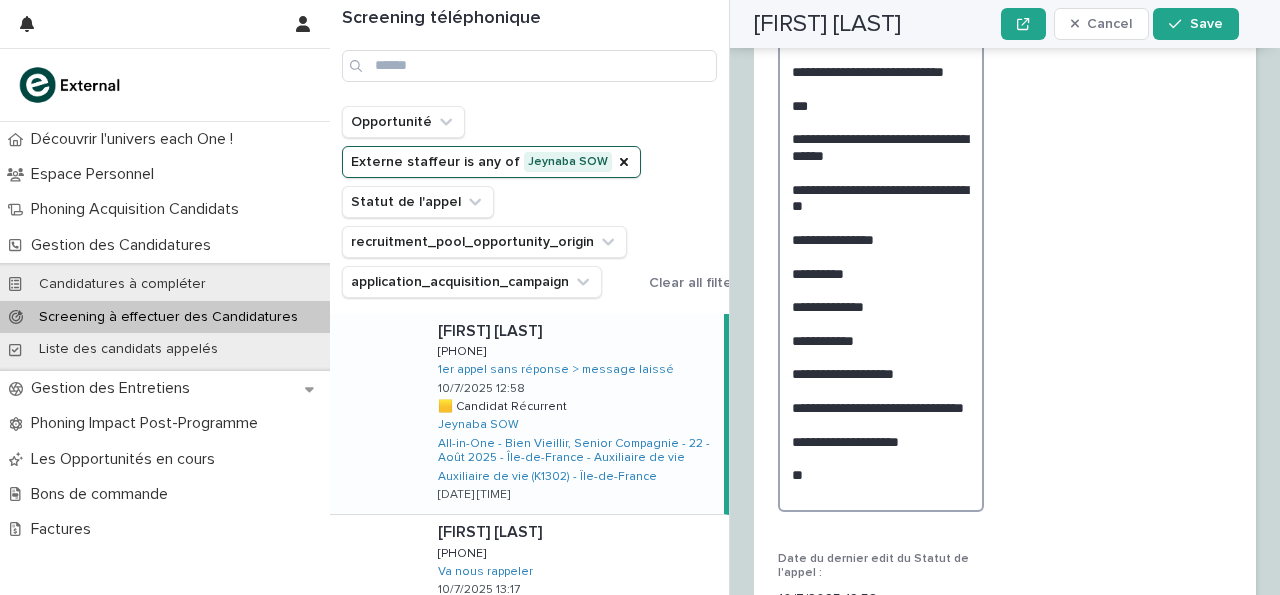 scroll, scrollTop: 2738, scrollLeft: 0, axis: vertical 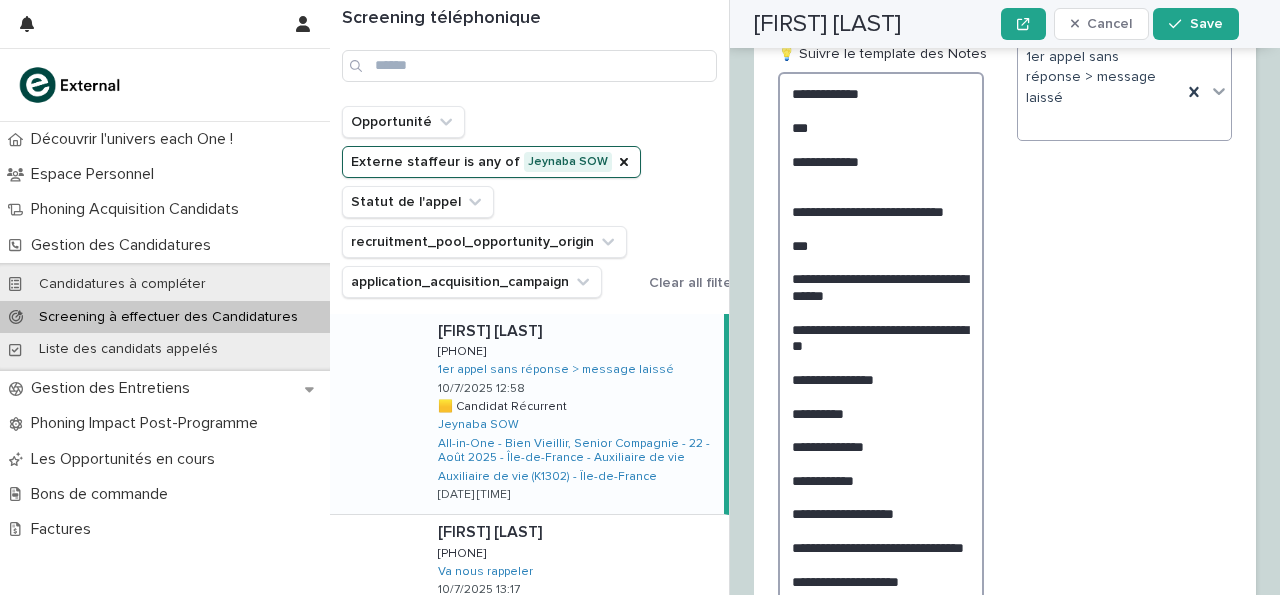 type on "**********" 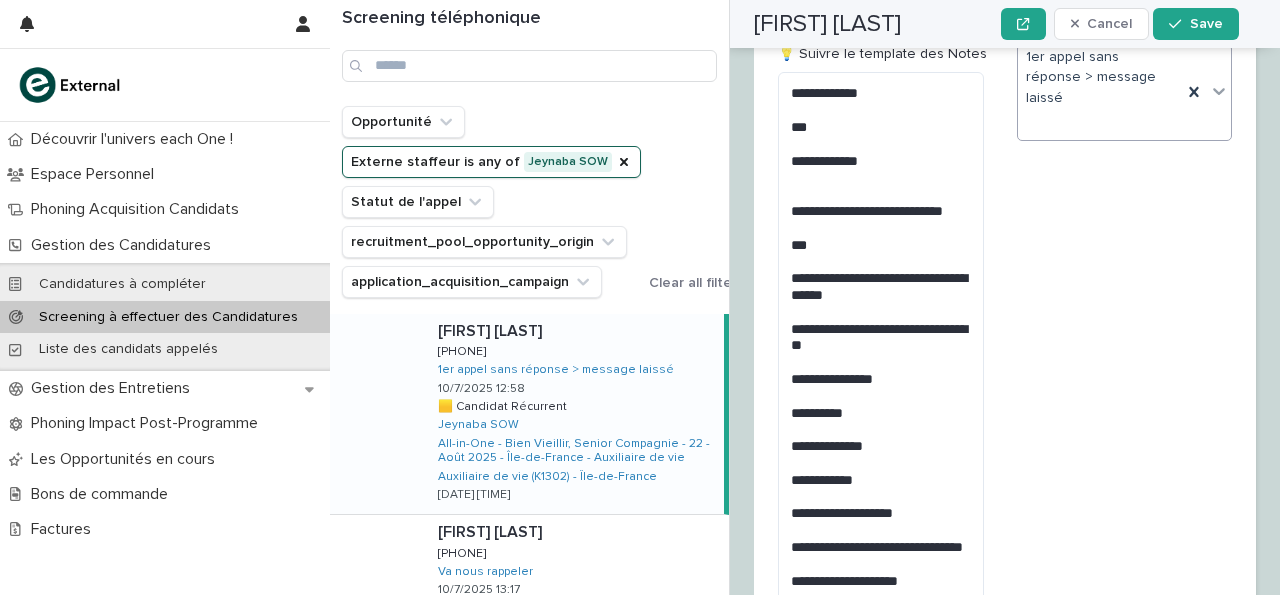 click 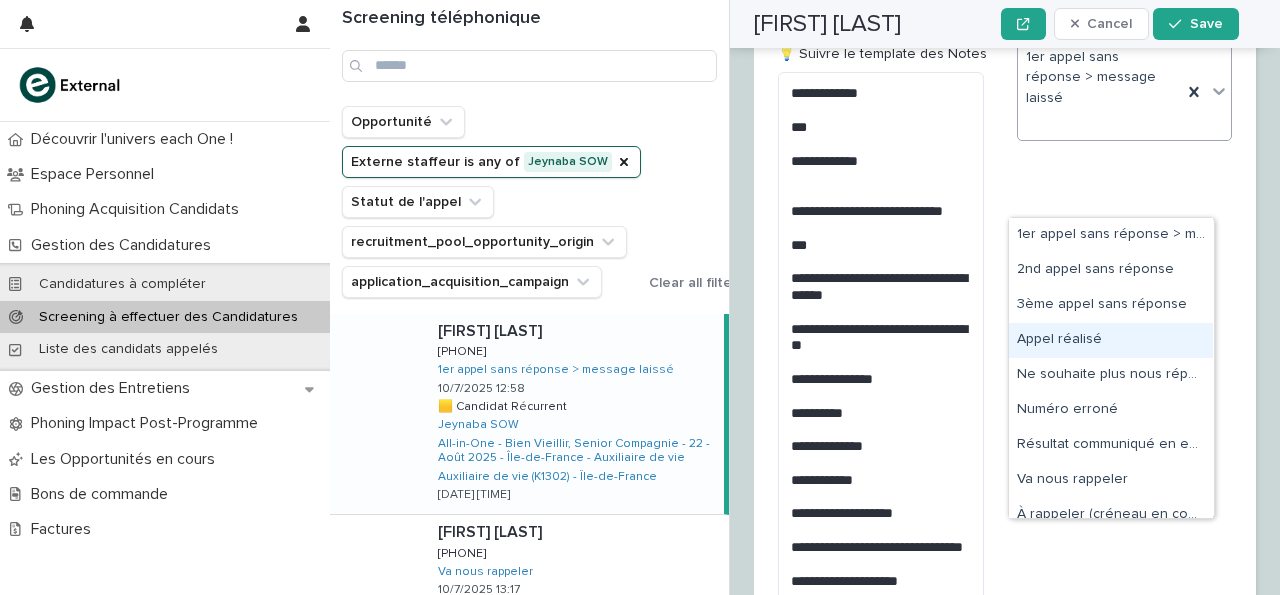 click on "Appel réalisé" at bounding box center [1111, 340] 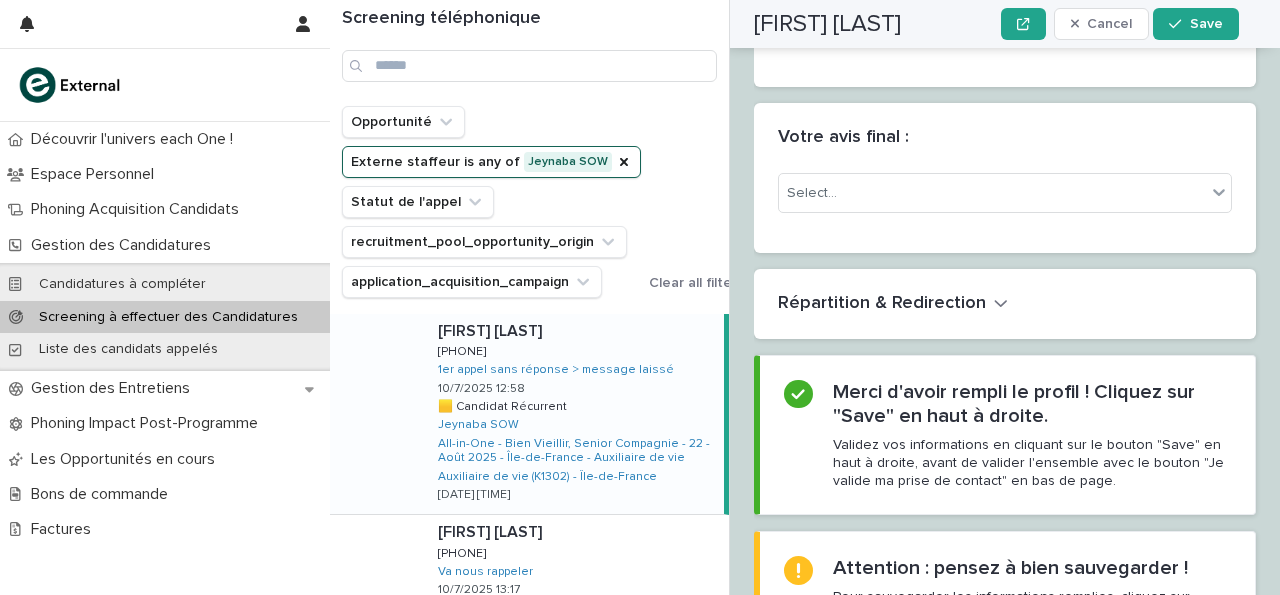 scroll, scrollTop: 3442, scrollLeft: 0, axis: vertical 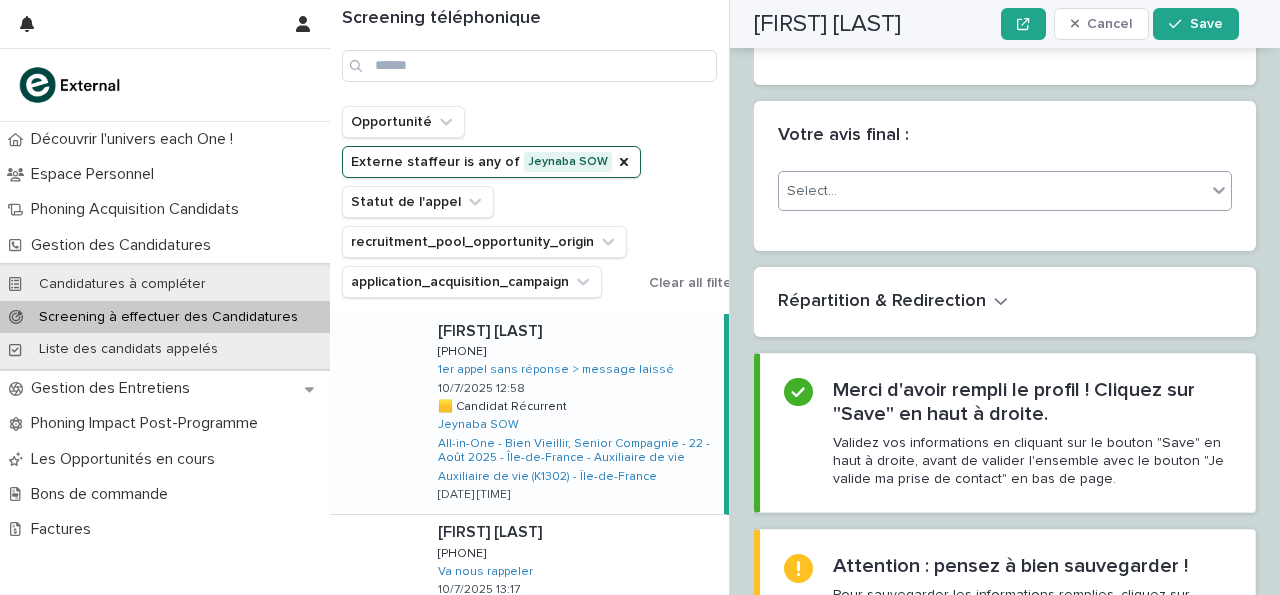 click on "Select..." at bounding box center (992, 191) 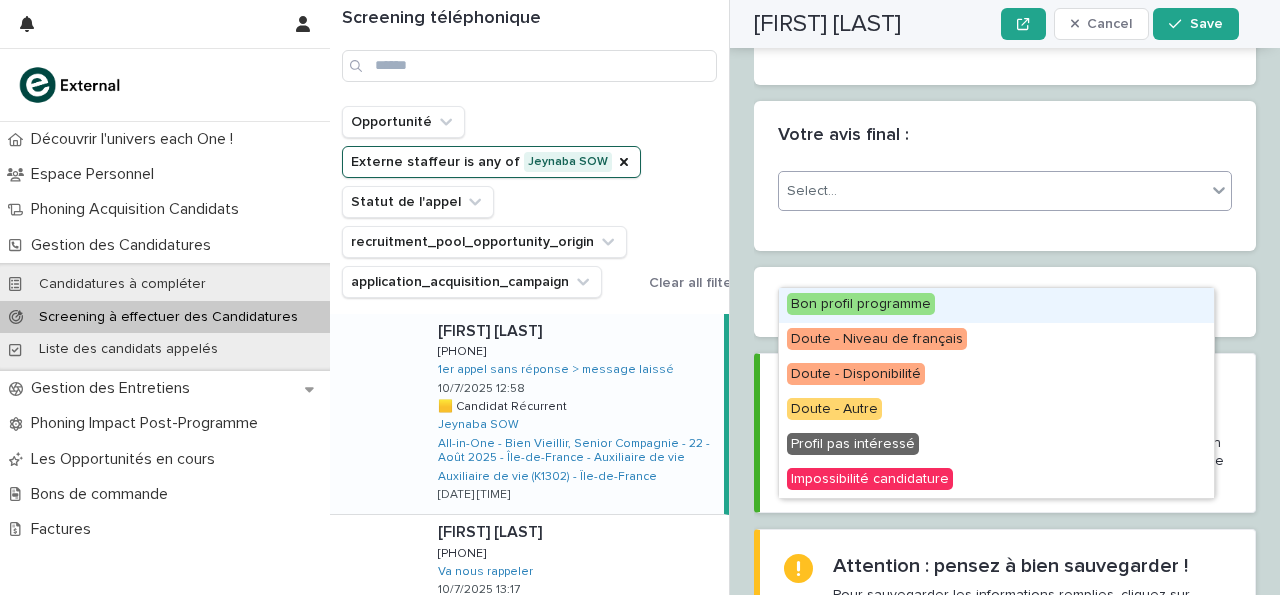 click on "Bon profil programme" at bounding box center (996, 305) 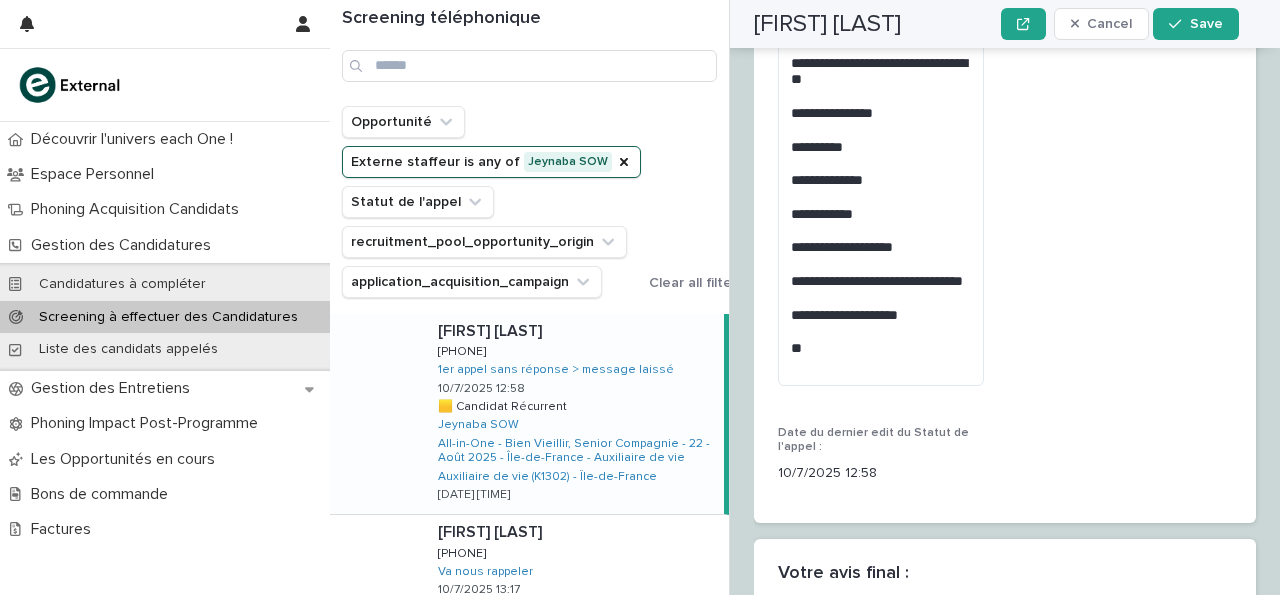 scroll, scrollTop: 3012, scrollLeft: 0, axis: vertical 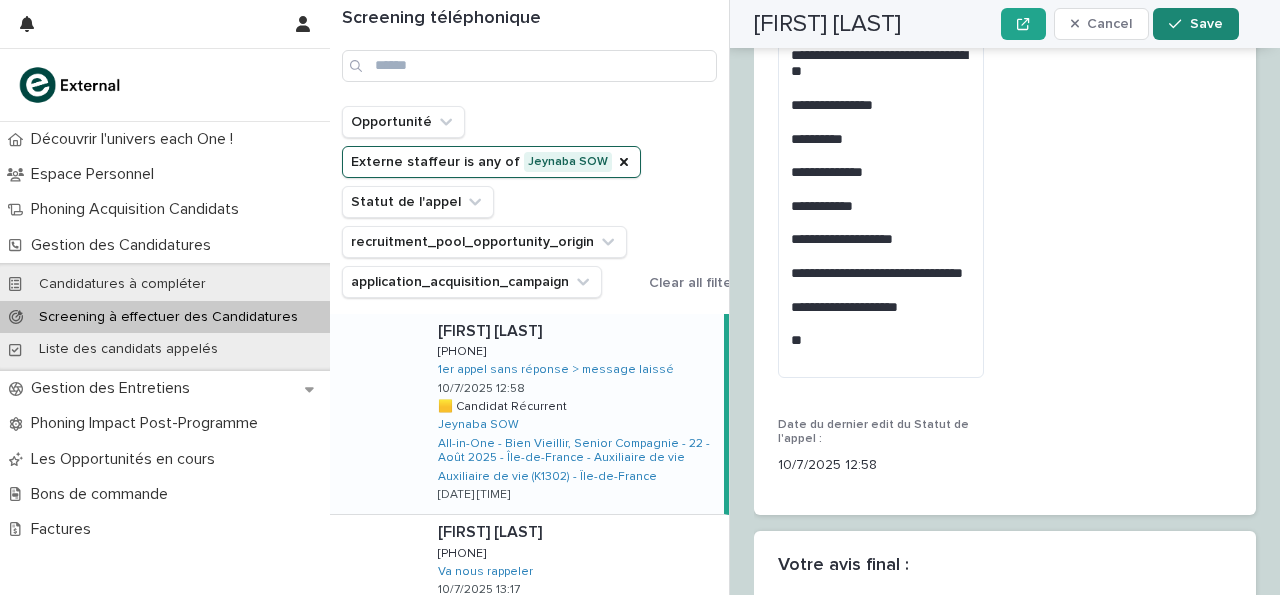 click on "Save" at bounding box center [1206, 24] 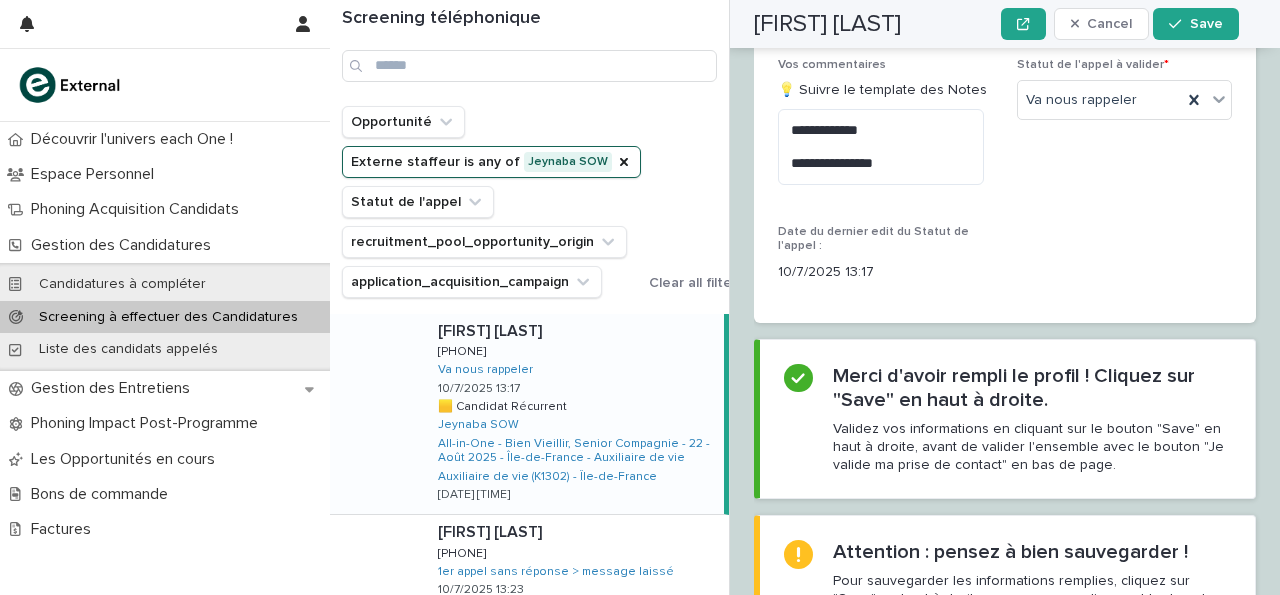 scroll, scrollTop: 3183, scrollLeft: 0, axis: vertical 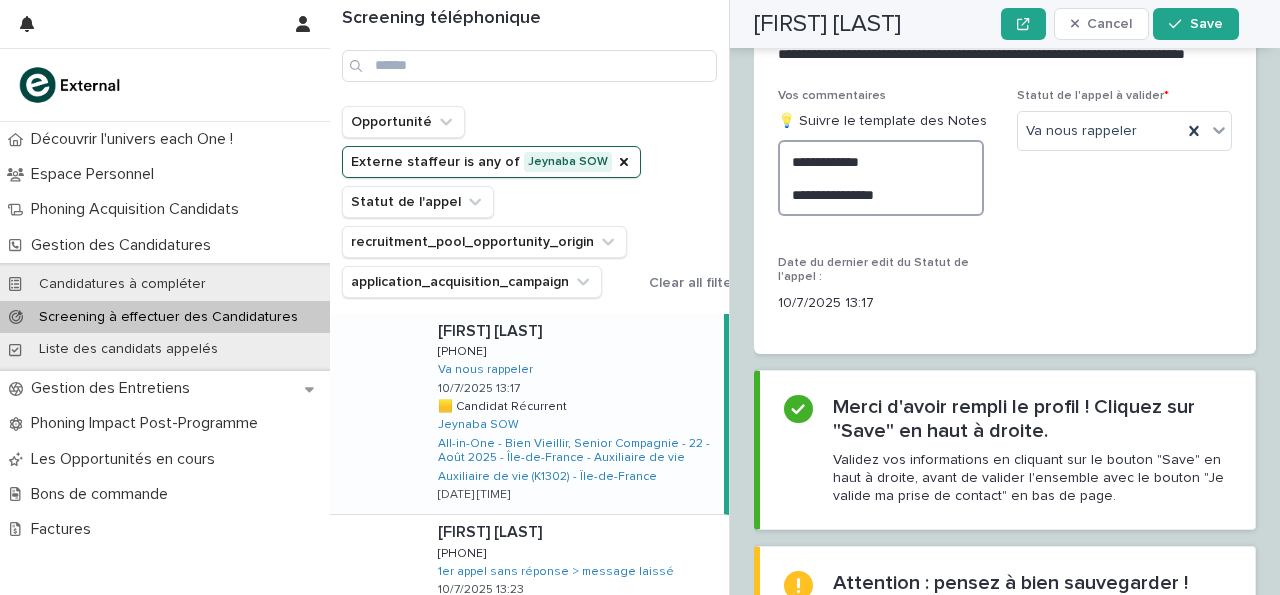 click on "**********" at bounding box center [881, 178] 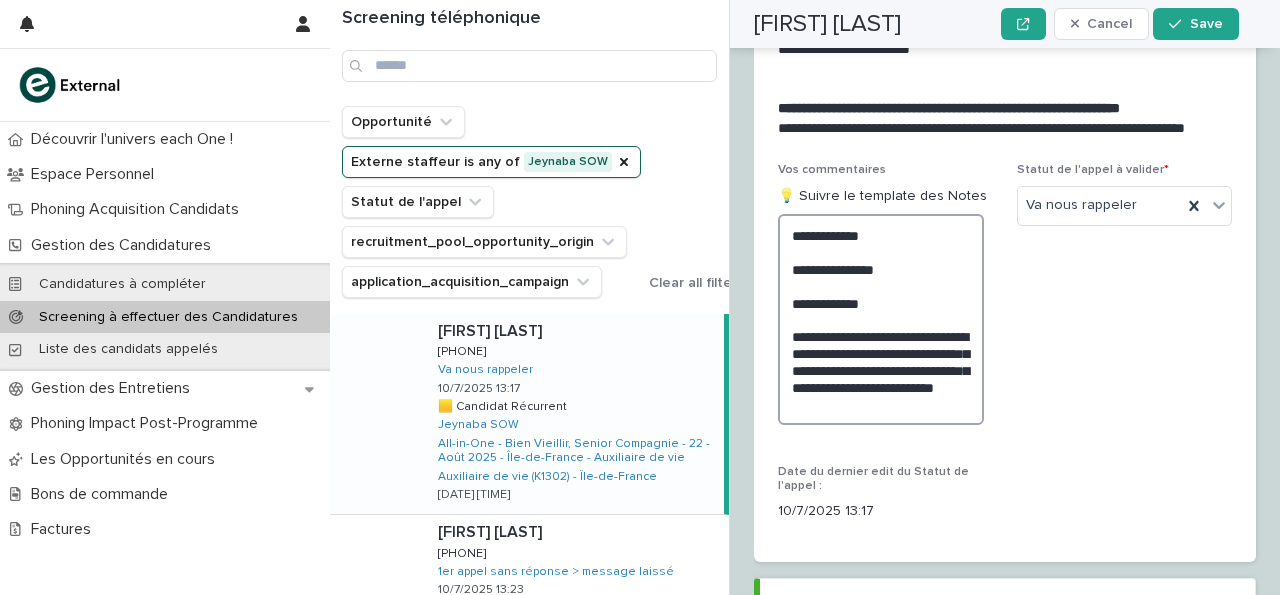 scroll, scrollTop: 3343, scrollLeft: 0, axis: vertical 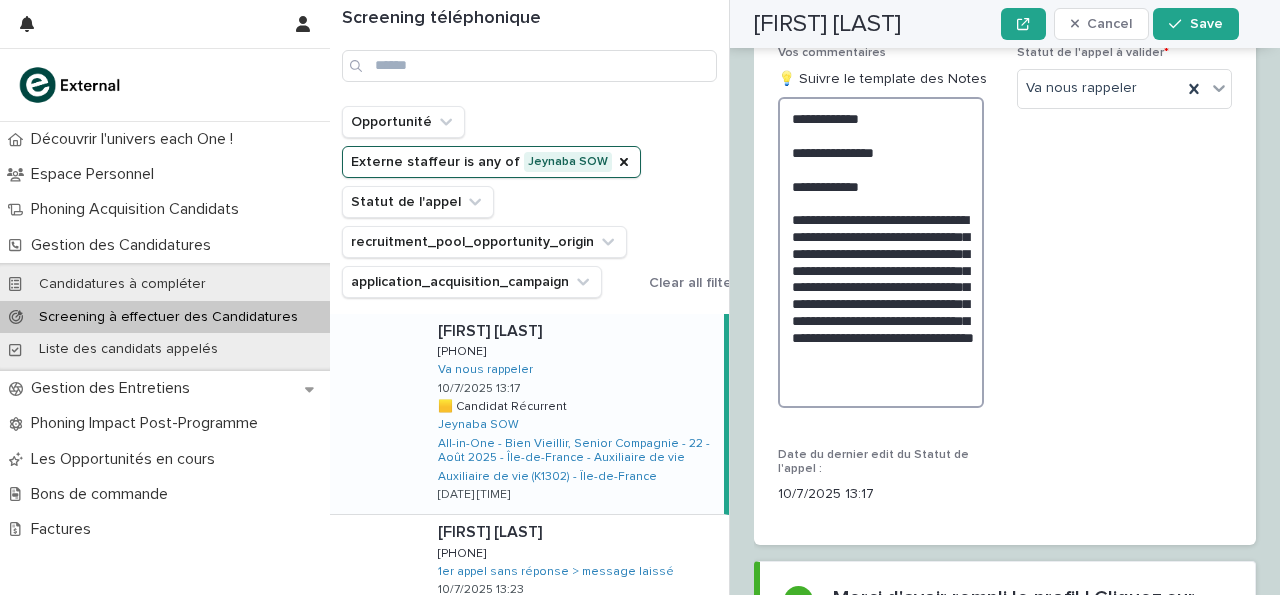drag, startPoint x: 793, startPoint y: 293, endPoint x: 984, endPoint y: 478, distance: 265.906 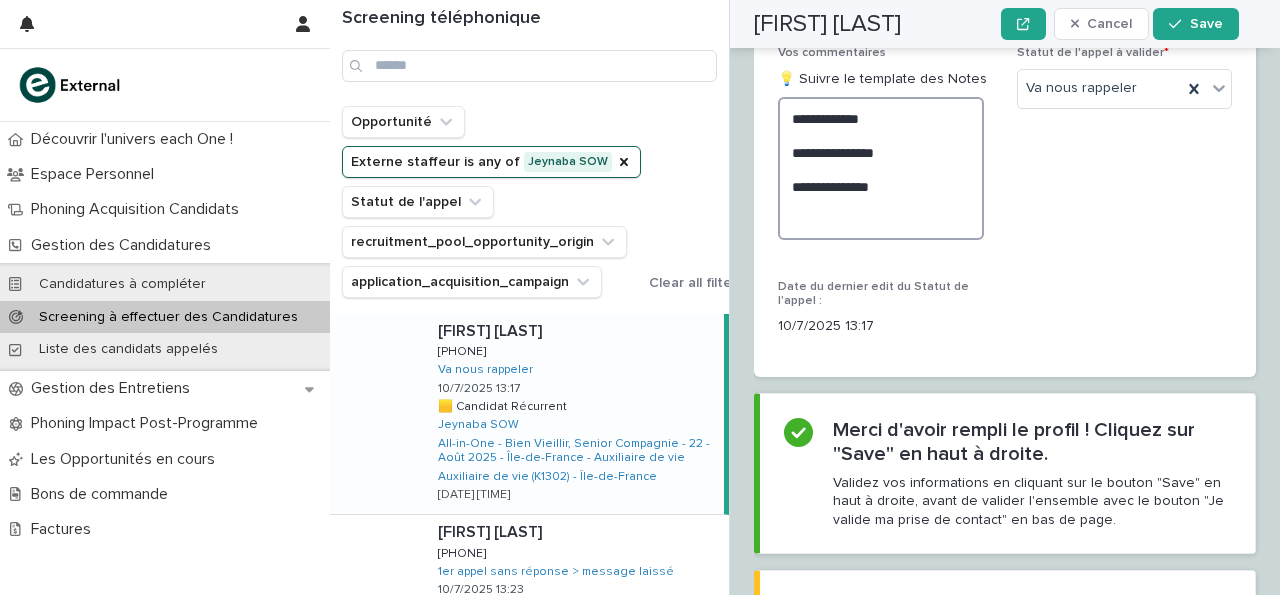 paste on "**********" 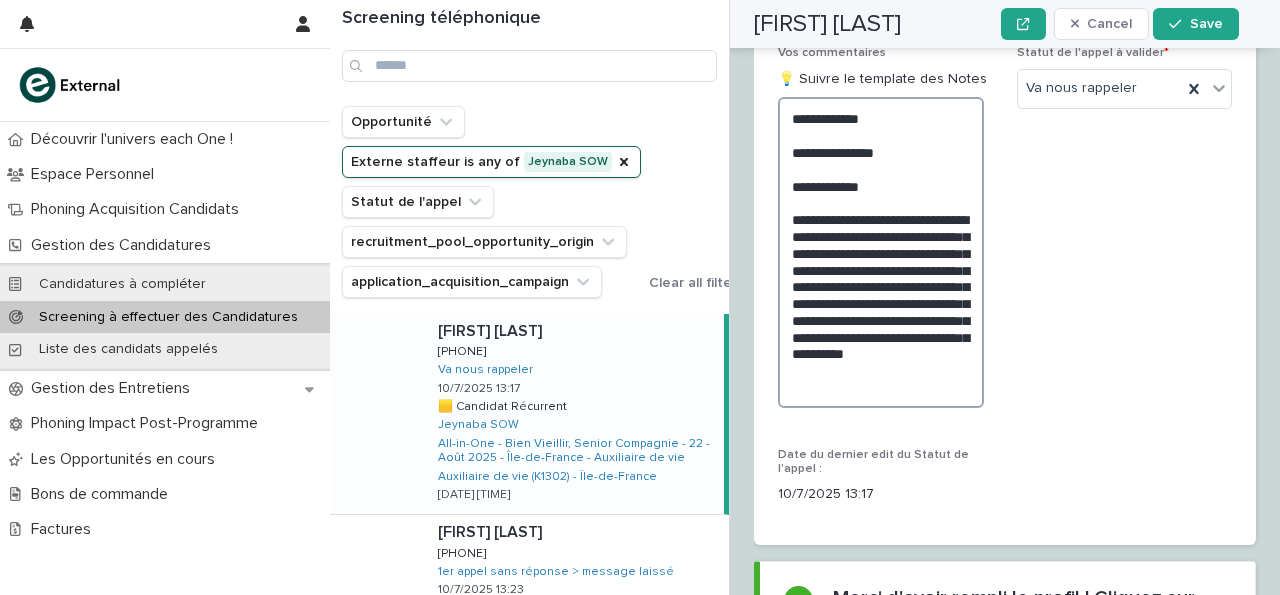 type on "**********" 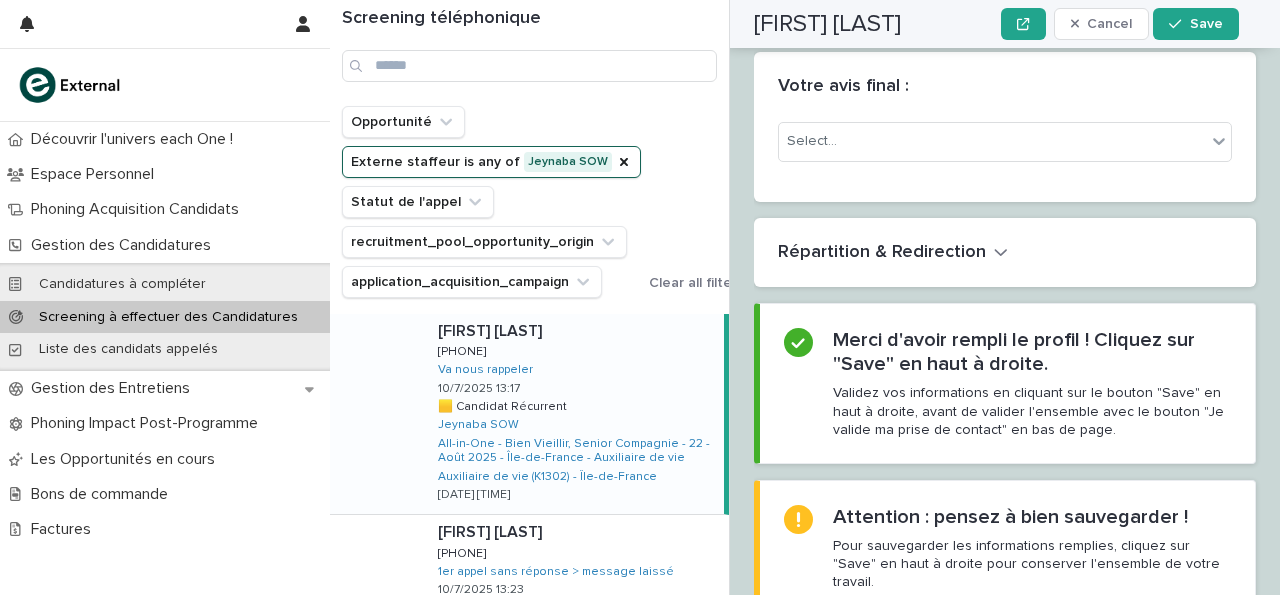 scroll, scrollTop: 3859, scrollLeft: 0, axis: vertical 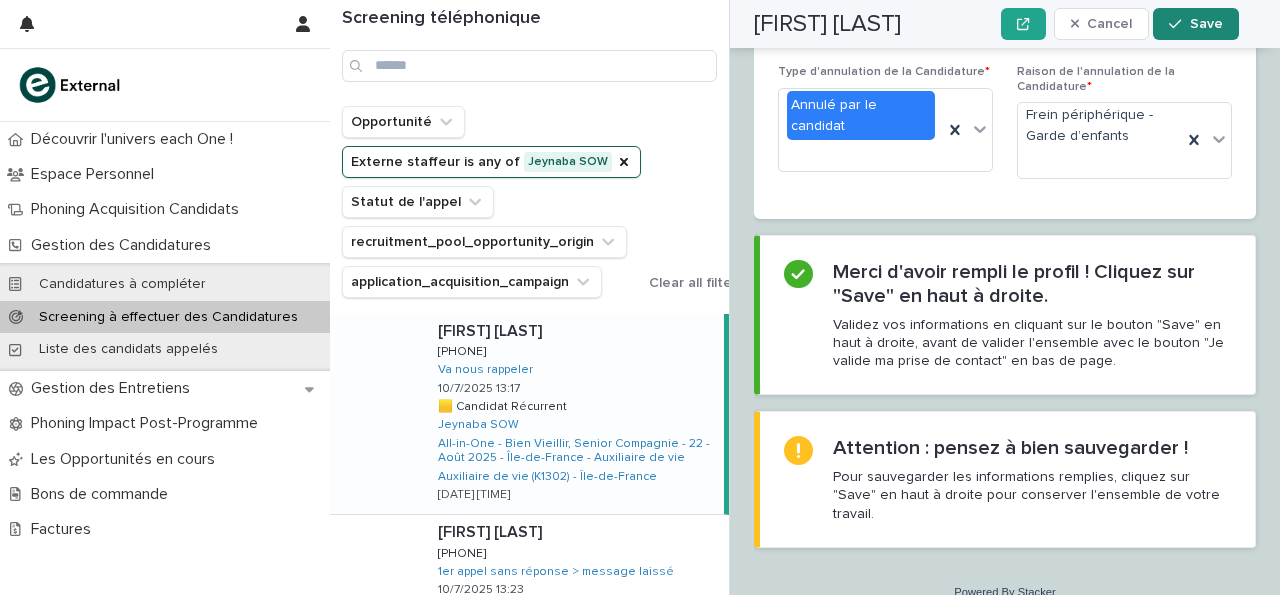 click on "Save" at bounding box center (1195, 24) 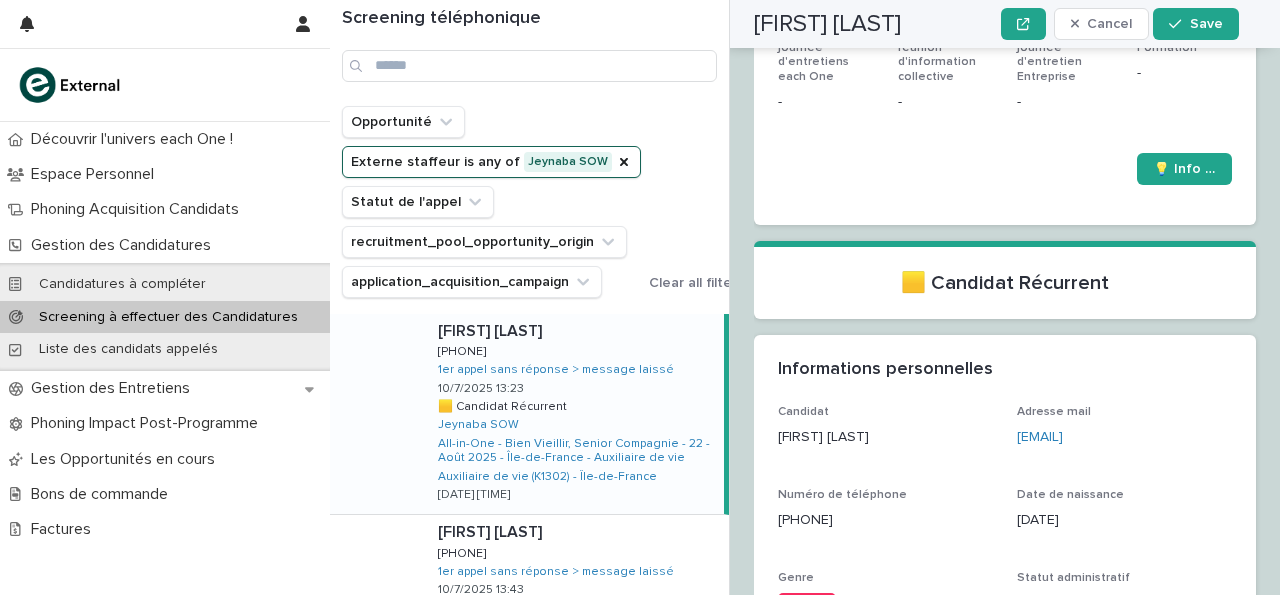 scroll, scrollTop: 0, scrollLeft: 0, axis: both 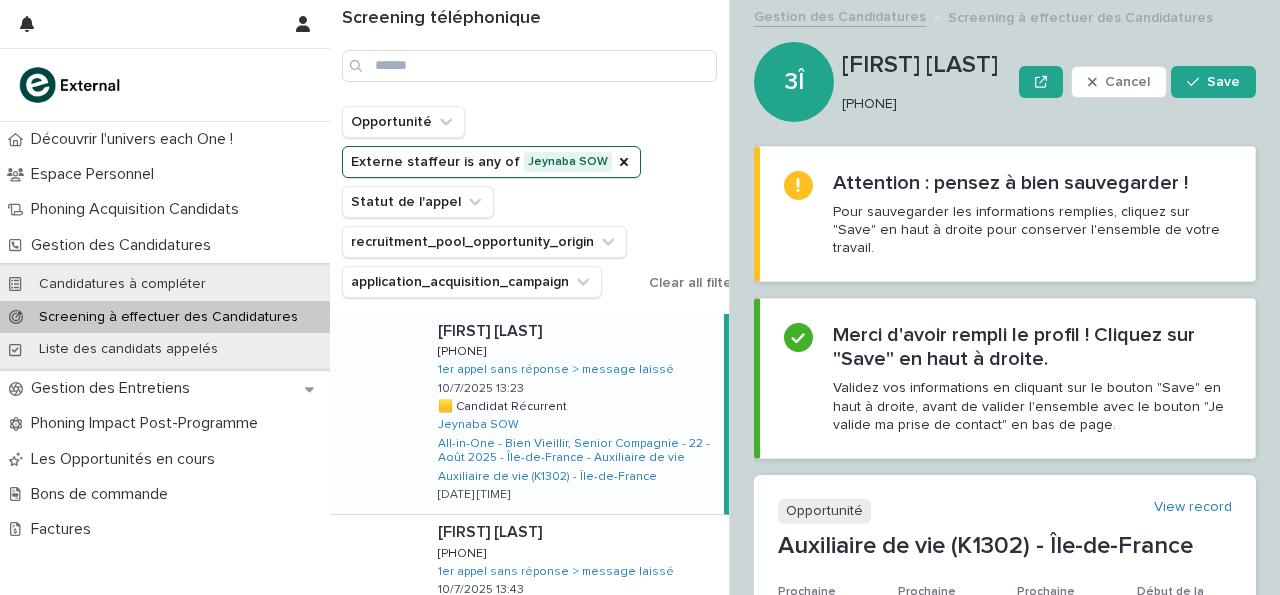 drag, startPoint x: 843, startPoint y: 105, endPoint x: 870, endPoint y: 102, distance: 27.166155 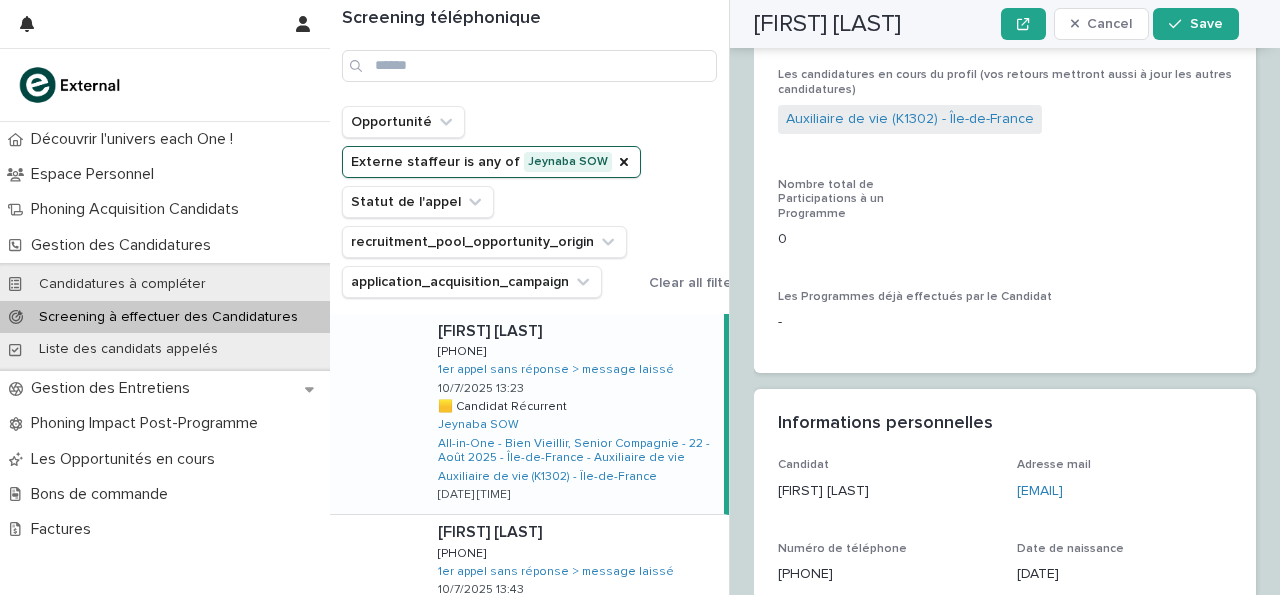 scroll, scrollTop: 2122, scrollLeft: 0, axis: vertical 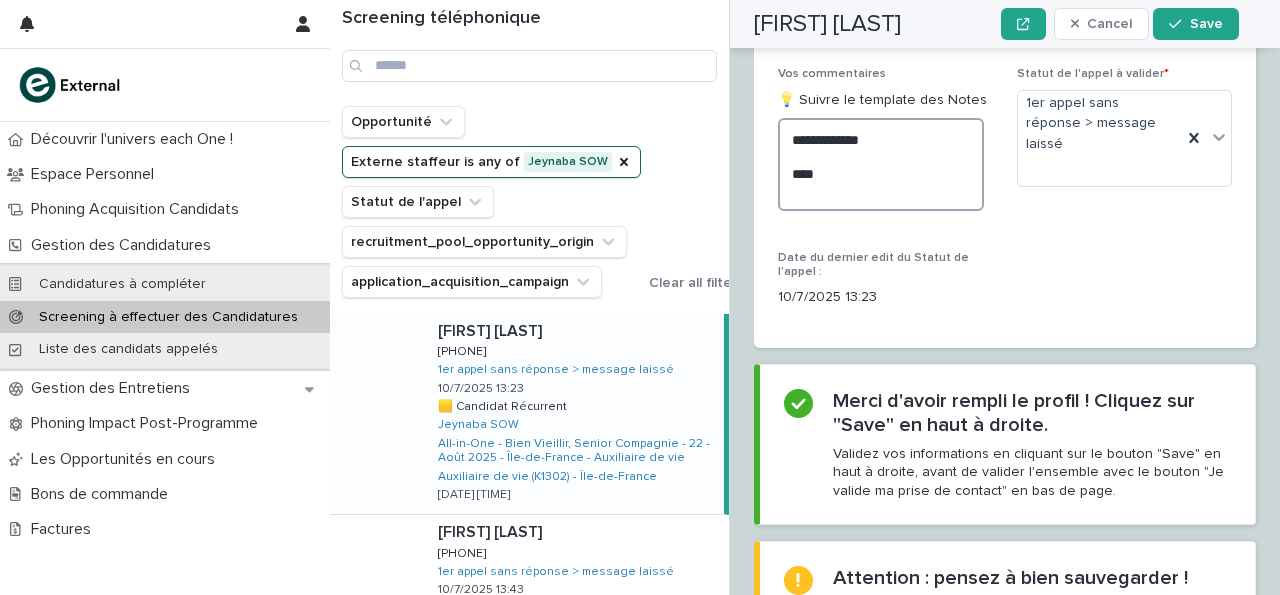 click on "**********" at bounding box center [881, 164] 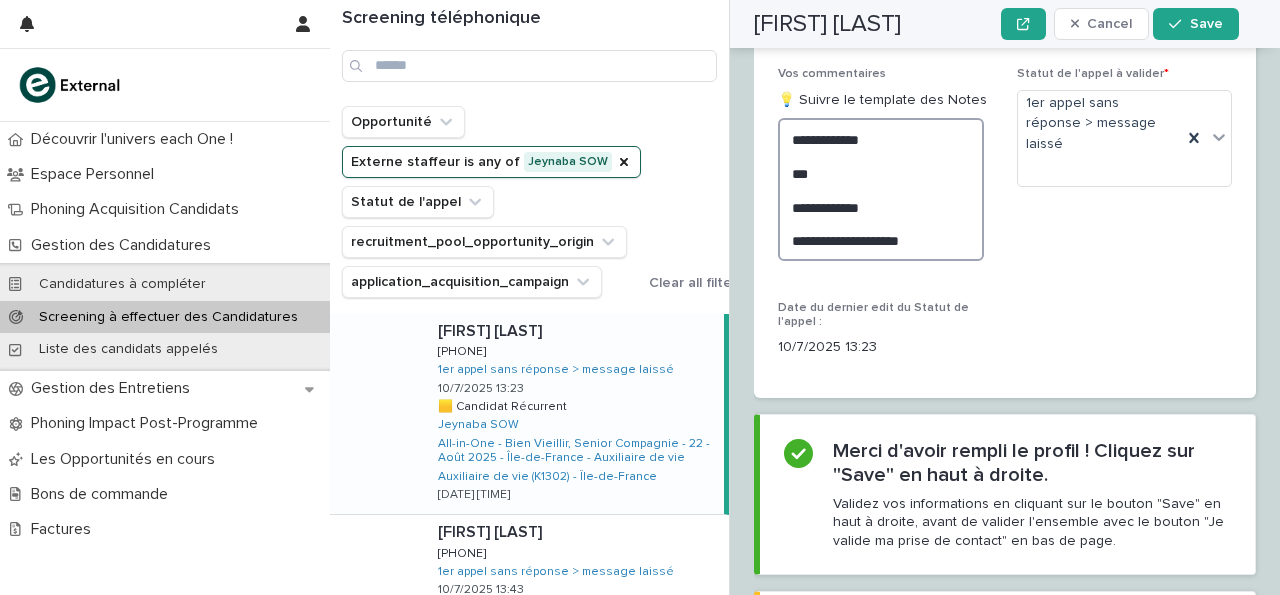 type on "**********" 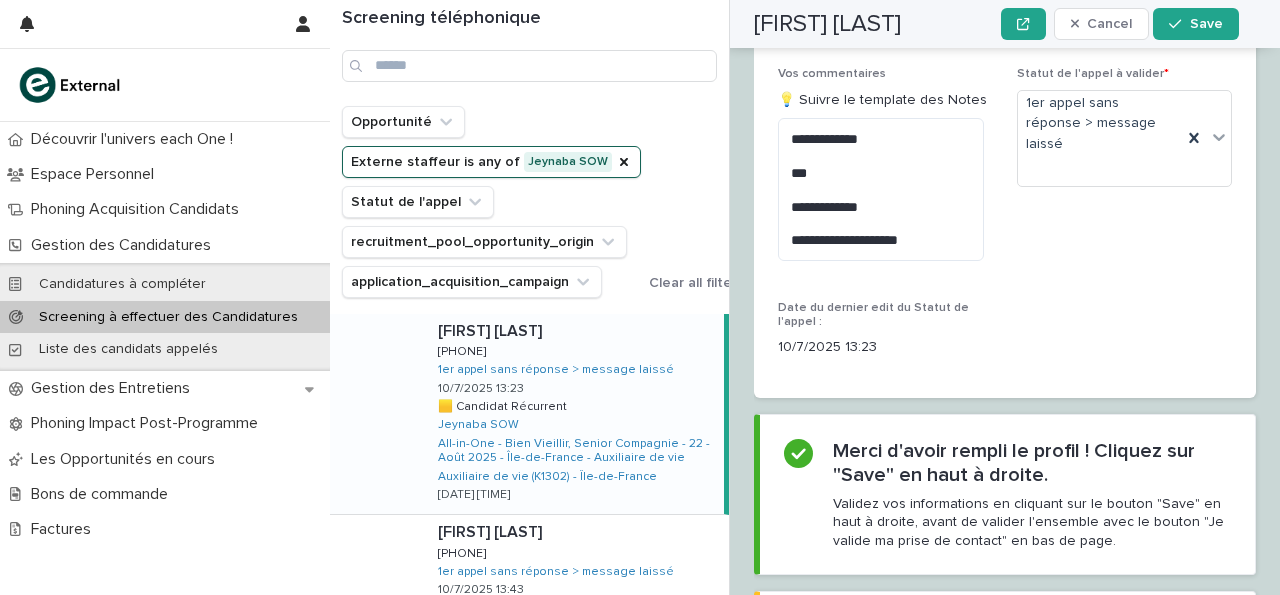 click on "**********" at bounding box center (1005, 232) 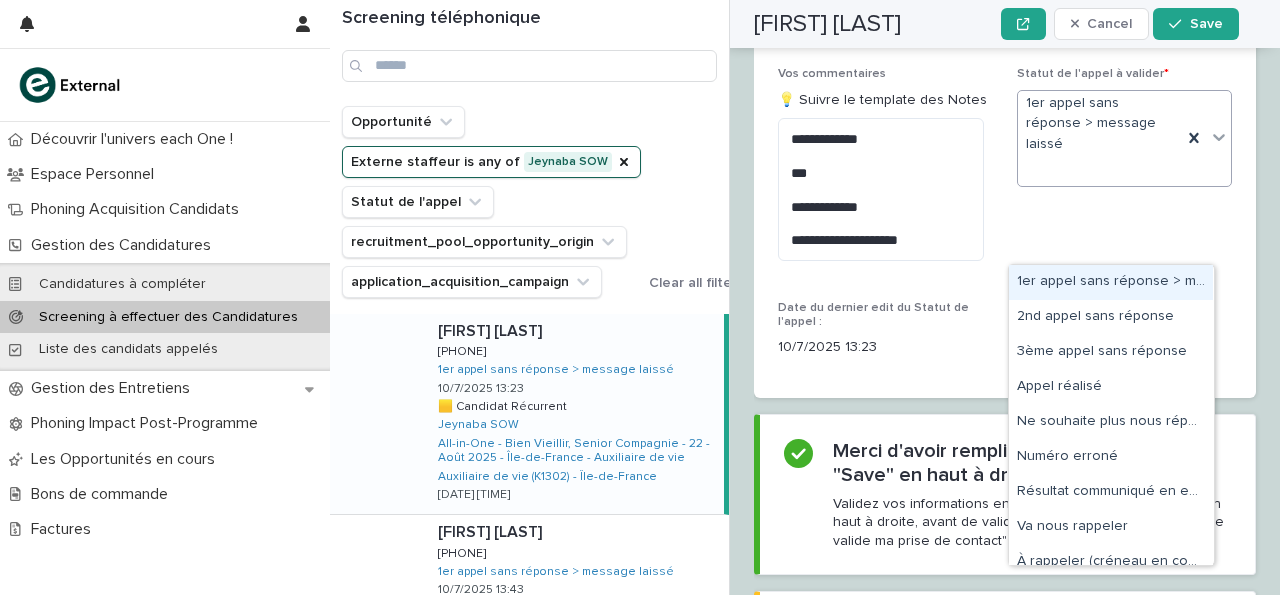 click 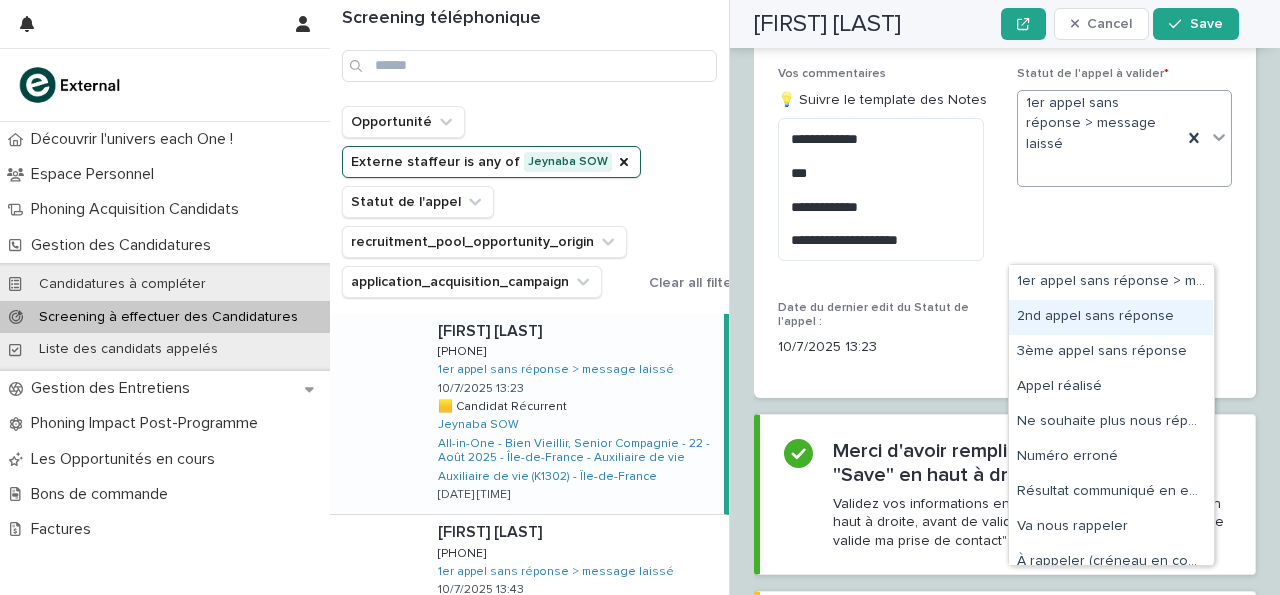 click on "2nd appel sans réponse" at bounding box center [1111, 317] 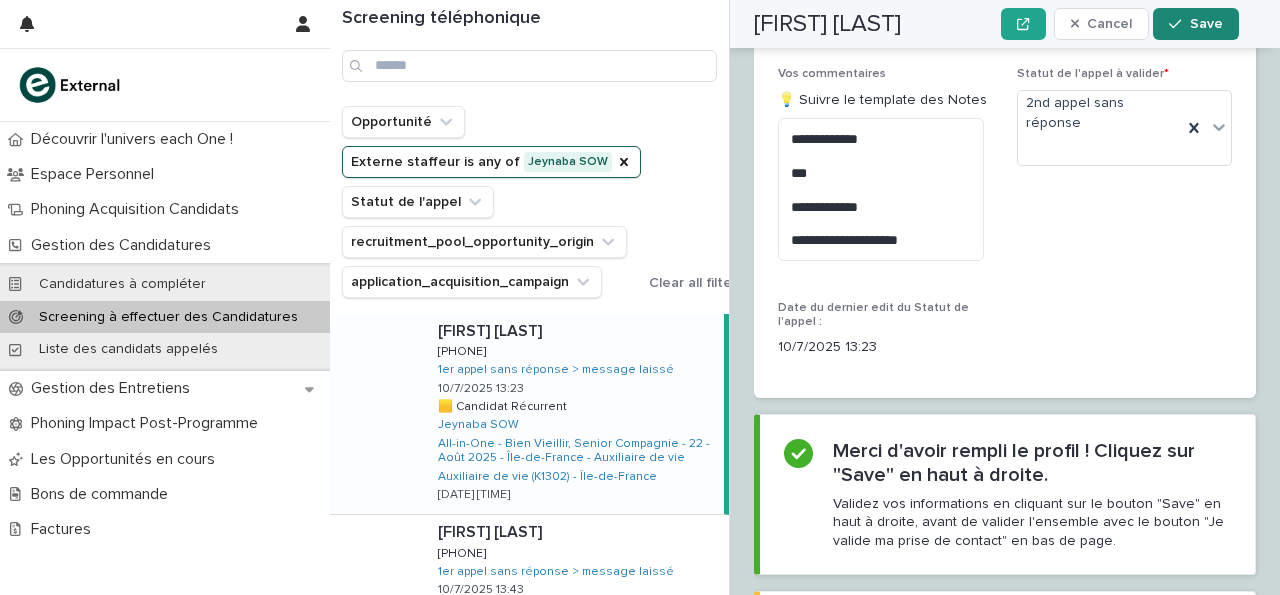 click on "Save" at bounding box center [1195, 24] 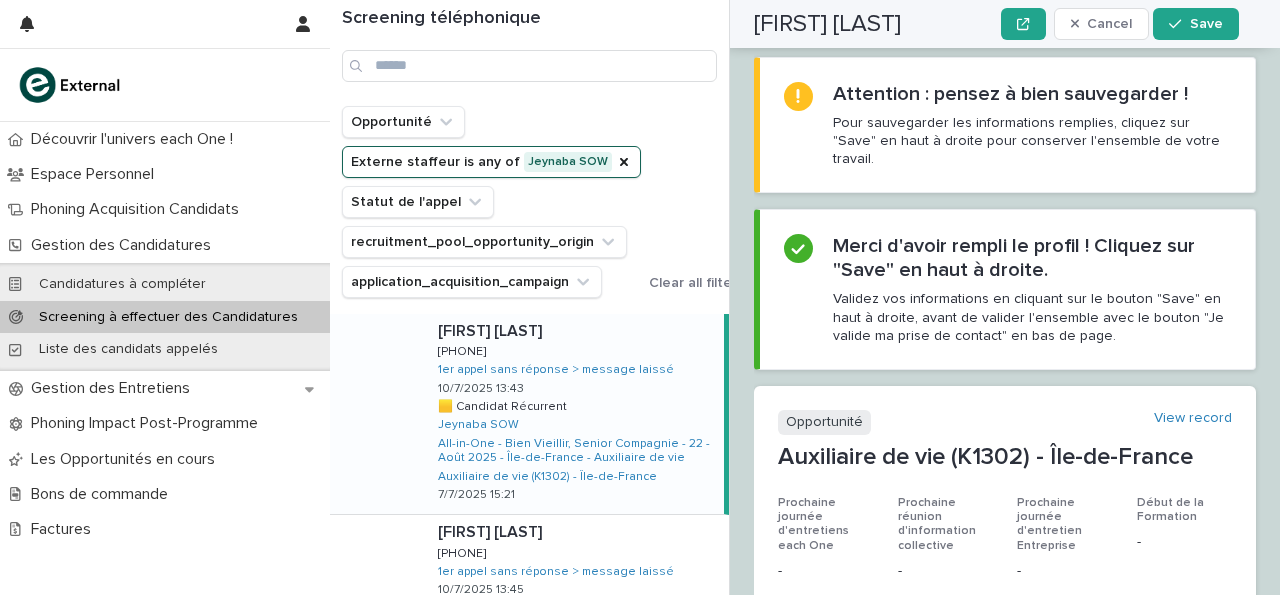 scroll, scrollTop: 0, scrollLeft: 0, axis: both 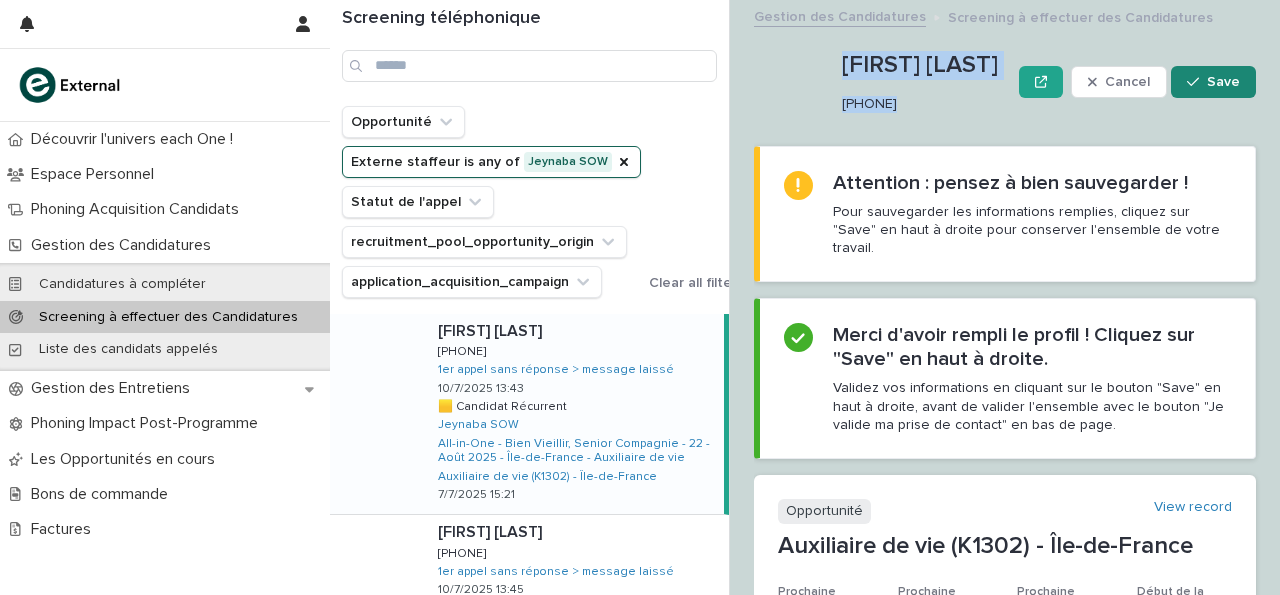drag, startPoint x: 841, startPoint y: 106, endPoint x: 930, endPoint y: 147, distance: 97.98979 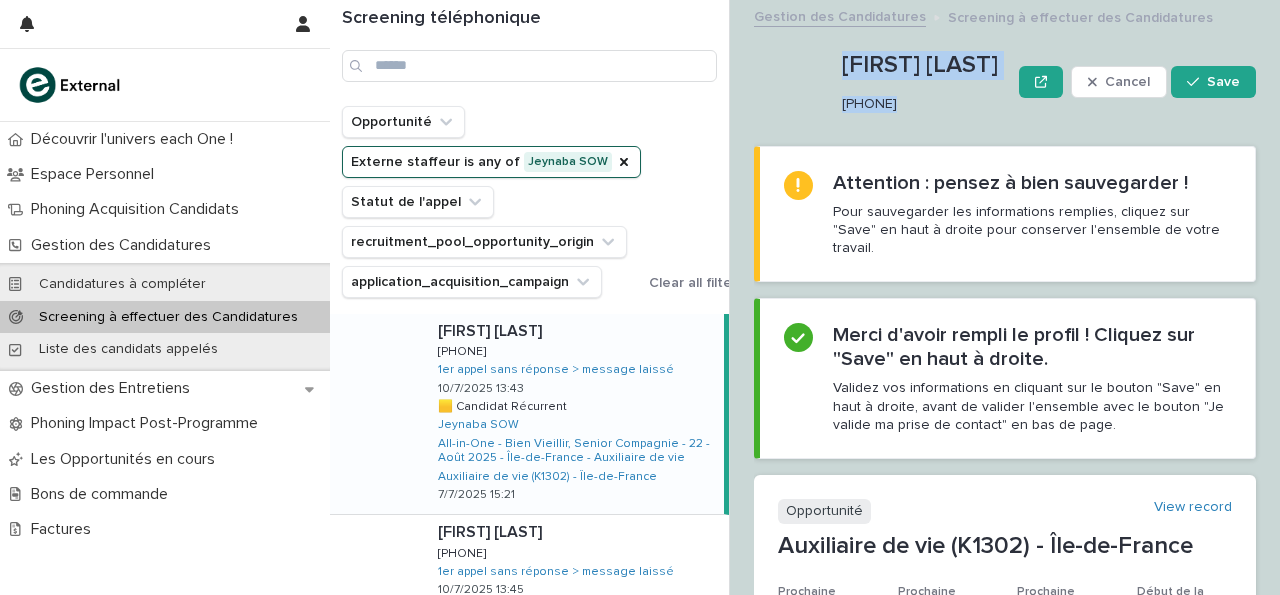 click on "[FIRST] [LAST] [PHONE] Cancel Save" at bounding box center (1005, 82) 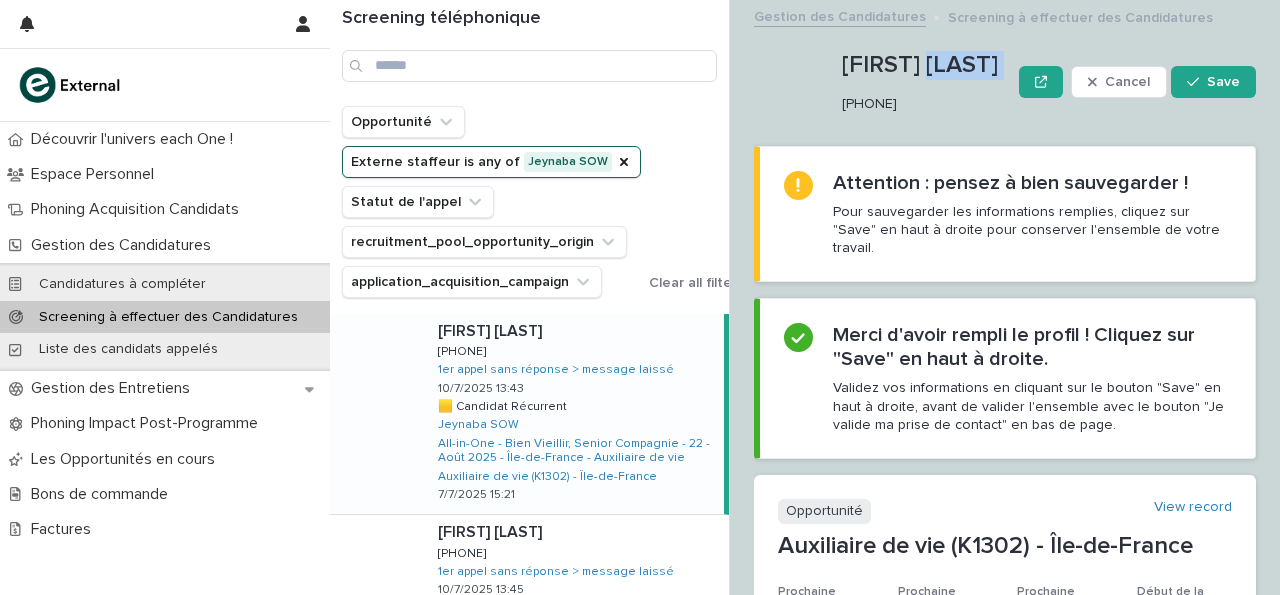 drag, startPoint x: 843, startPoint y: 103, endPoint x: 934, endPoint y: 86, distance: 92.574295 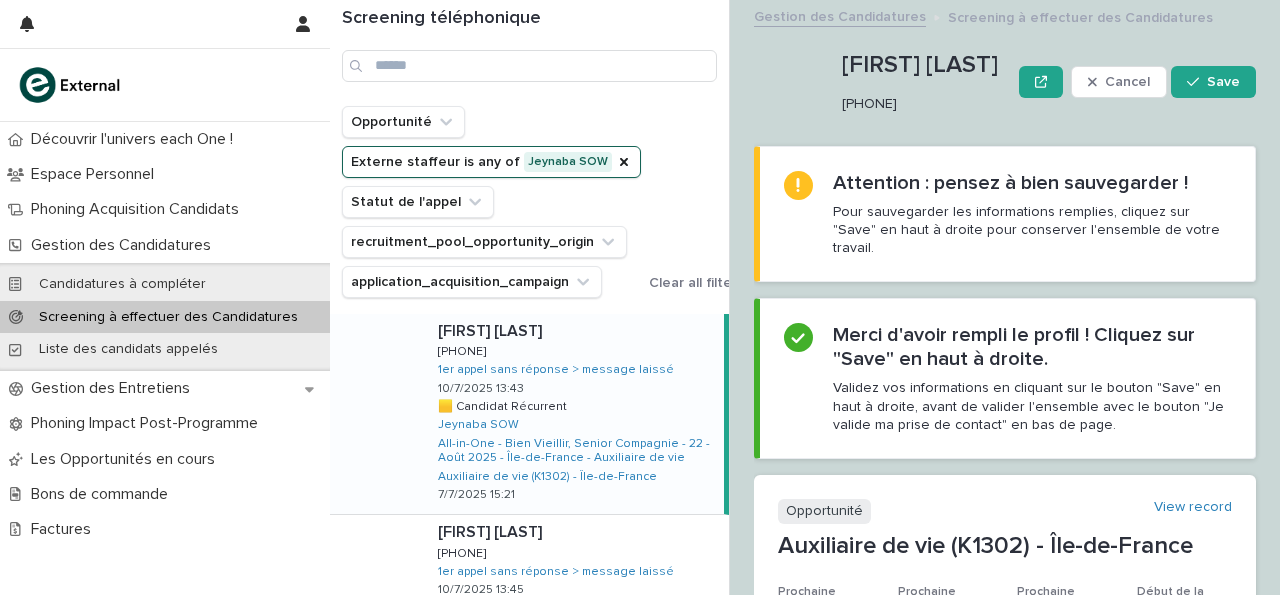 click on "[FIRST] [LAST] [PHONE] Cancel Save" at bounding box center (1005, 82) 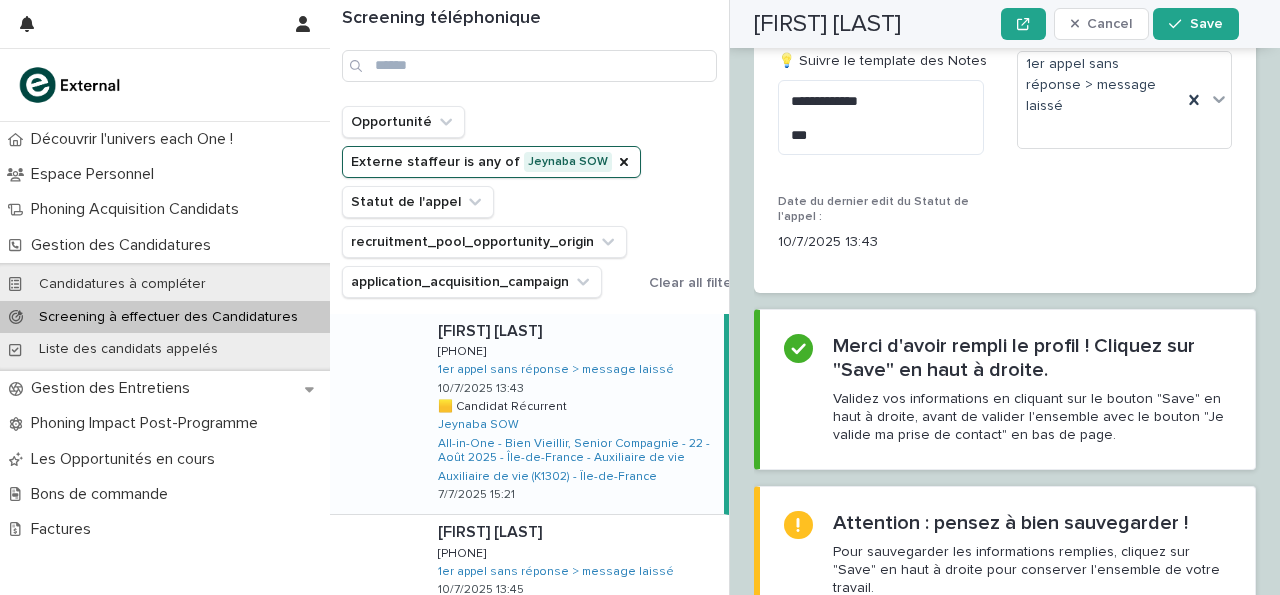 scroll, scrollTop: 3274, scrollLeft: 0, axis: vertical 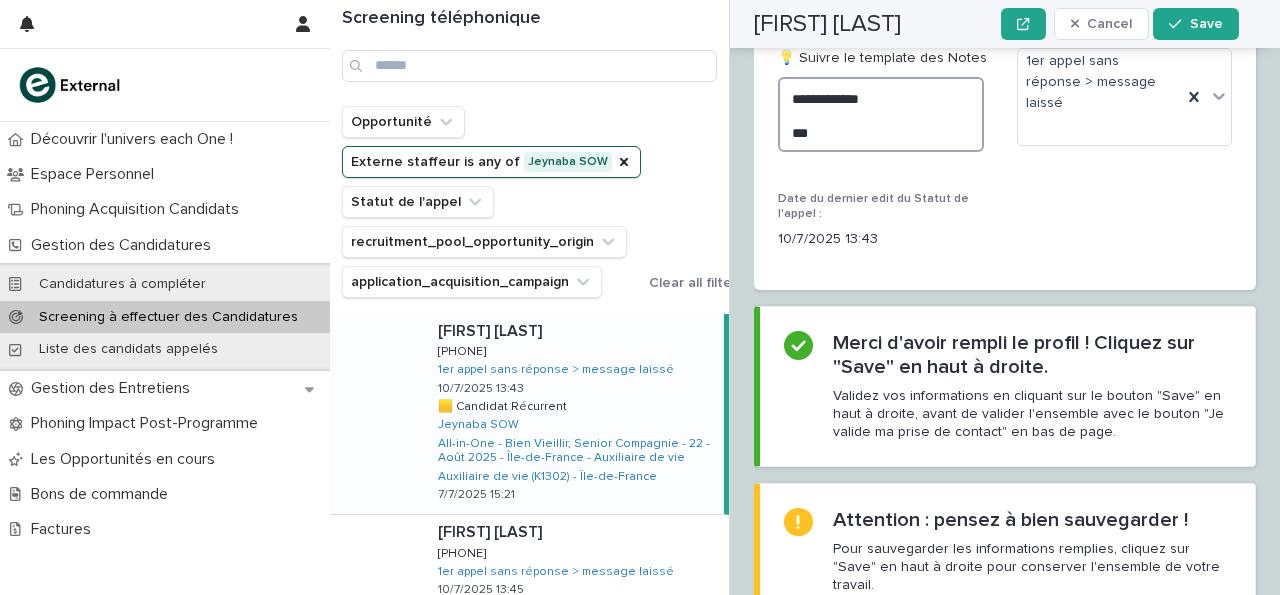 click on "**********" at bounding box center (881, 114) 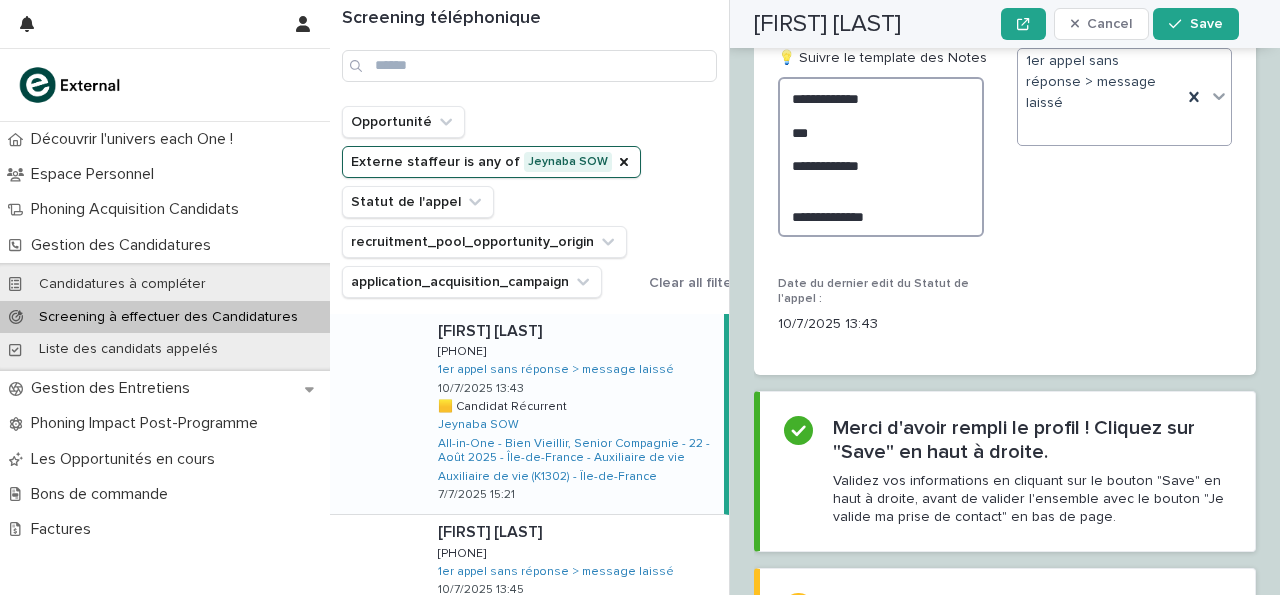 type on "**********" 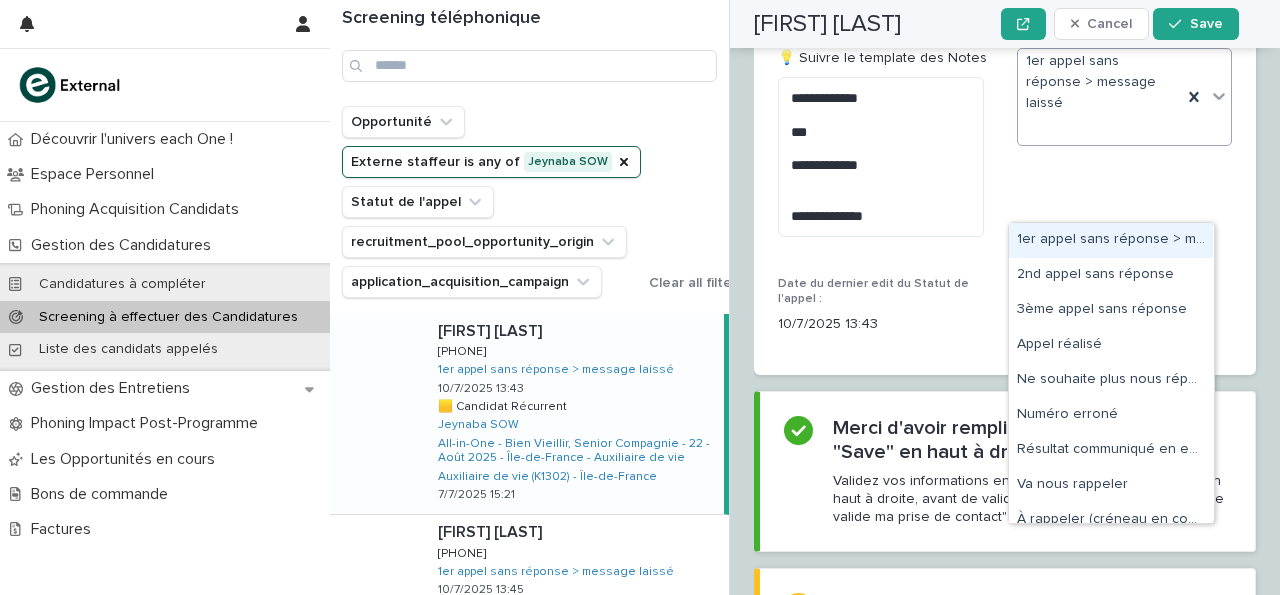 click 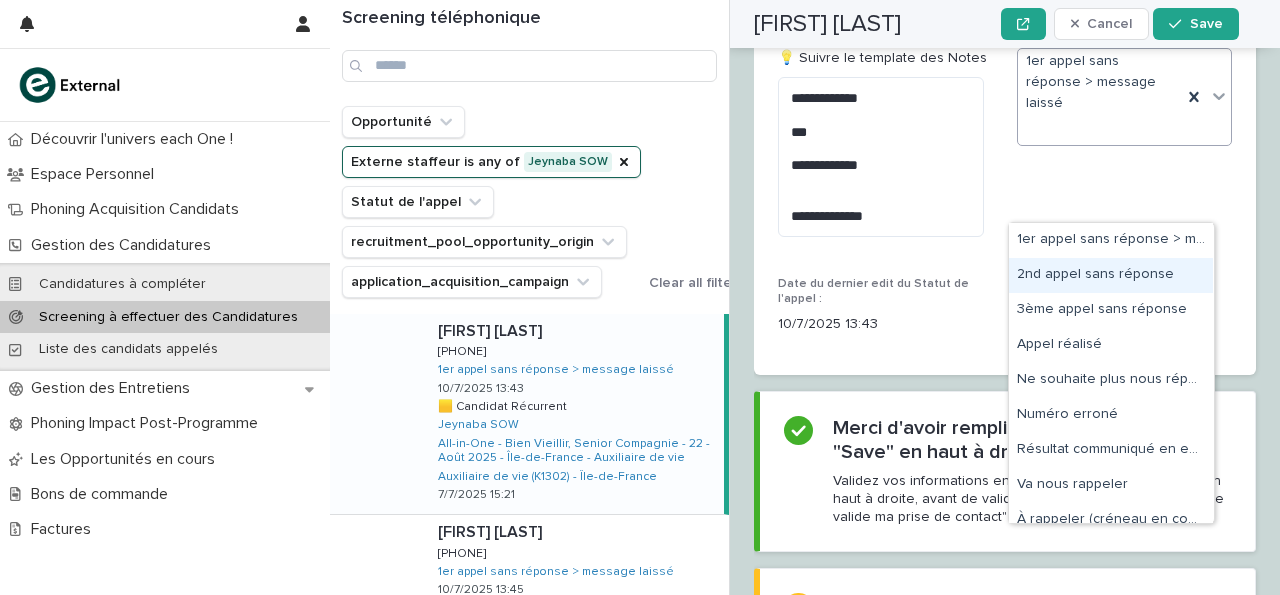 click on "2nd appel sans réponse" at bounding box center (1111, 275) 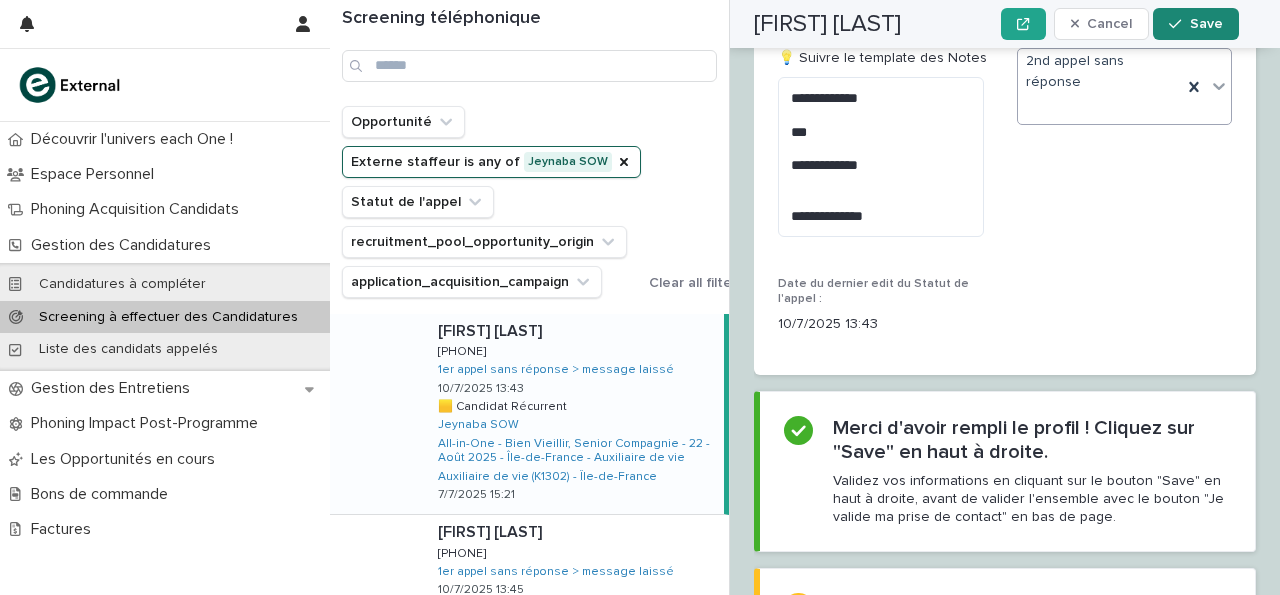 click on "Save" at bounding box center [1195, 24] 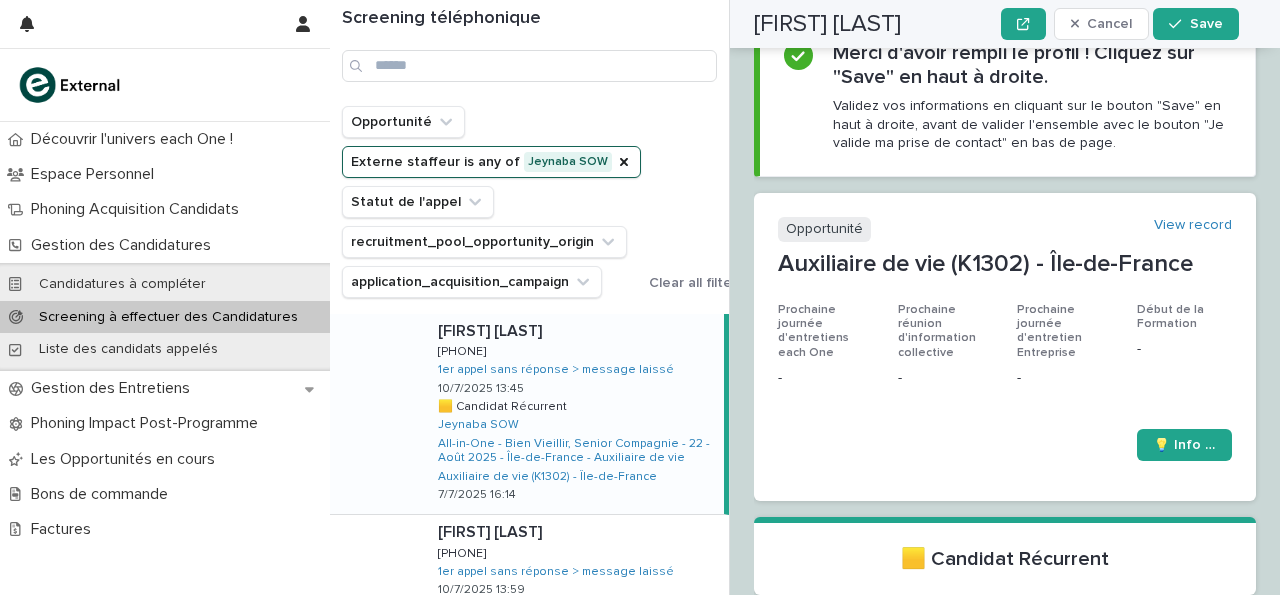 scroll, scrollTop: 0, scrollLeft: 0, axis: both 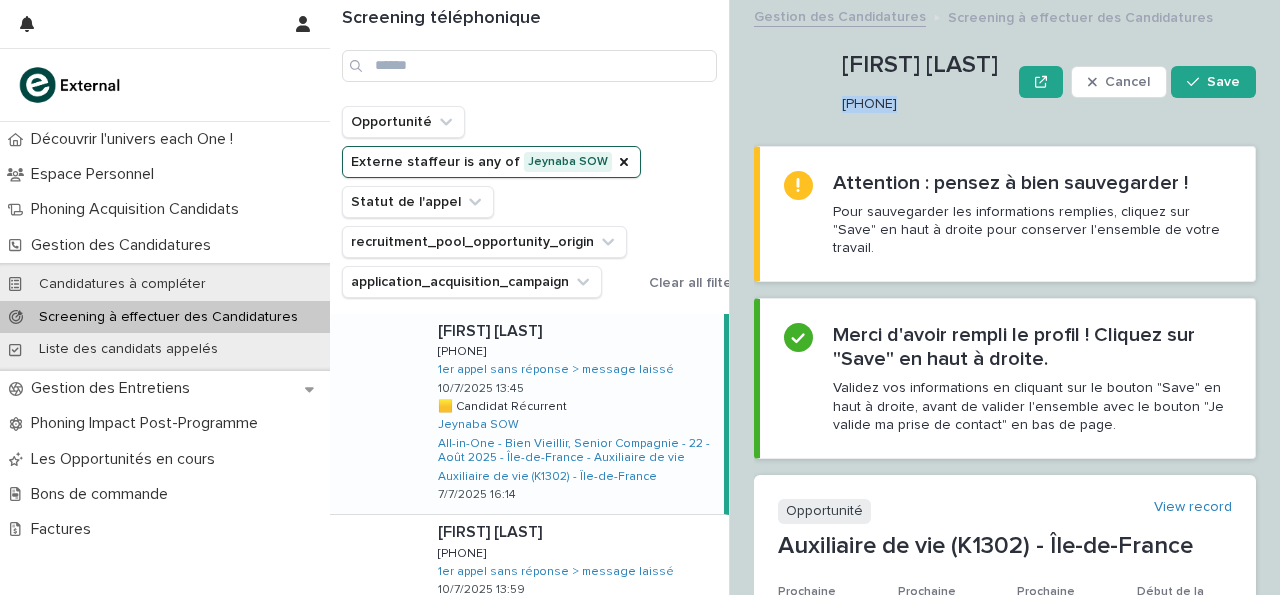 drag, startPoint x: 844, startPoint y: 102, endPoint x: 915, endPoint y: 109, distance: 71.34424 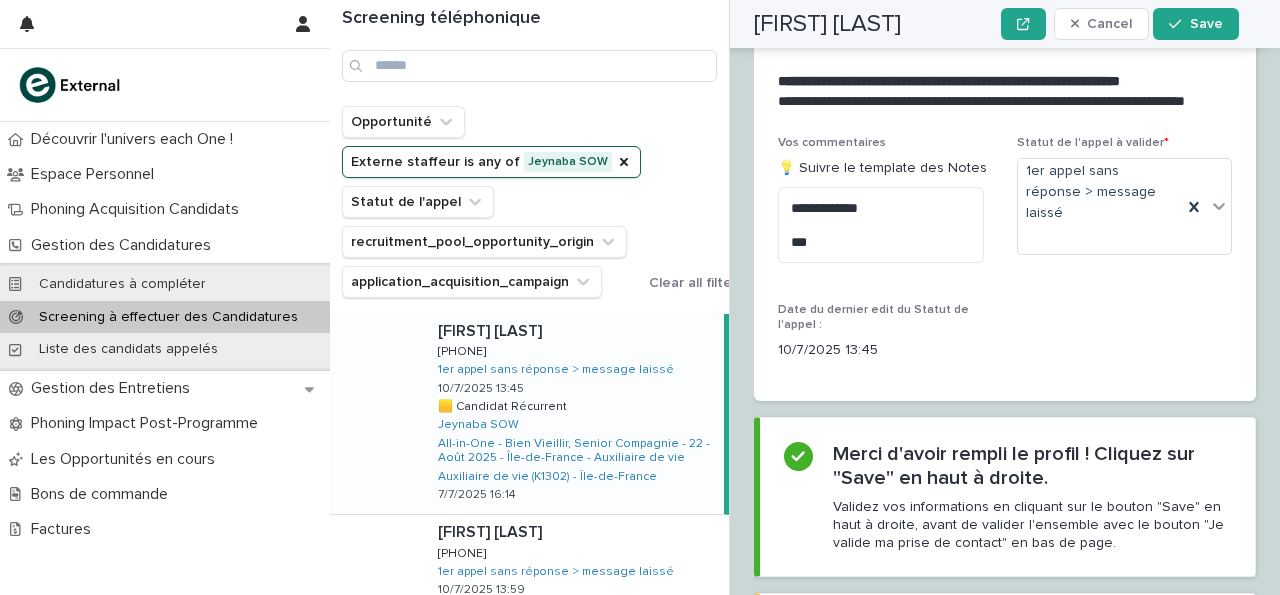 scroll, scrollTop: 3218, scrollLeft: 0, axis: vertical 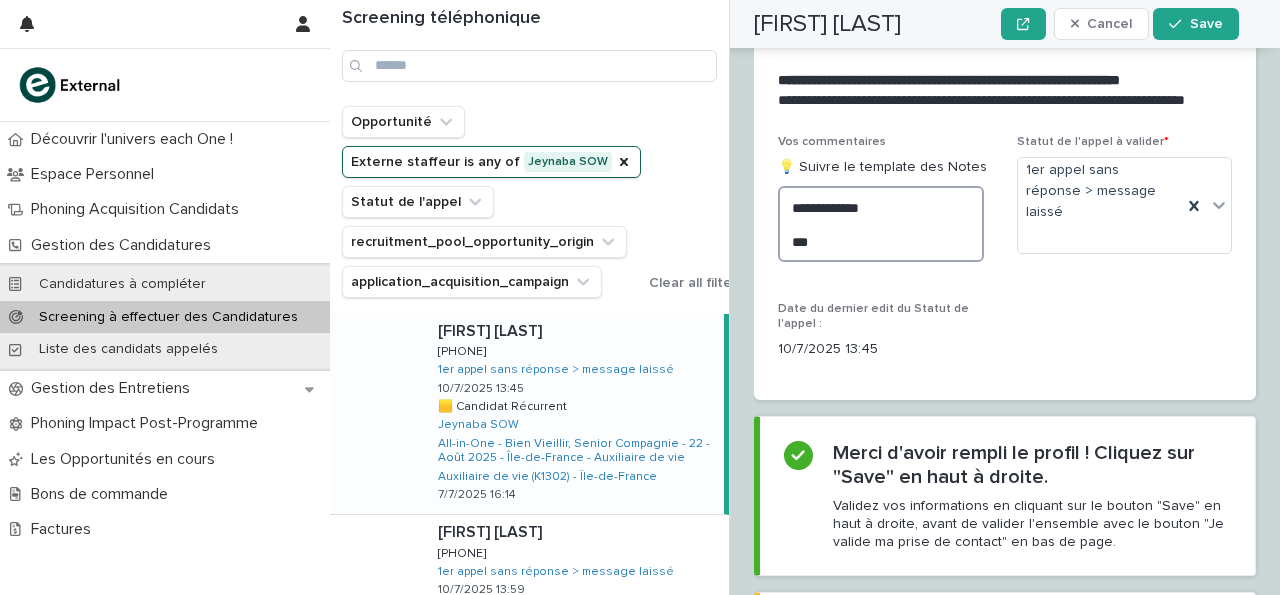 click on "**********" at bounding box center [881, 224] 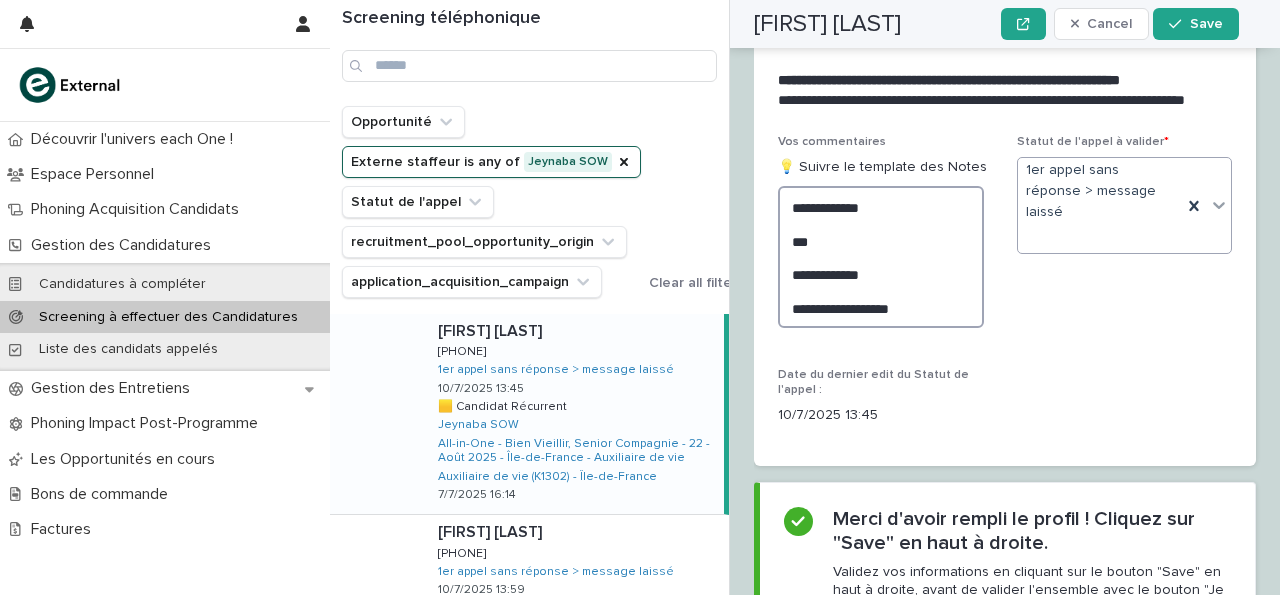 type on "**********" 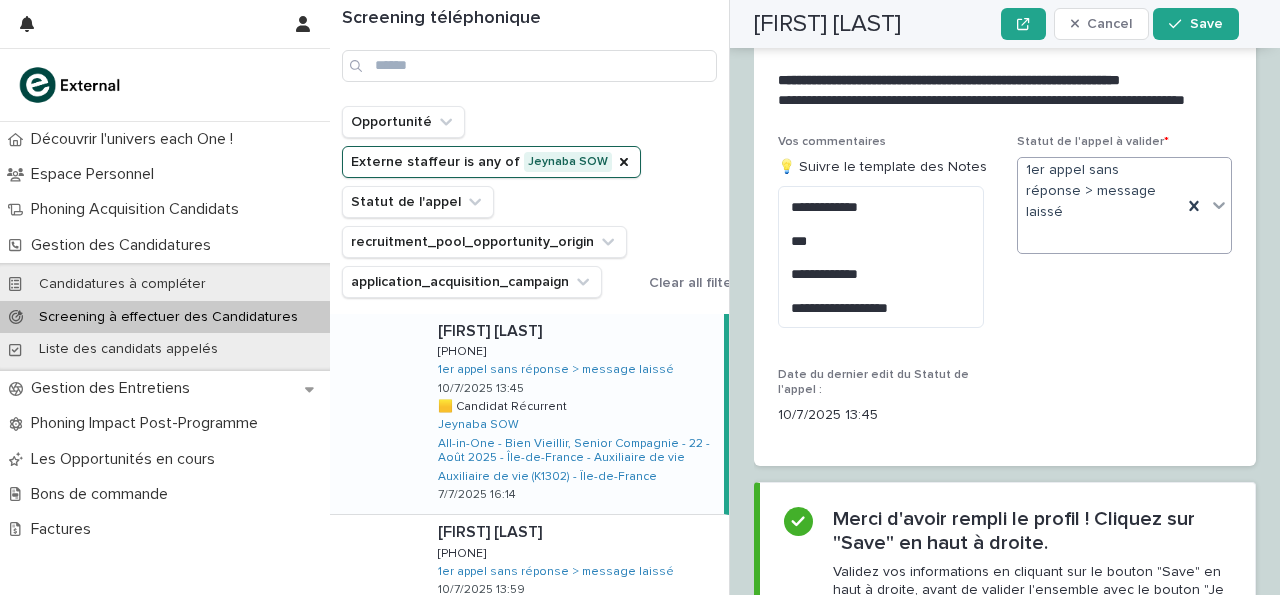click 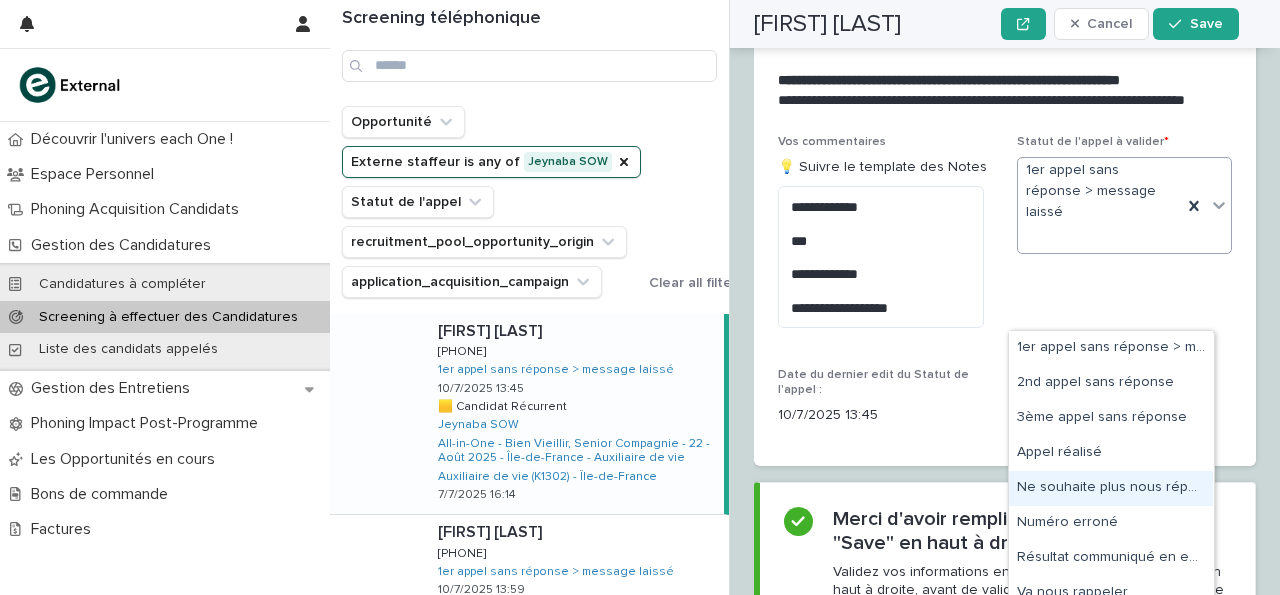 click on "Ne souhaite plus nous répondre" at bounding box center [1111, 488] 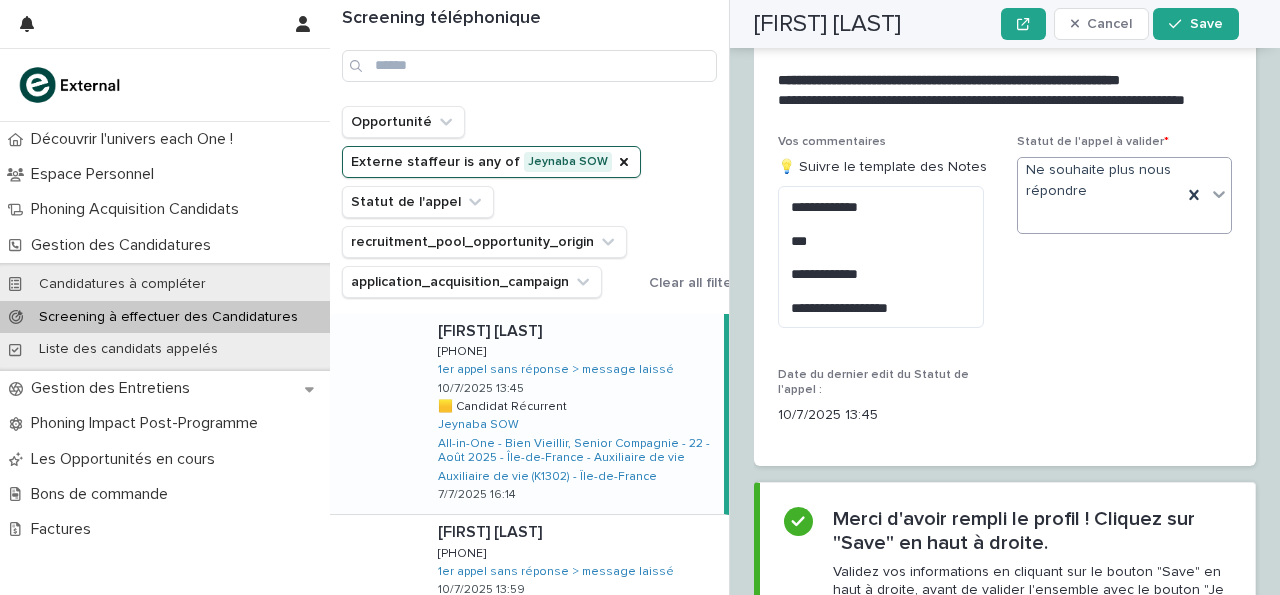 scroll, scrollTop: 3229, scrollLeft: 0, axis: vertical 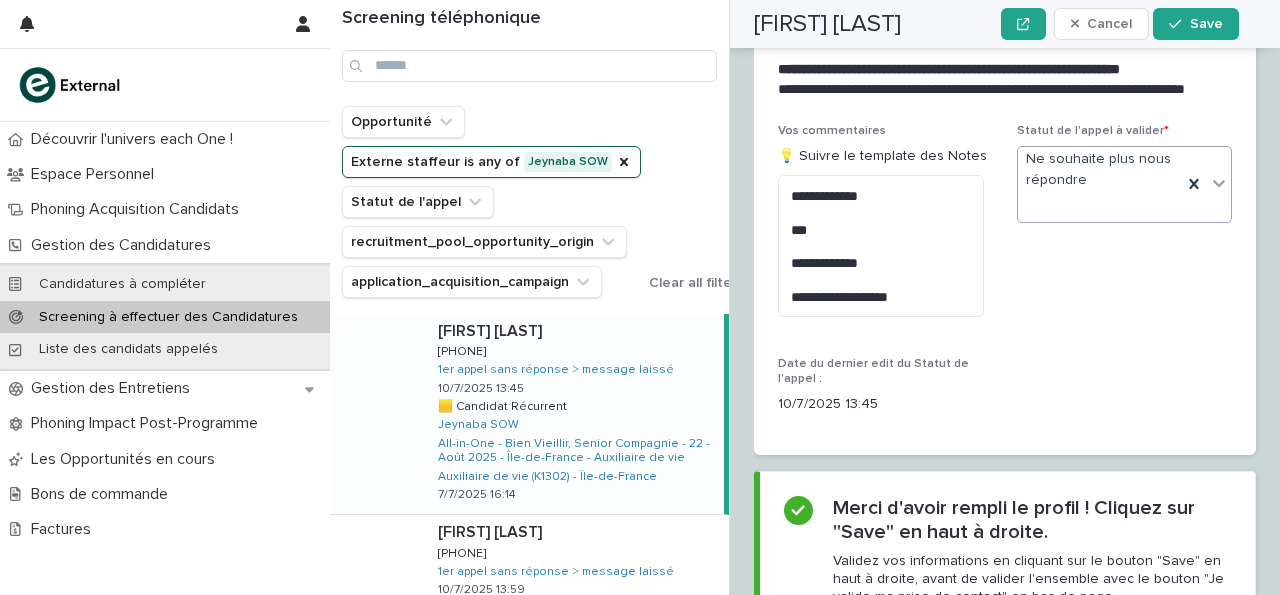 click 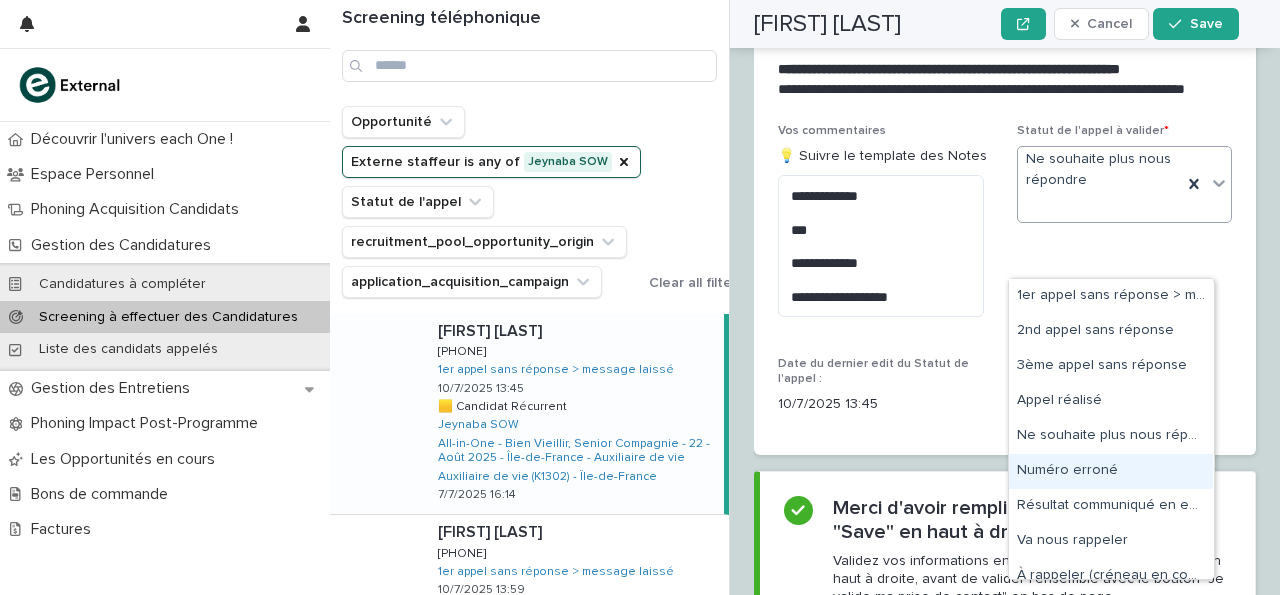 click on "Numéro erroné" at bounding box center [1111, 471] 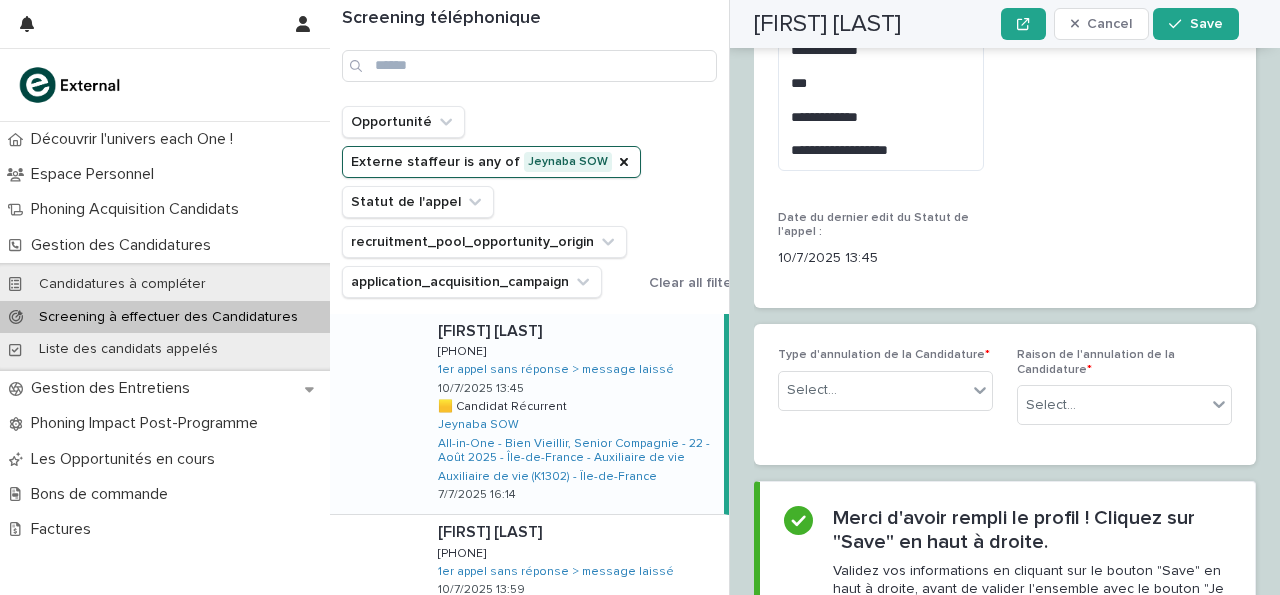 scroll, scrollTop: 3535, scrollLeft: 0, axis: vertical 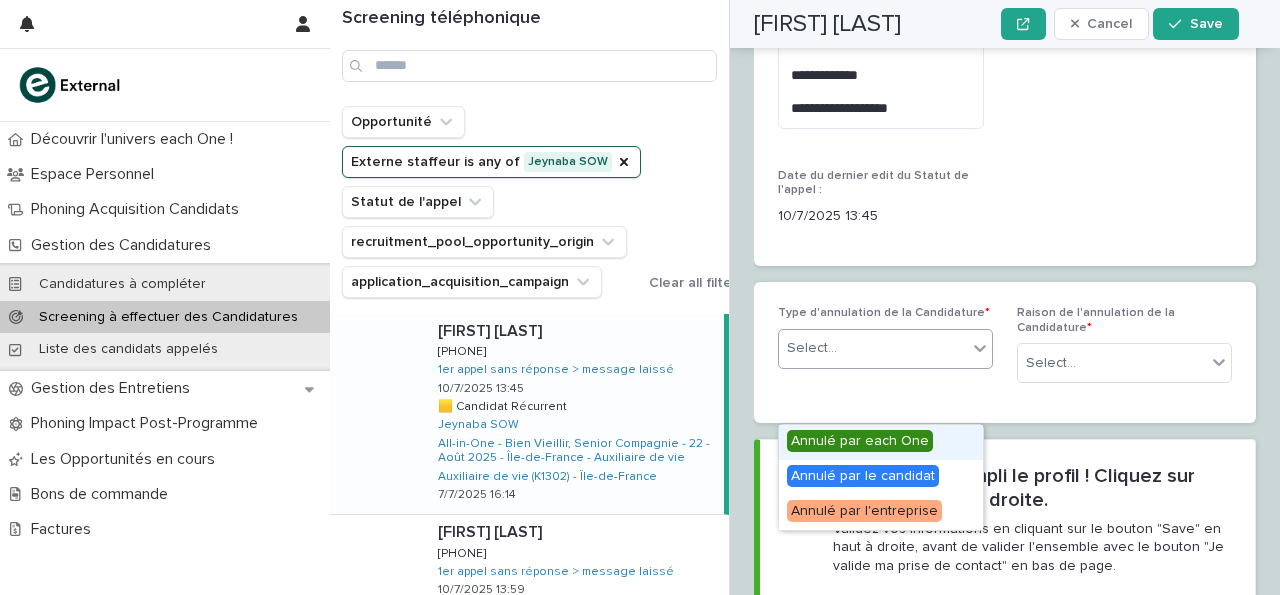 click 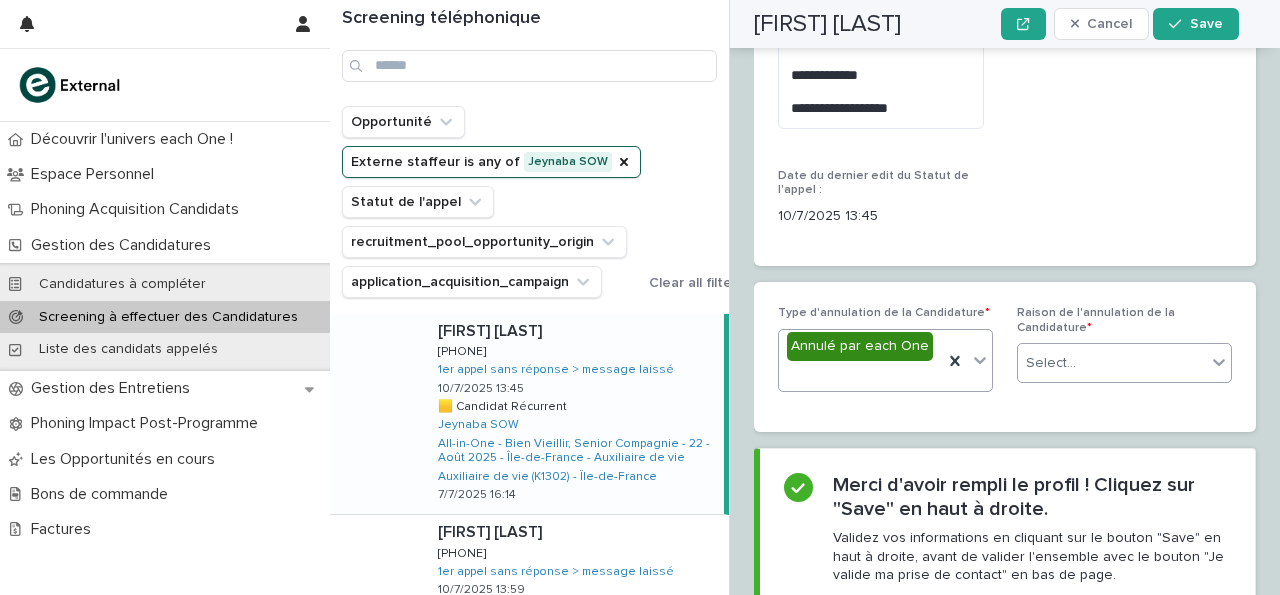 click on "Select..." at bounding box center (1051, 363) 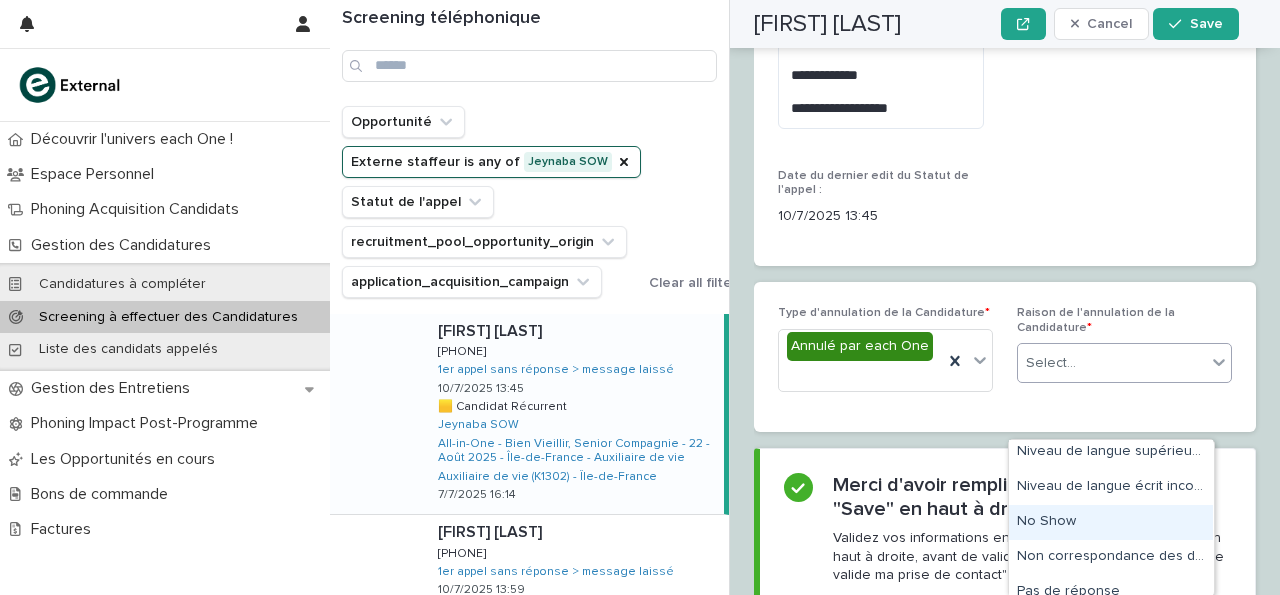 scroll, scrollTop: 668, scrollLeft: 0, axis: vertical 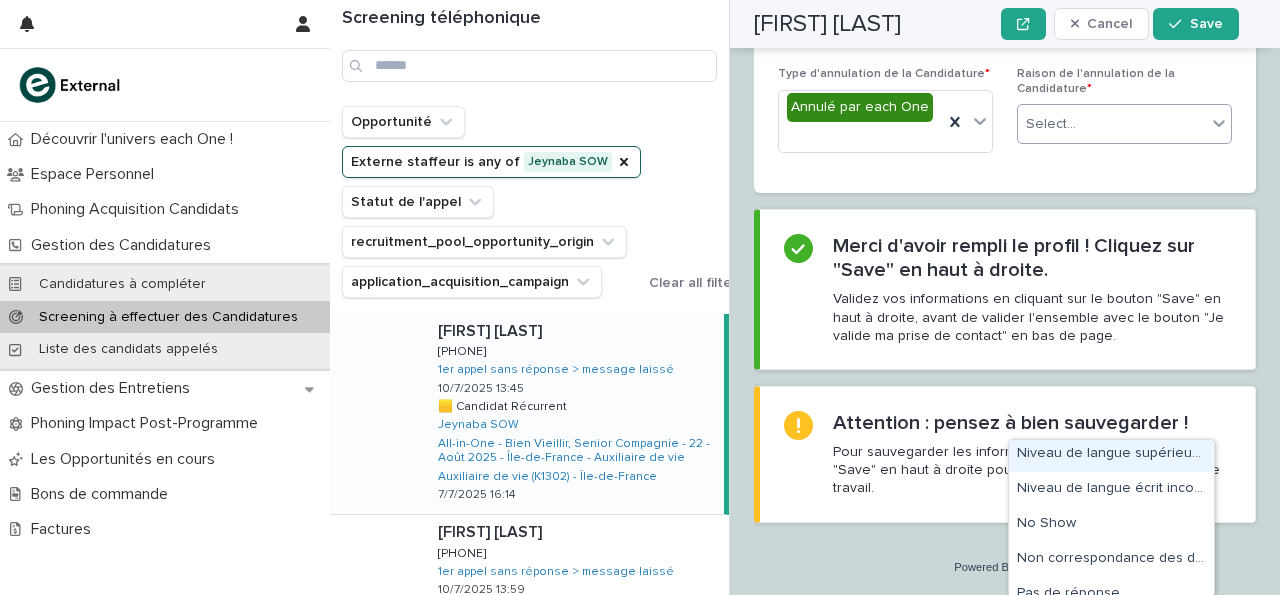 click 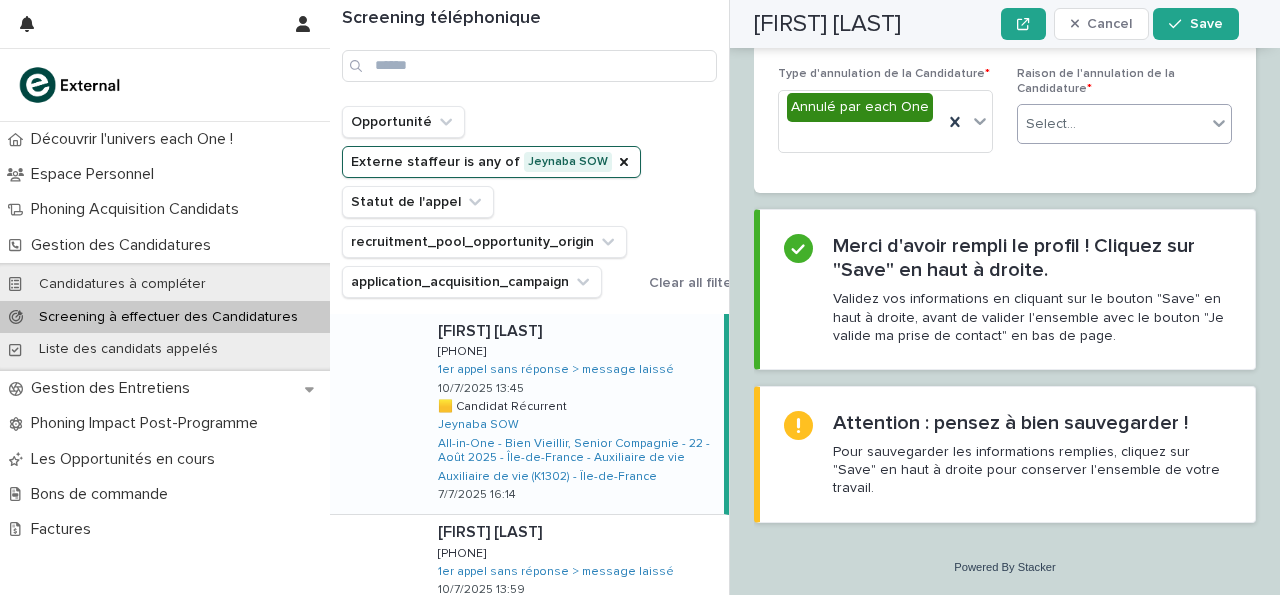 click 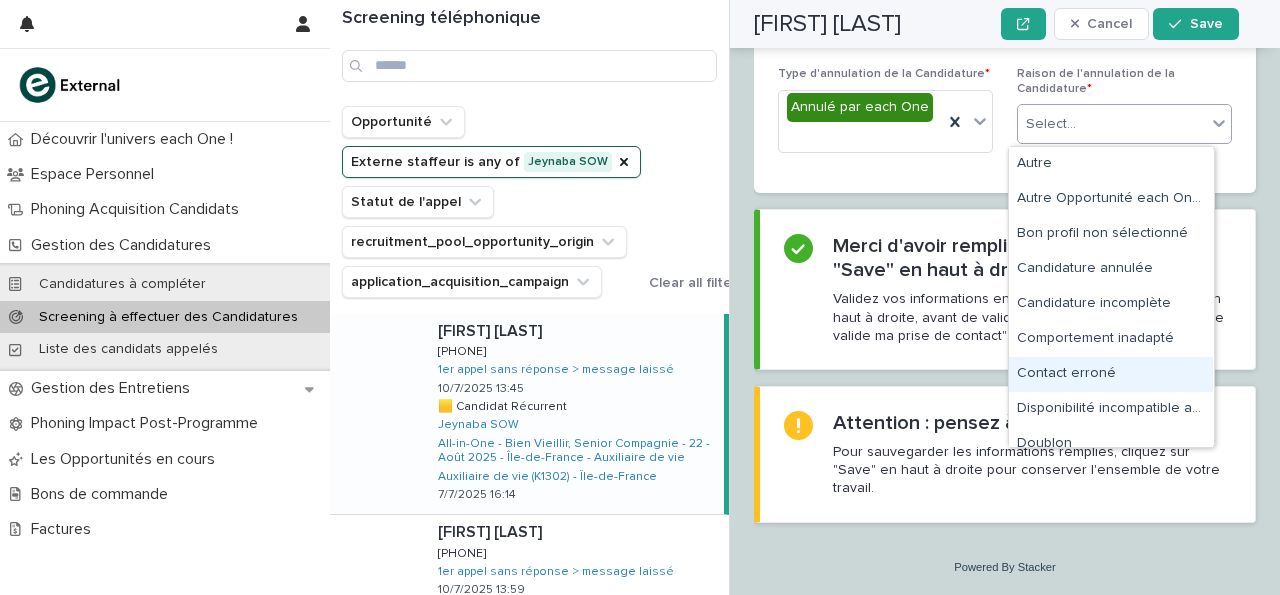 click on "Contact erroné" at bounding box center (1111, 374) 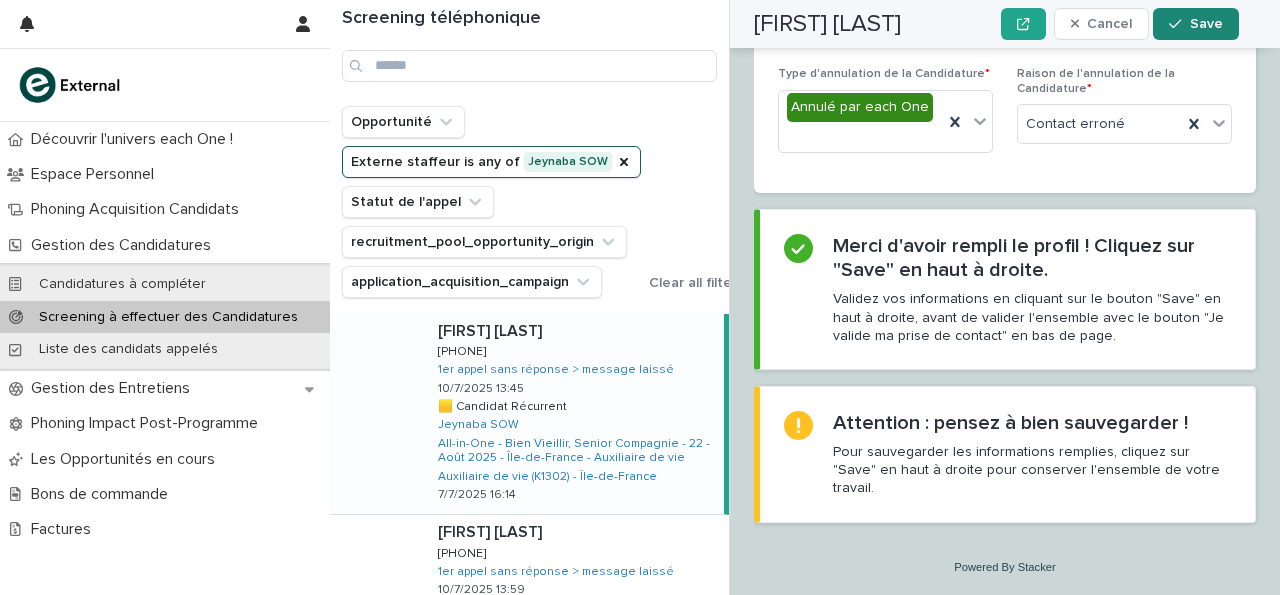 click on "Save" at bounding box center [1195, 24] 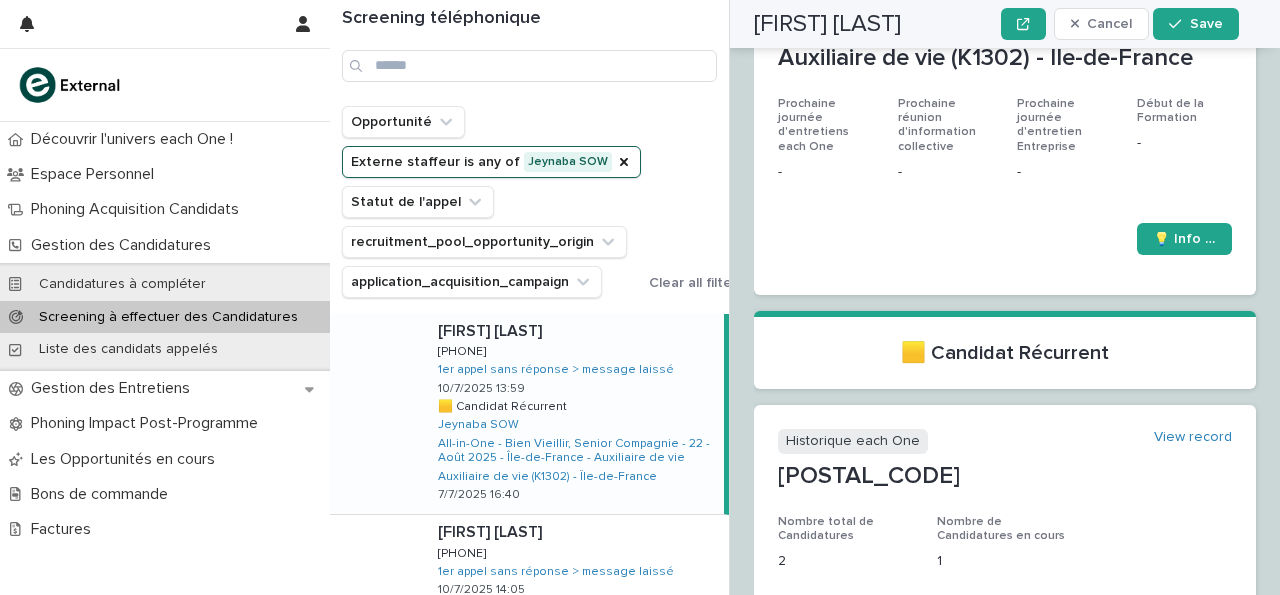 scroll, scrollTop: 0, scrollLeft: 0, axis: both 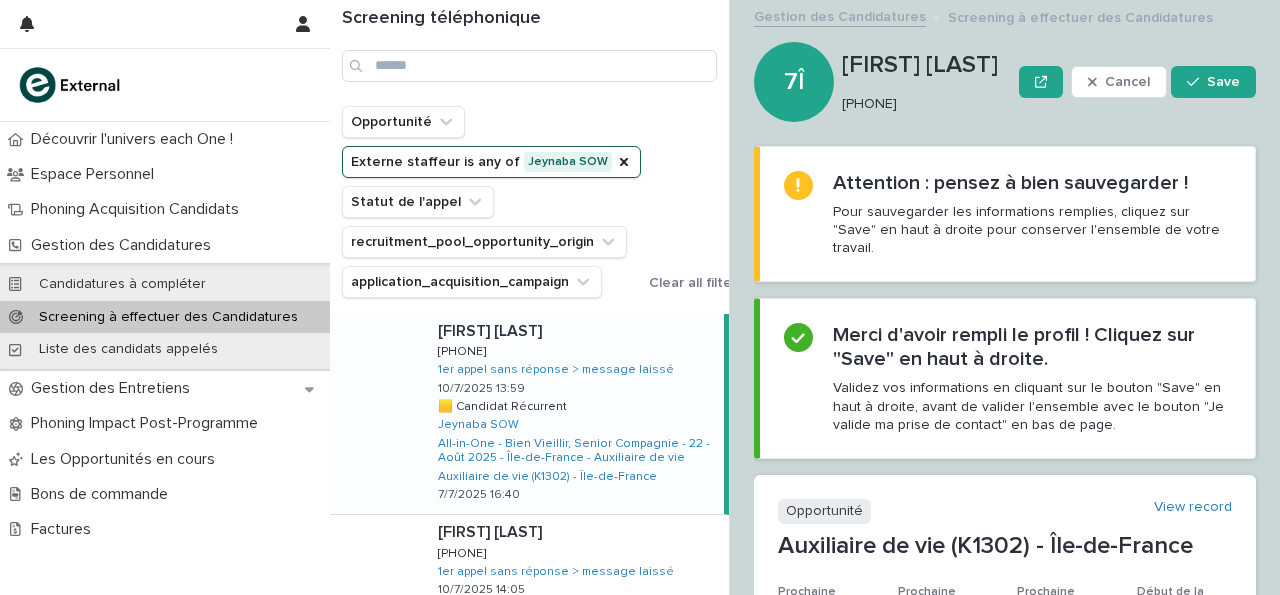 drag, startPoint x: 842, startPoint y: 103, endPoint x: 959, endPoint y: 93, distance: 117.426575 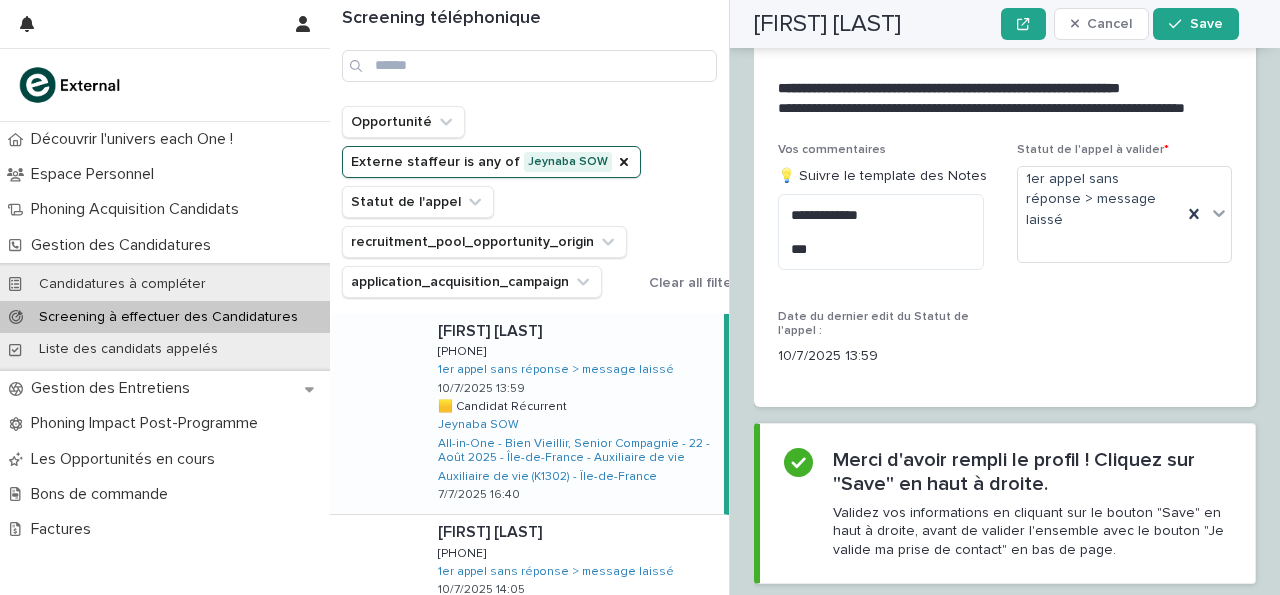 scroll, scrollTop: 3145, scrollLeft: 0, axis: vertical 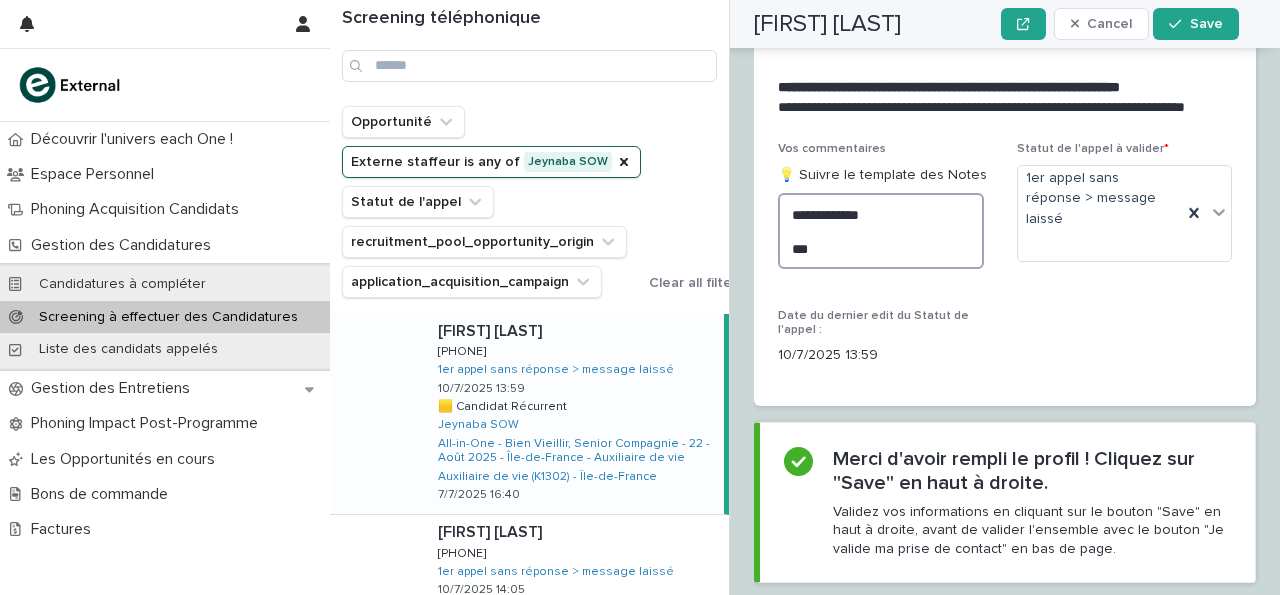 click on "**********" at bounding box center (881, 230) 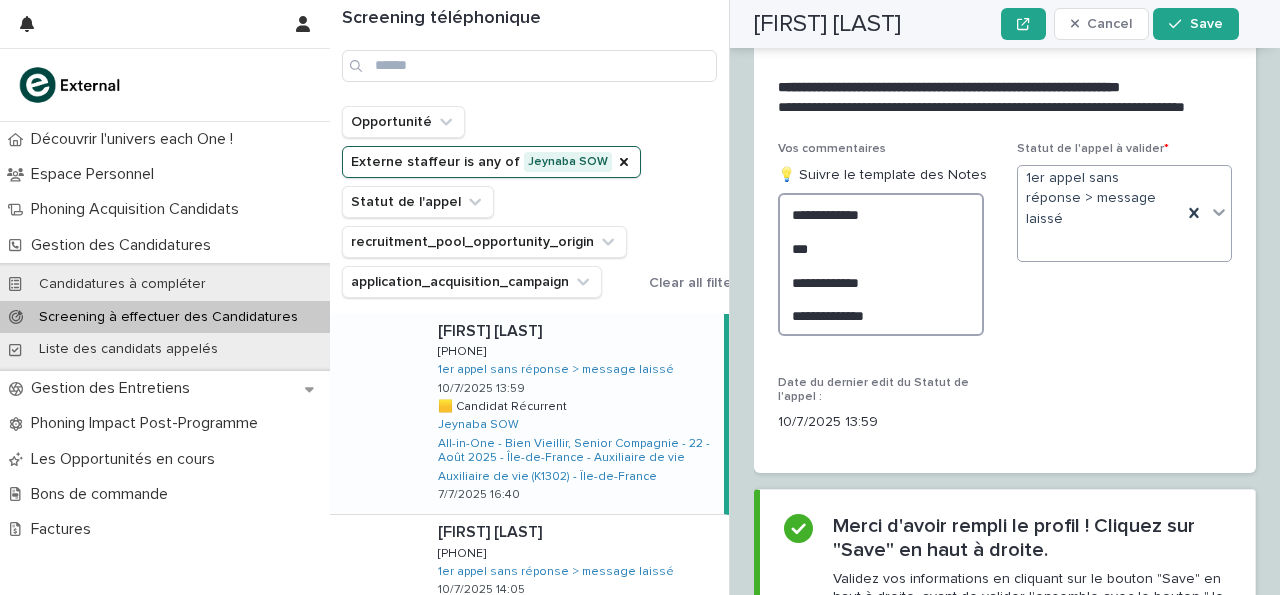 type on "**********" 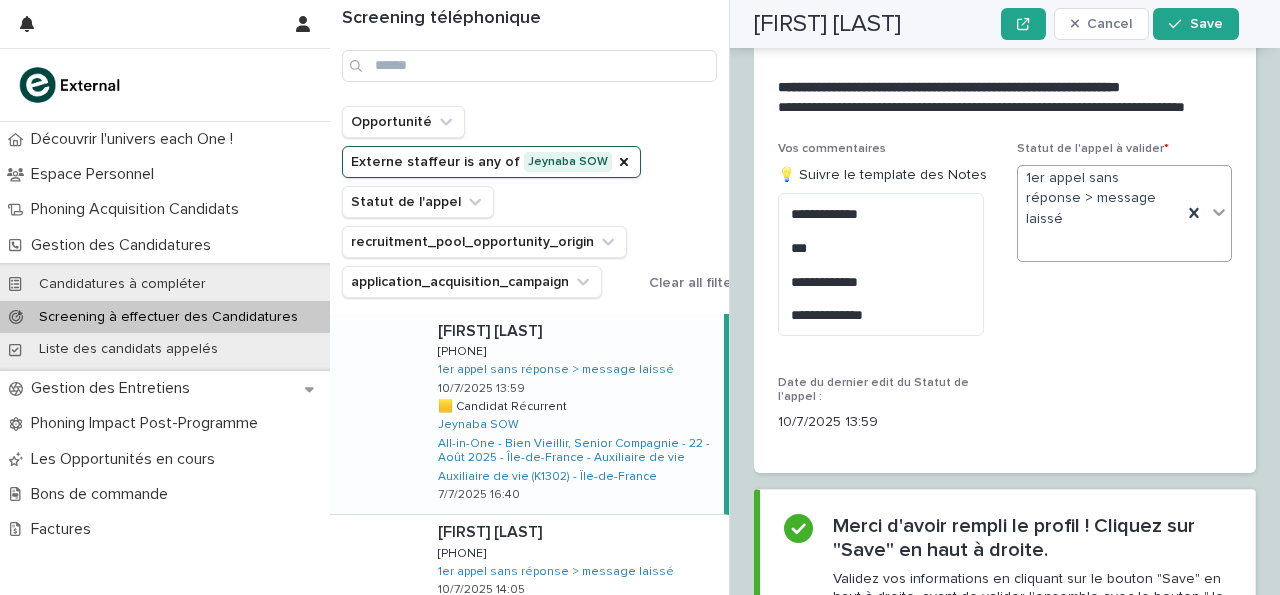 click 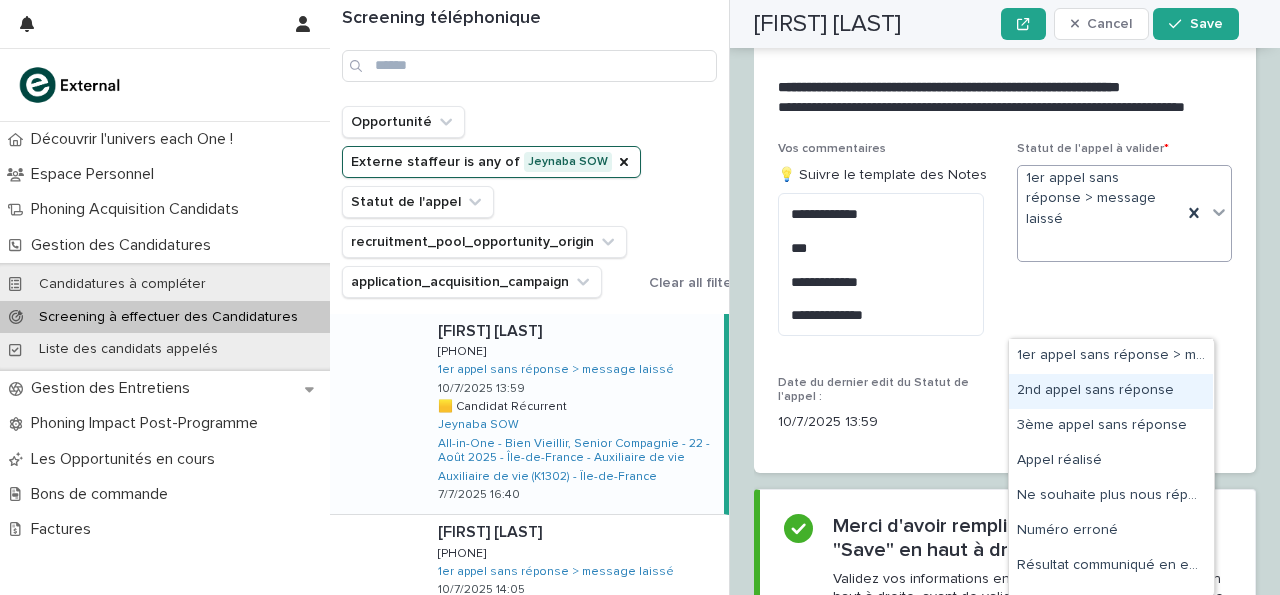 drag, startPoint x: 1207, startPoint y: 281, endPoint x: 1099, endPoint y: 401, distance: 161.44348 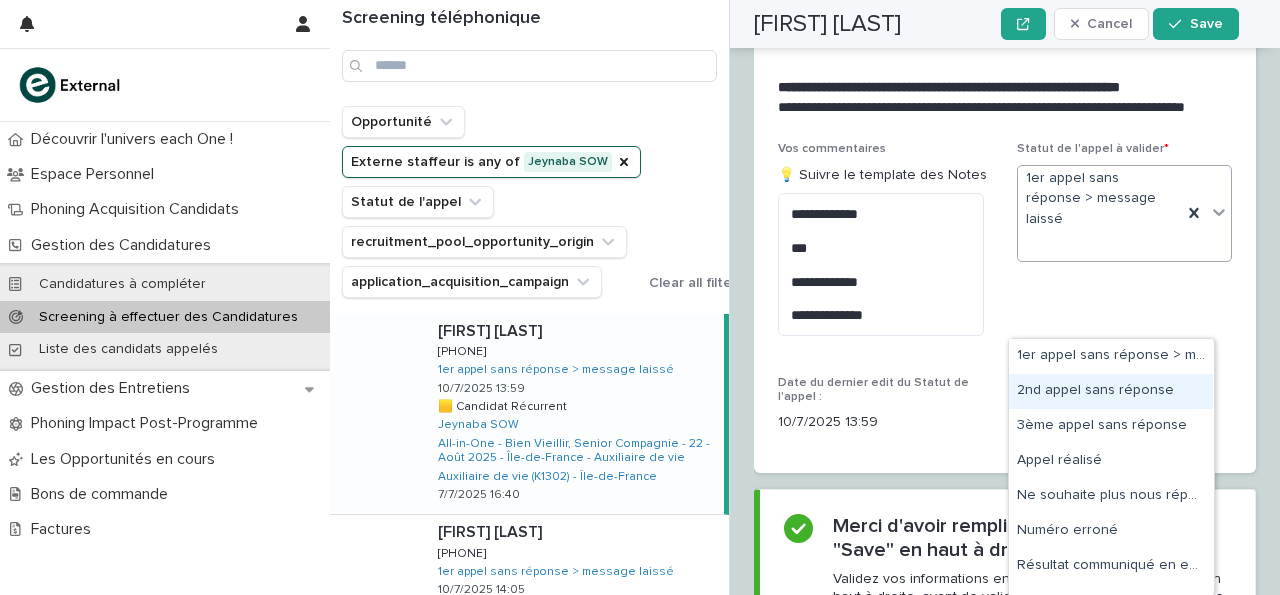 click on "Découvrir l'univers each One ! Espace Personnel Phoning Acquisition Candidats Gestion des Candidatures Candidatures à compléter Screening à effectuer des Candidatures Liste des candidats appelés Gestion des Entretiens Phoning Impact Post-Programme Les Opportunités en cours Bons de commande Factures Gestion des Candidatures Screening à effectuer des Candidatures Loading... Saving… Loading... Saving… Screening téléphonique     Opportunité Externe staffeur is any of [LAST] SOW Statut de l'appel recruitment_pool_opportunity_origin application_acquisition_campaign Clear all filters [FIRST] [LAST] [FIRST] [LAST]   [PHONE] [PHONE]   1er appel sans réponse > message laissé   [DATE] [TIME] 🟨 Candidat Récurrent 🟨 Candidat Récurrent   [LAST] SOW   All-in-One - Bien Vieillir, Senior Compagnie - 22 - Août 2025 - [REGION] - Auxiliaire de vie   Auxiliaire de vie (K1302) - [REGION]   [DATE] [TIME] [FIRST] [LAST] [FIRST] [LAST]" at bounding box center (640, 297) 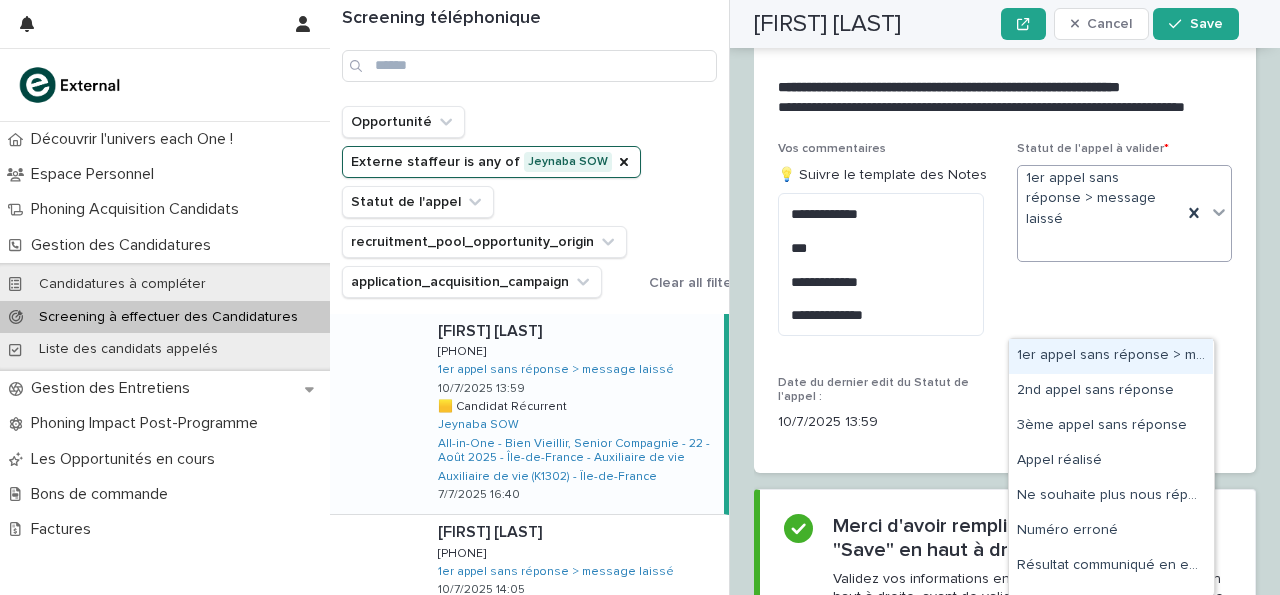 click 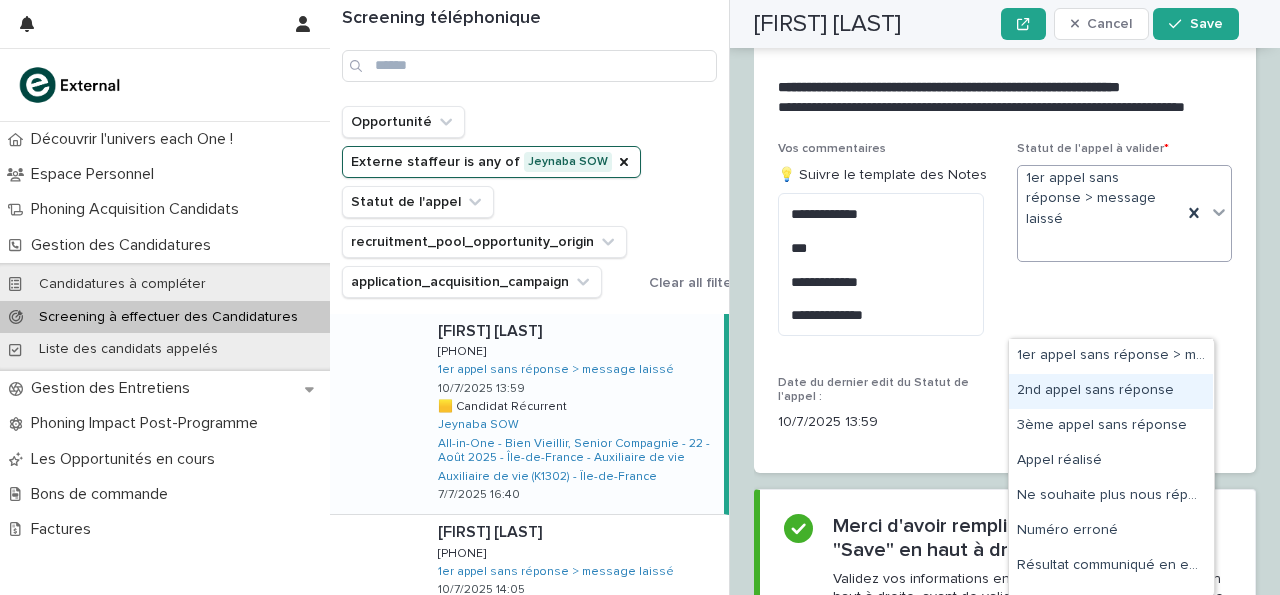 click on "2nd appel sans réponse" at bounding box center (1111, 391) 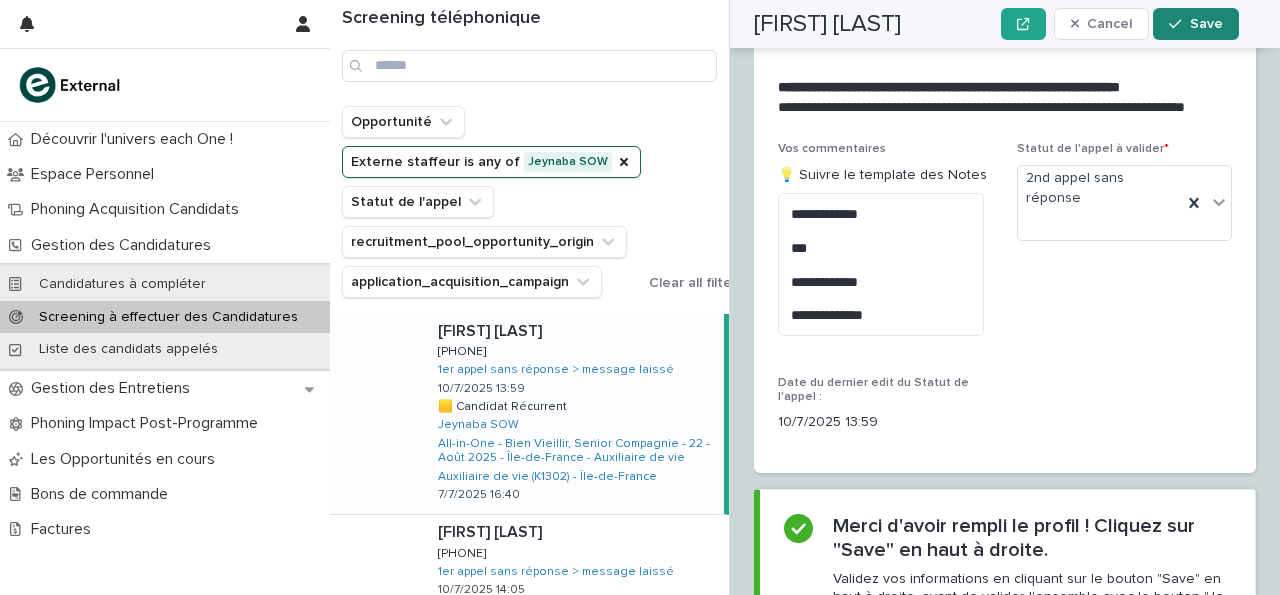 click at bounding box center (1179, 24) 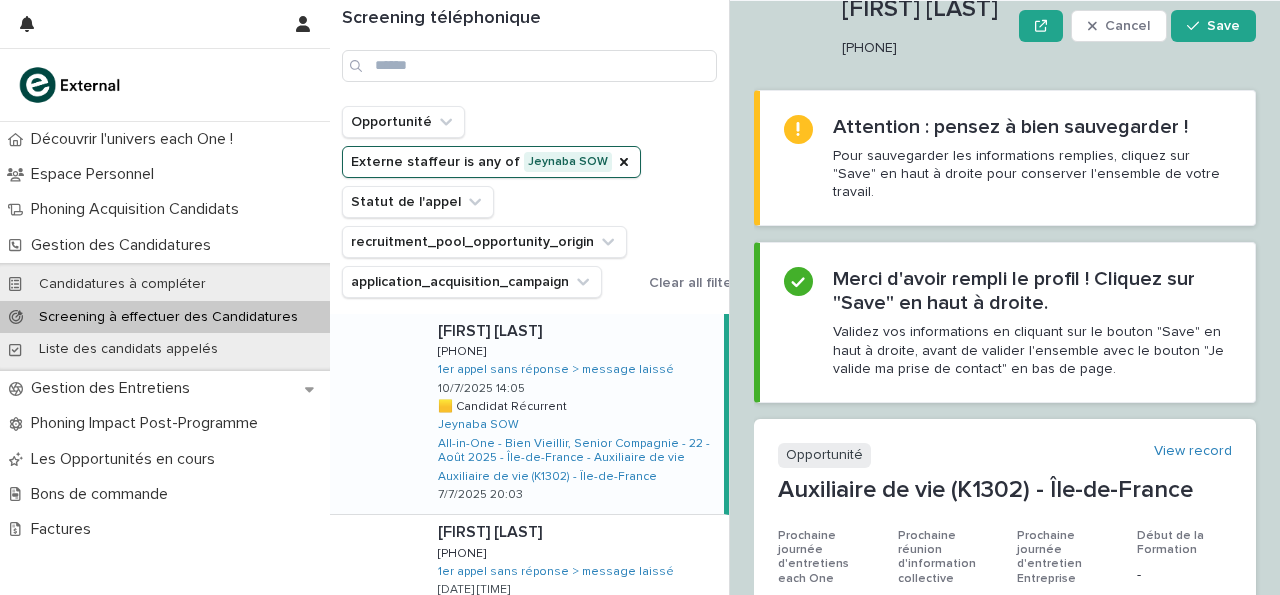 scroll, scrollTop: 44, scrollLeft: 0, axis: vertical 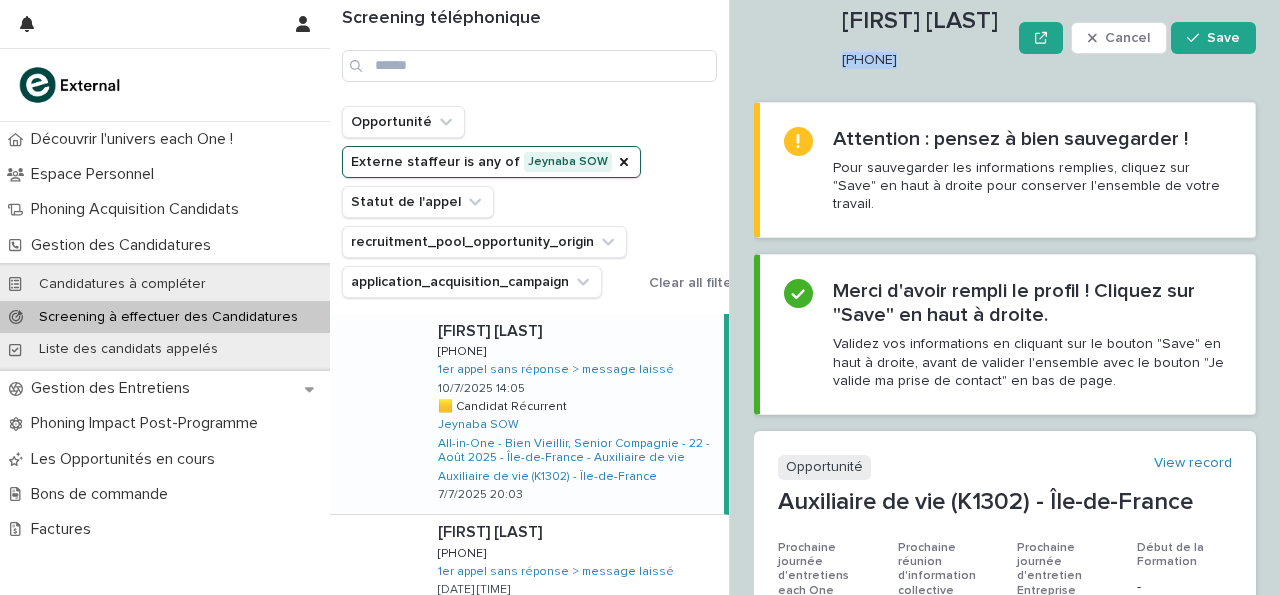 drag, startPoint x: 755, startPoint y: 131, endPoint x: 801, endPoint y: 123, distance: 46.69047 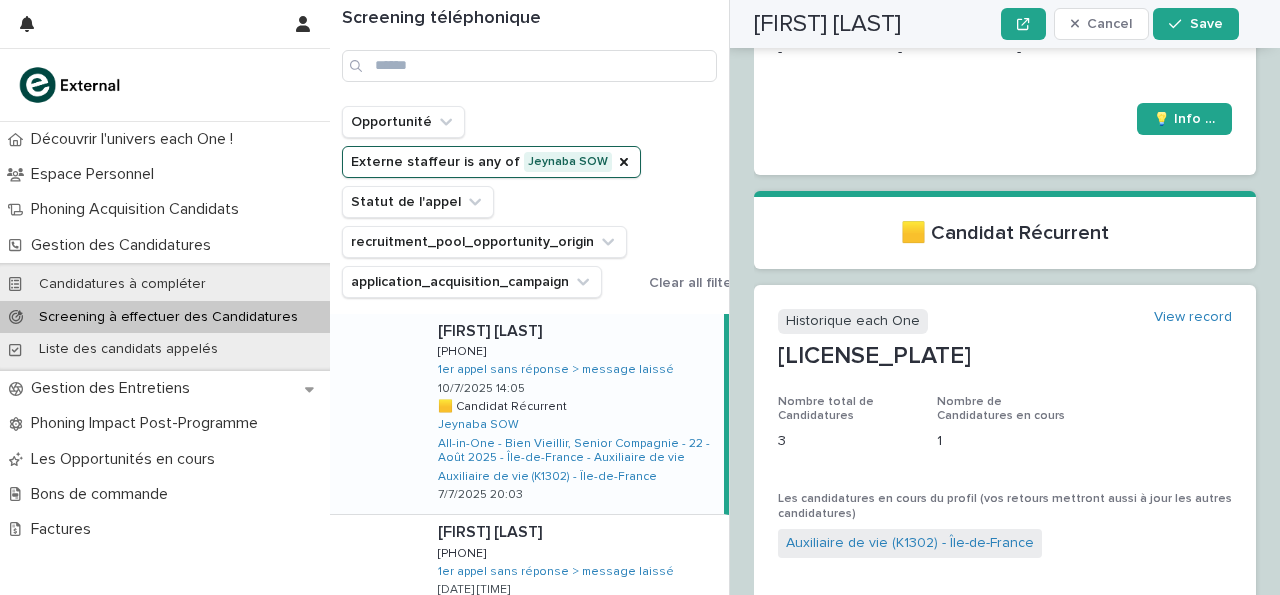 scroll, scrollTop: 612, scrollLeft: 0, axis: vertical 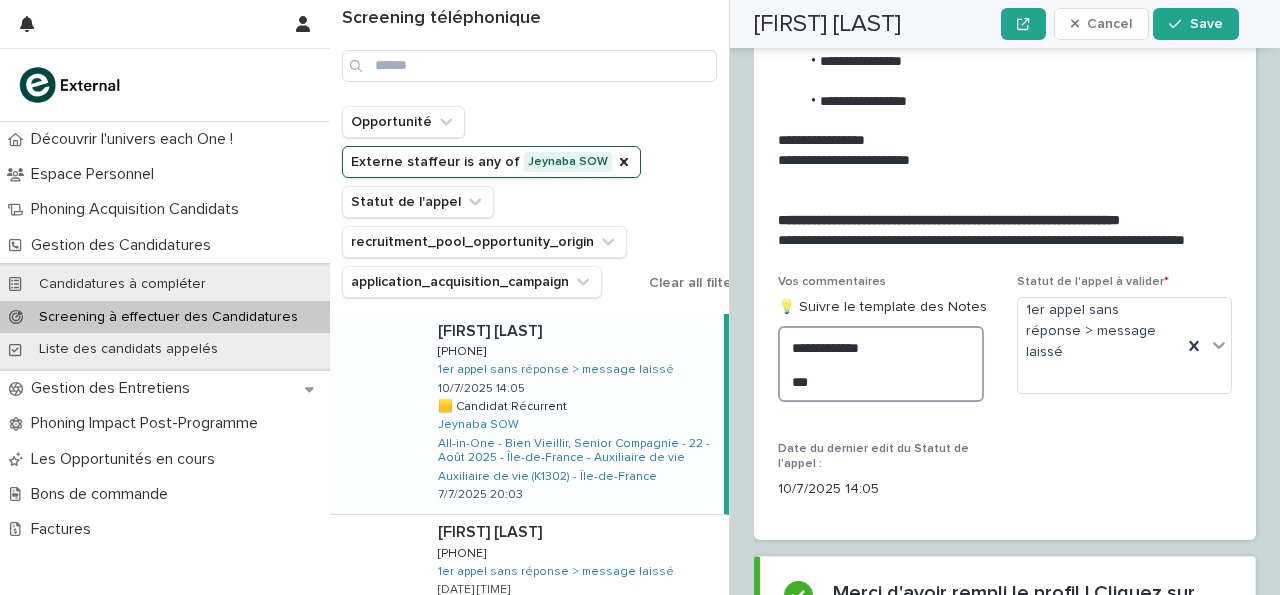 click on "**********" at bounding box center [881, 364] 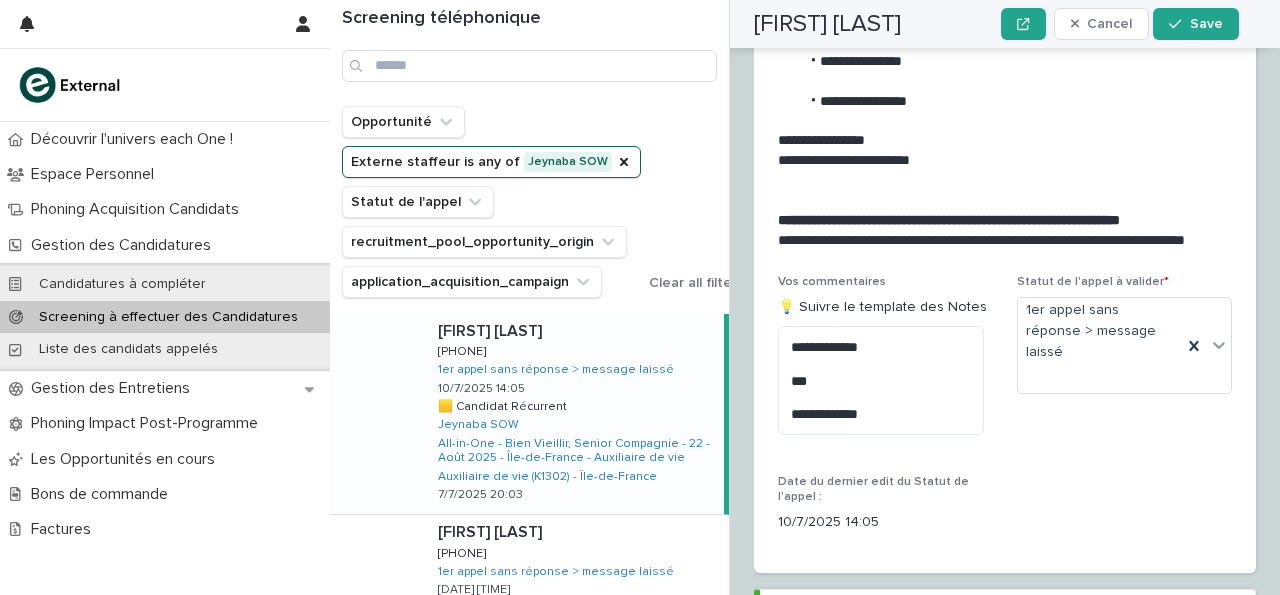 click on "**********" at bounding box center [1003, -97] 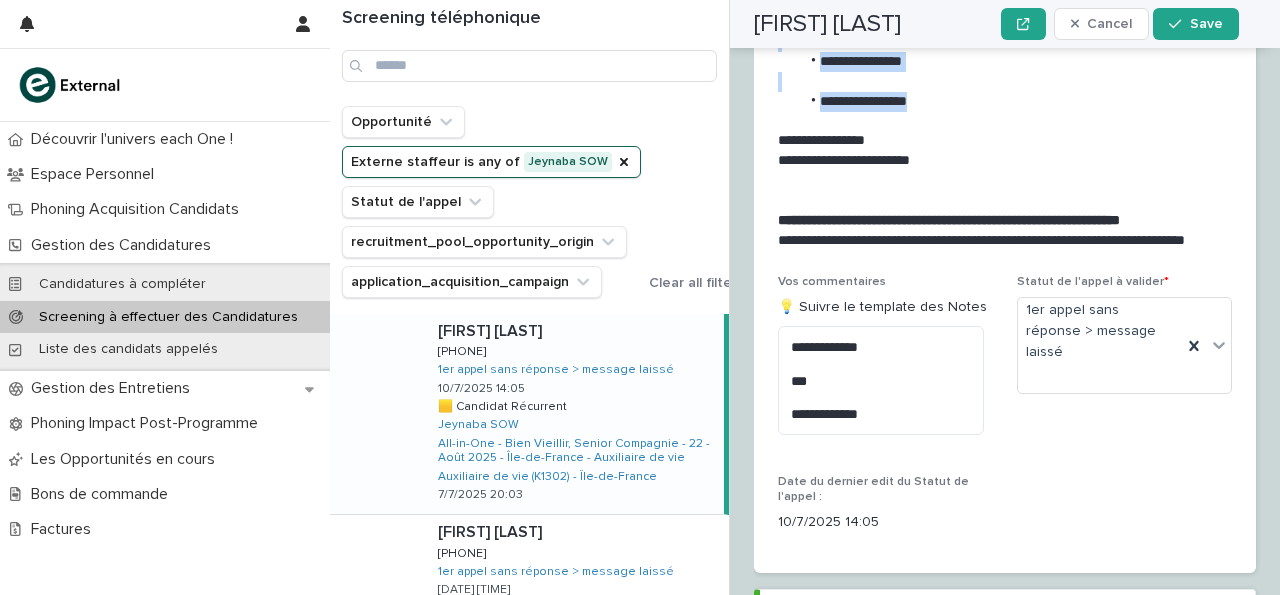 drag, startPoint x: 823, startPoint y: 61, endPoint x: 984, endPoint y: 269, distance: 263.03043 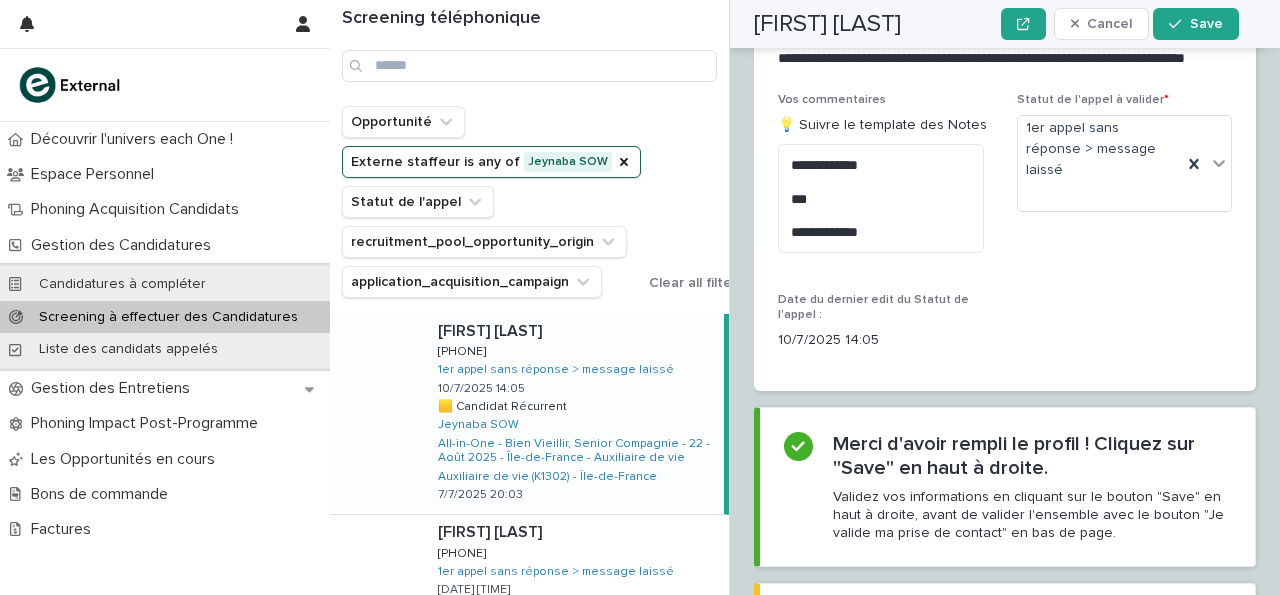 scroll, scrollTop: 3318, scrollLeft: 0, axis: vertical 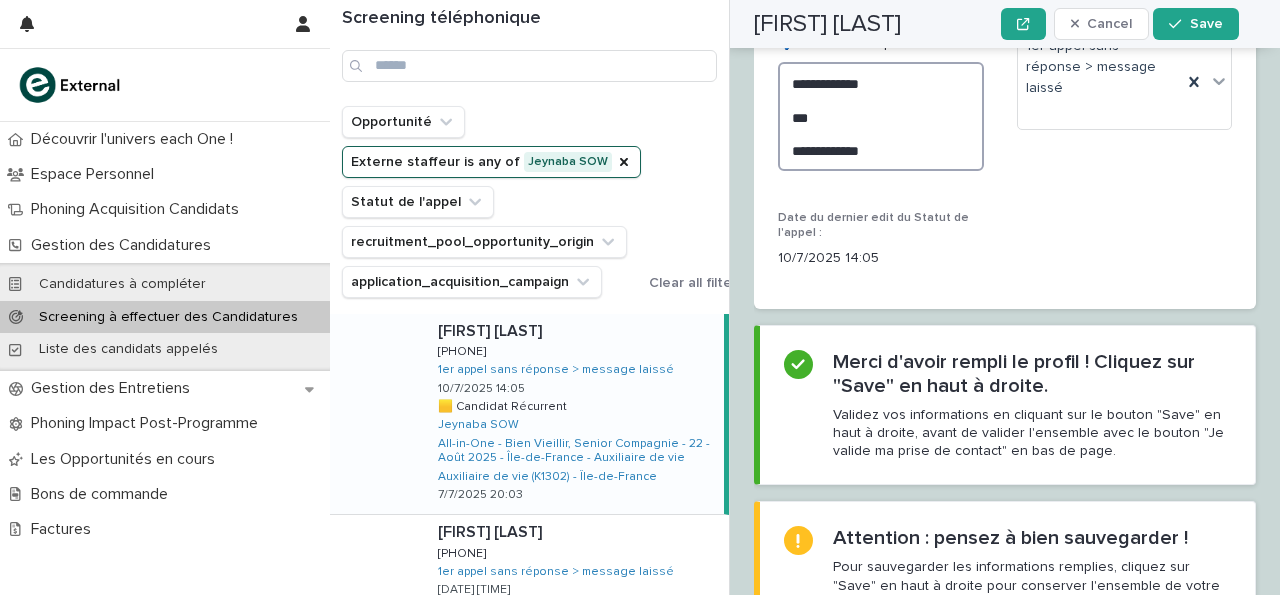 click on "**********" at bounding box center (881, 116) 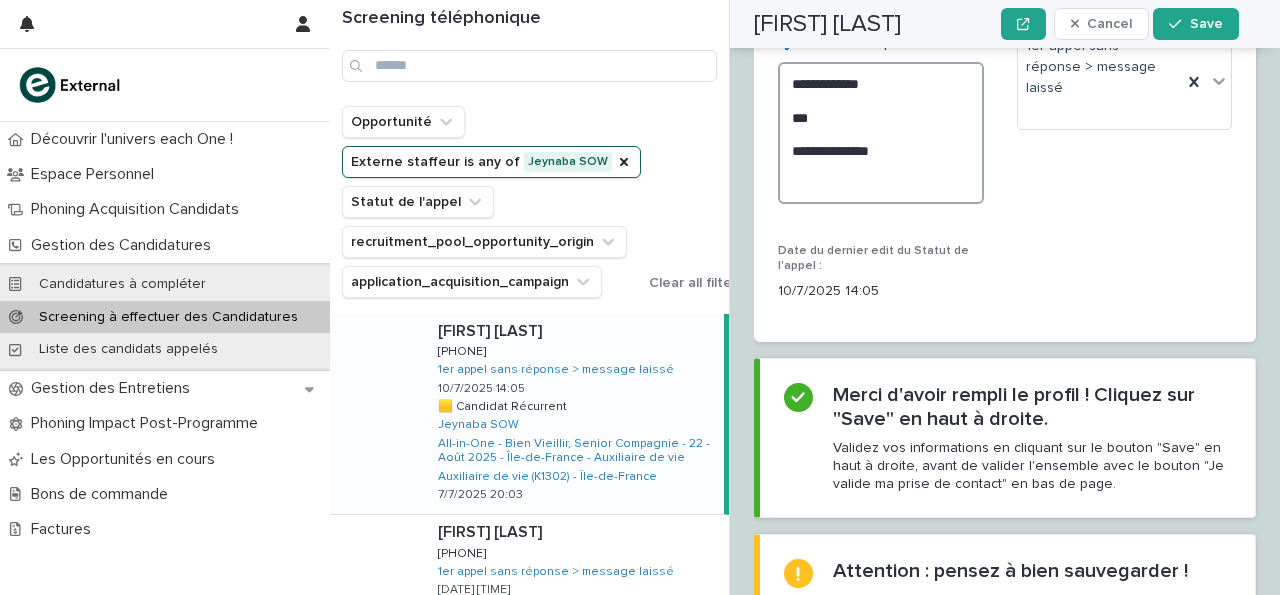 paste on "**********" 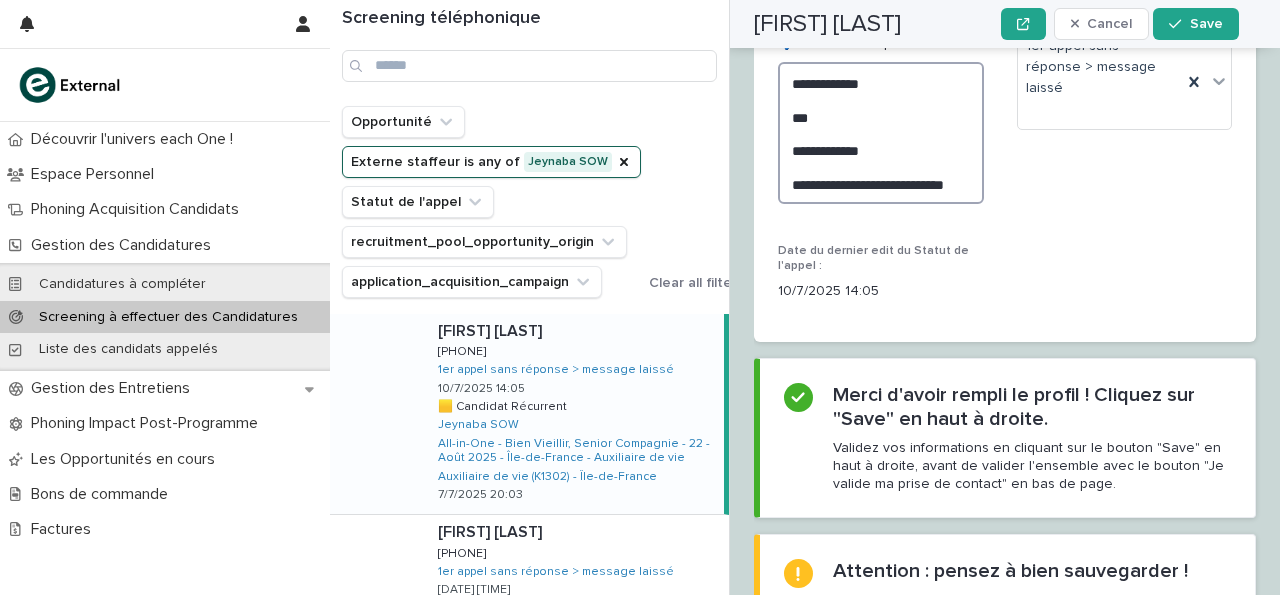 scroll, scrollTop: 3344, scrollLeft: 0, axis: vertical 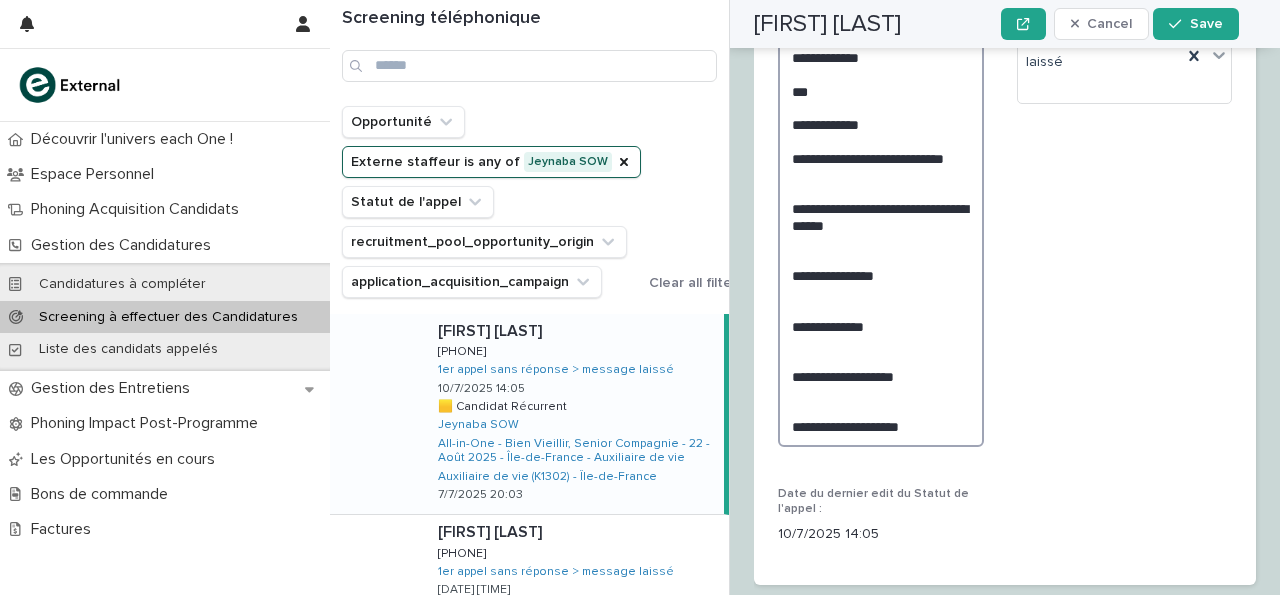 click on "**********" at bounding box center [881, 241] 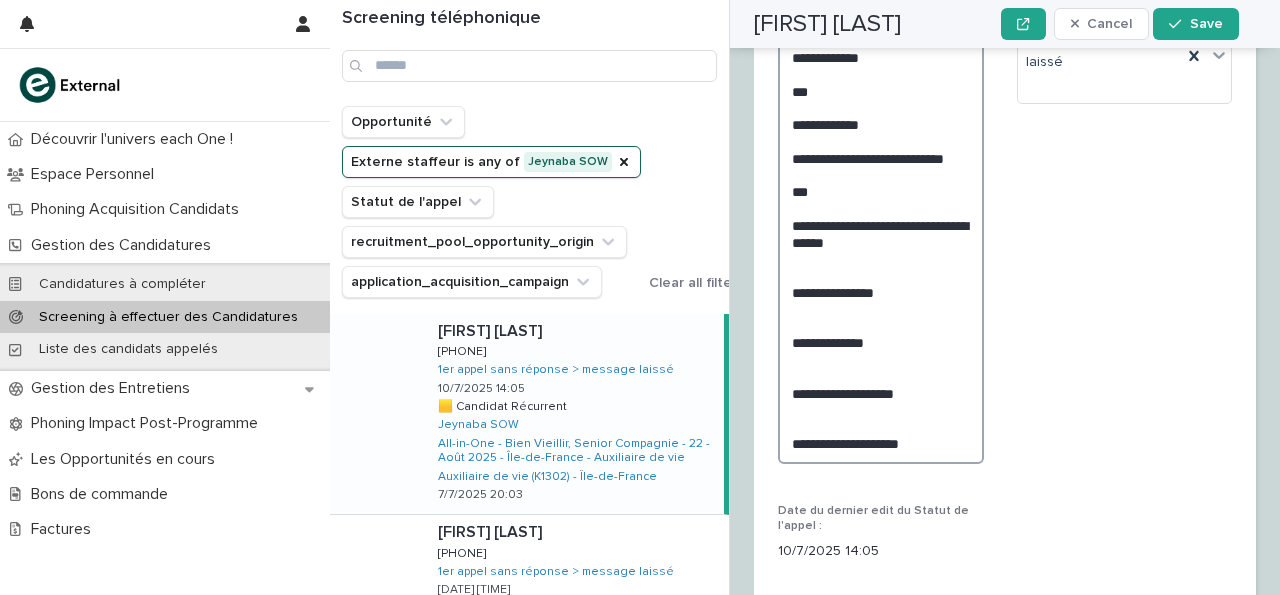 click on "**********" at bounding box center [881, 250] 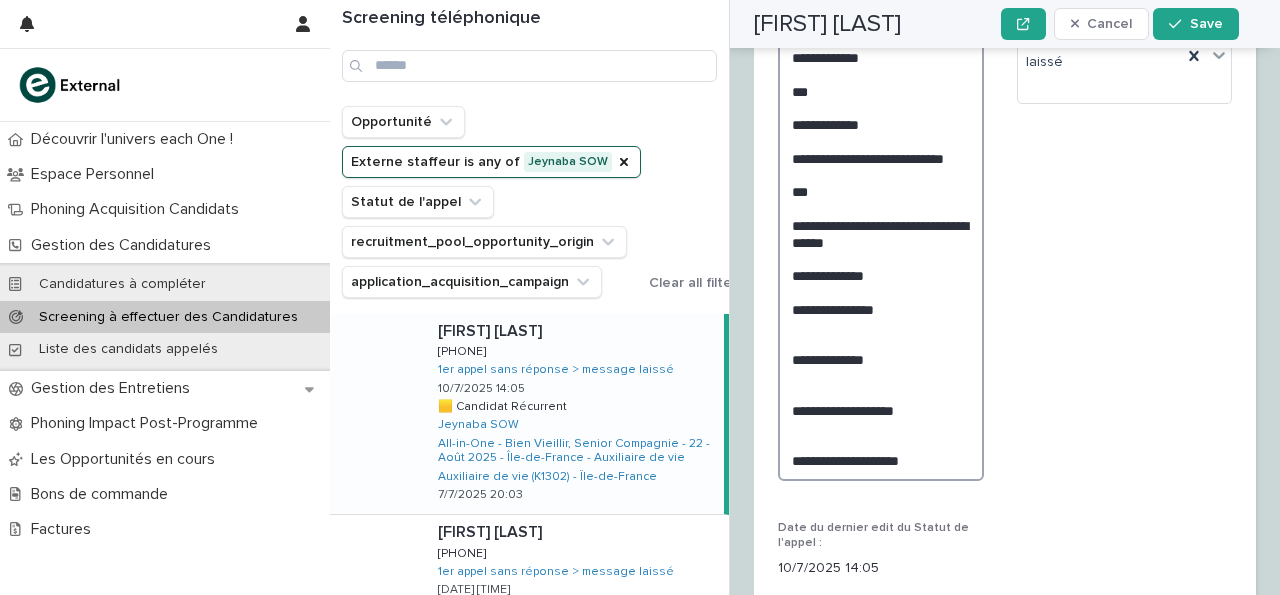 click on "**********" at bounding box center (881, 258) 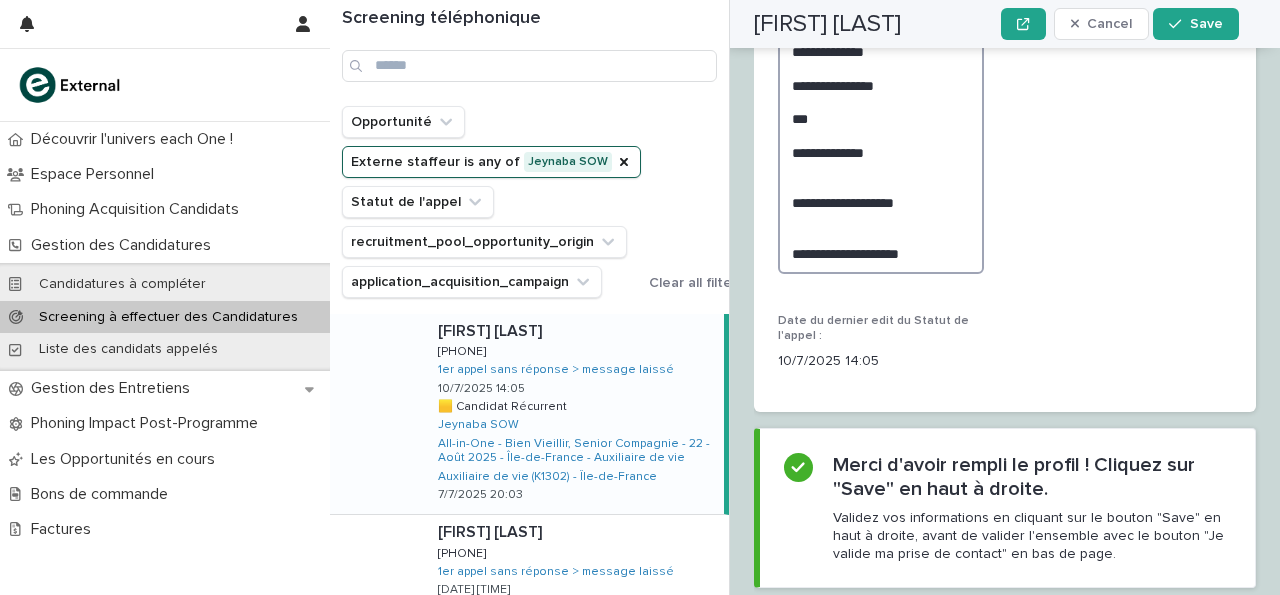 scroll, scrollTop: 3606, scrollLeft: 0, axis: vertical 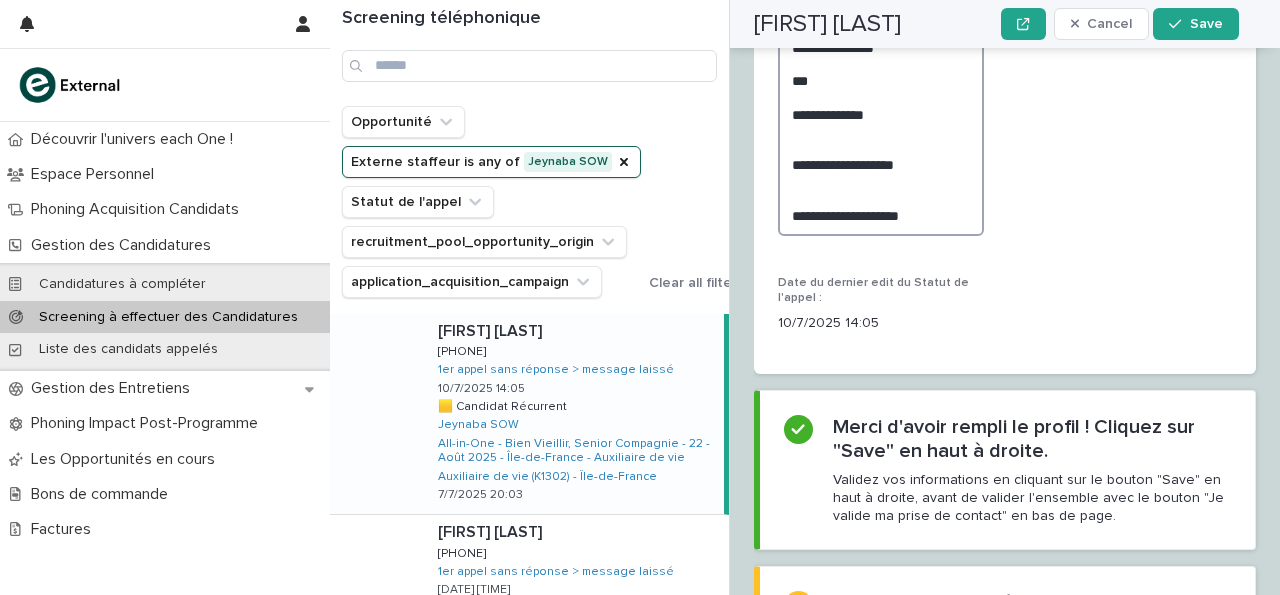 click on "**********" at bounding box center (881, 5) 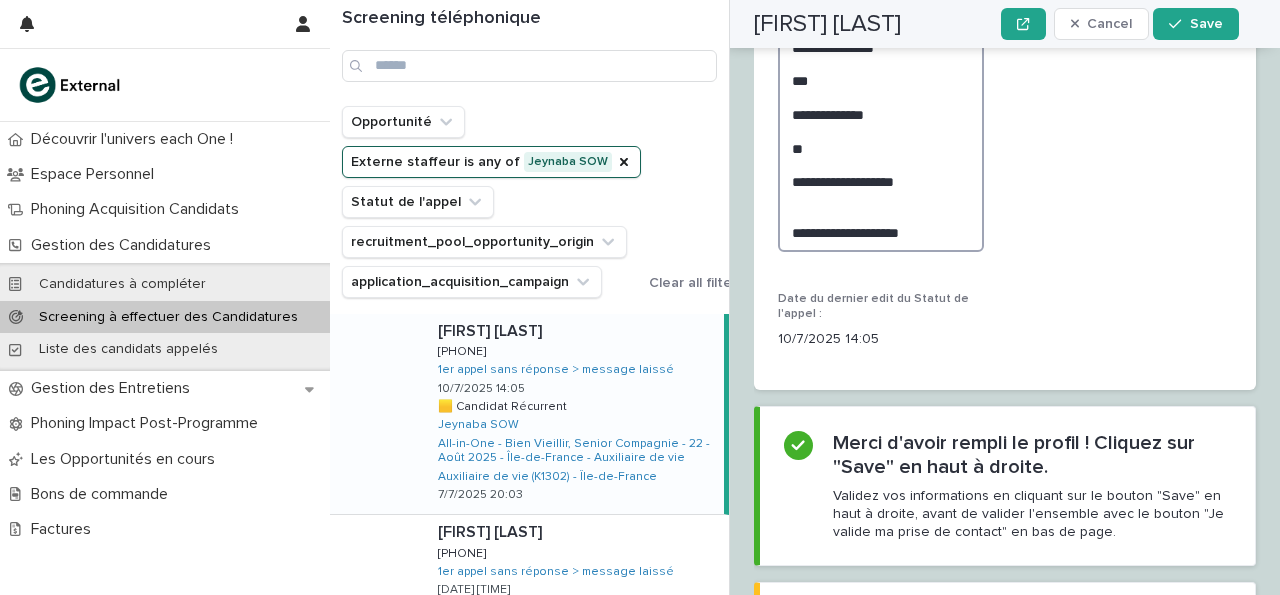scroll, scrollTop: 3606, scrollLeft: 0, axis: vertical 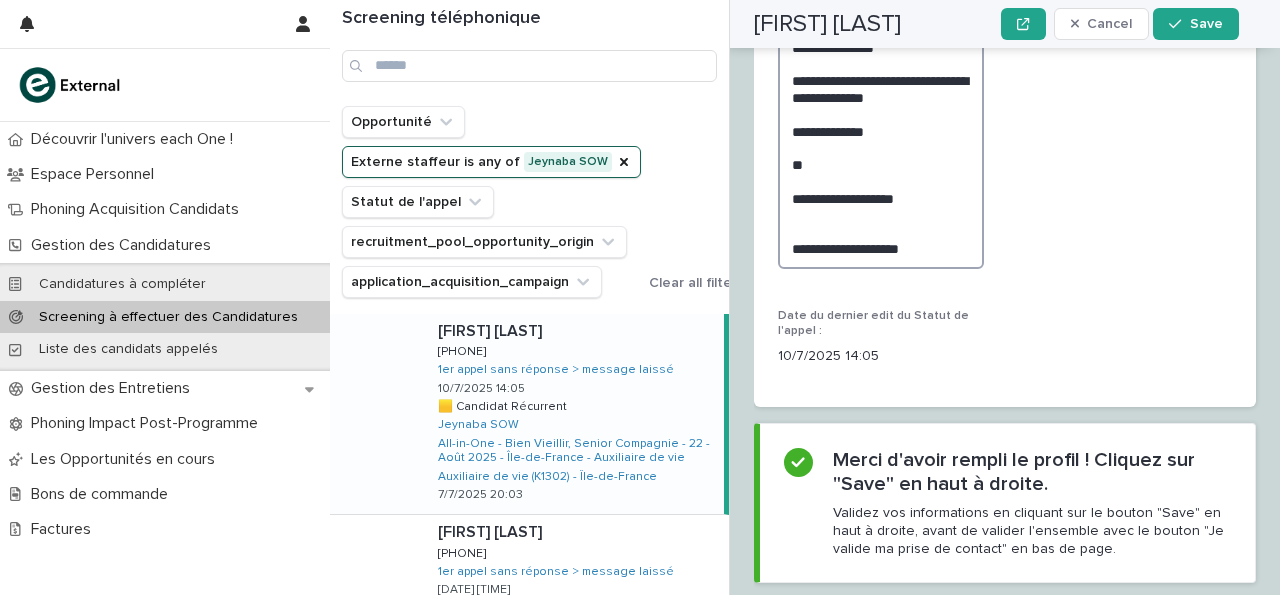 click on "**********" at bounding box center [881, 21] 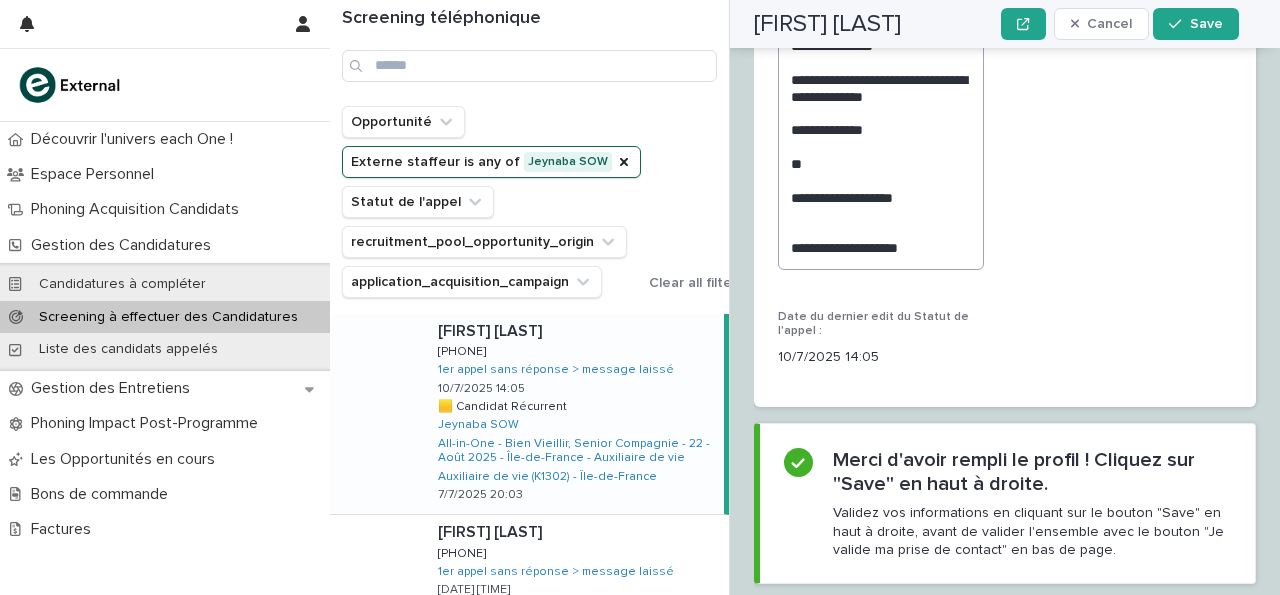 scroll, scrollTop: 3724, scrollLeft: 0, axis: vertical 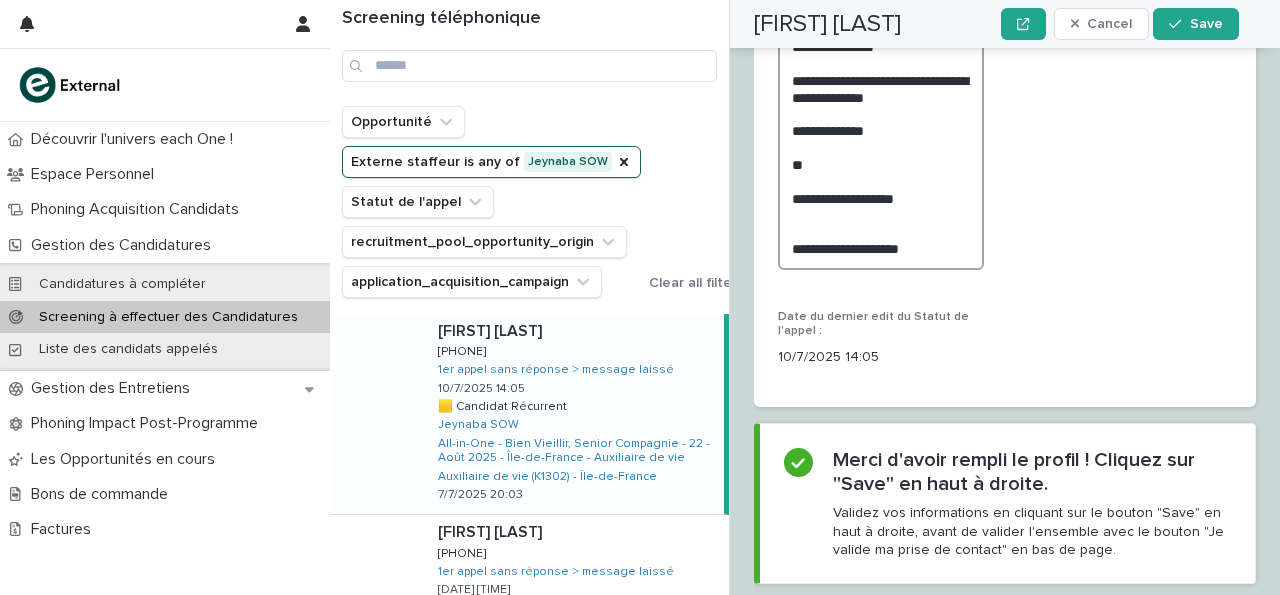 click on "**********" at bounding box center [881, 22] 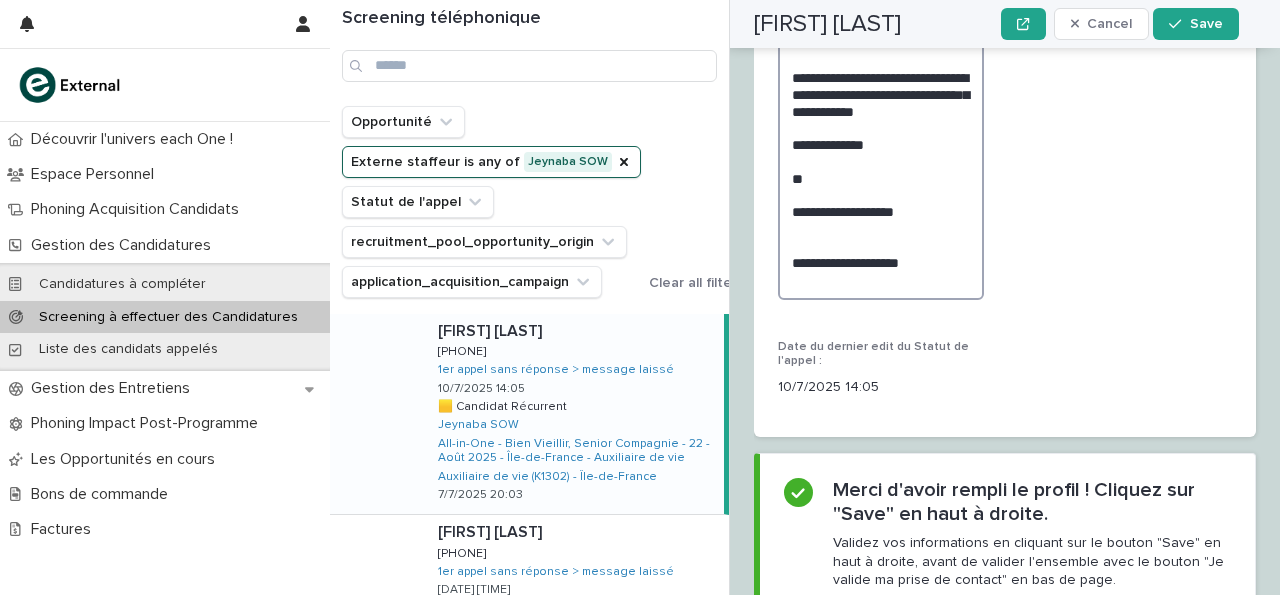 scroll, scrollTop: 3732, scrollLeft: 0, axis: vertical 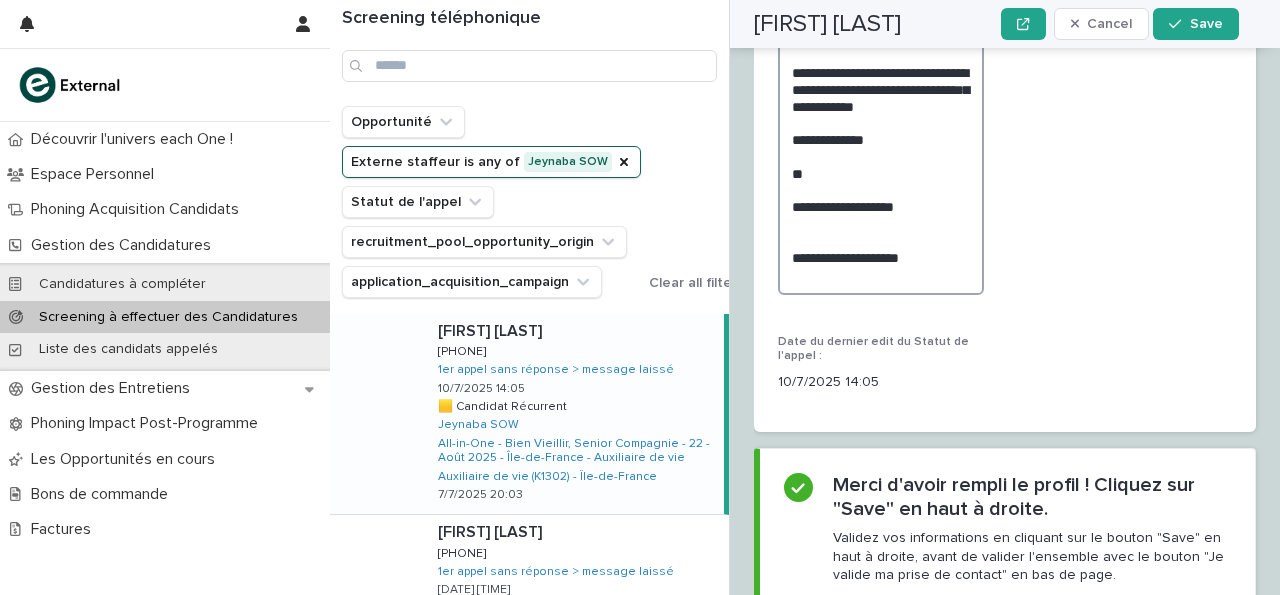 click on "**********" at bounding box center [881, 30] 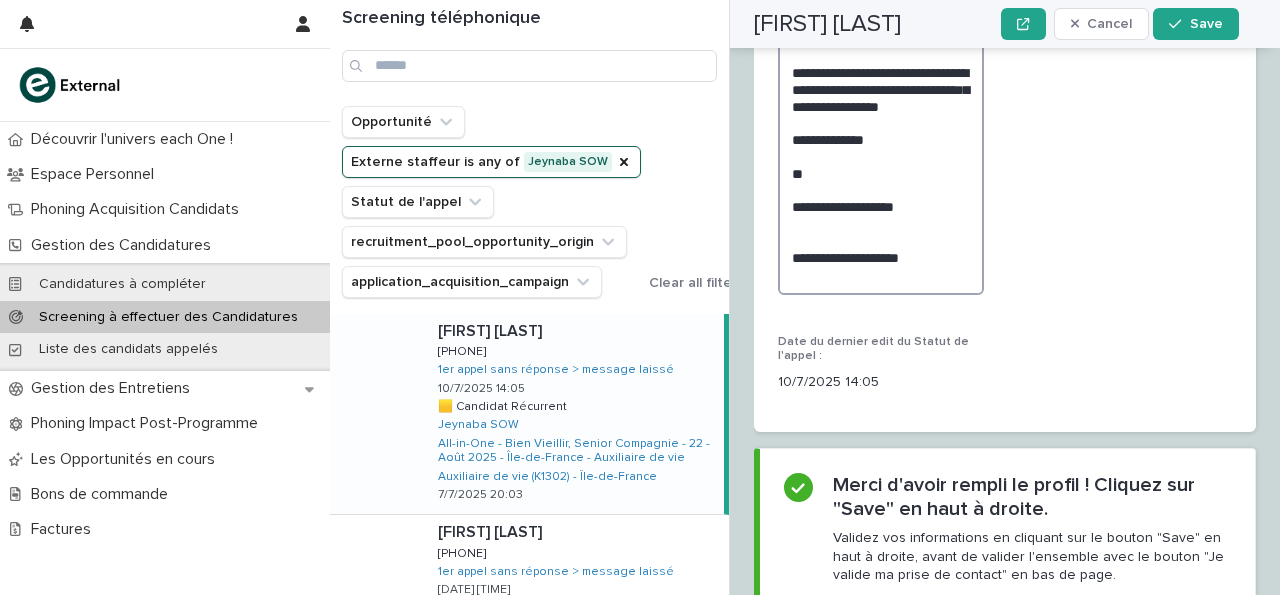 scroll, scrollTop: 3732, scrollLeft: 0, axis: vertical 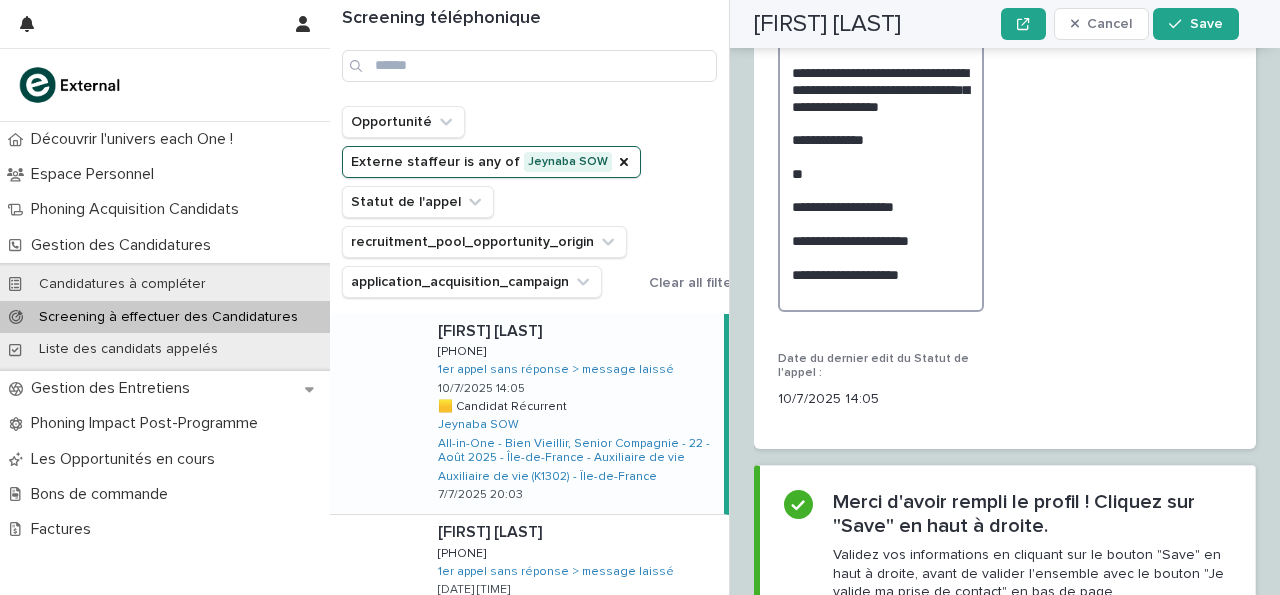 click on "**********" at bounding box center (881, 39) 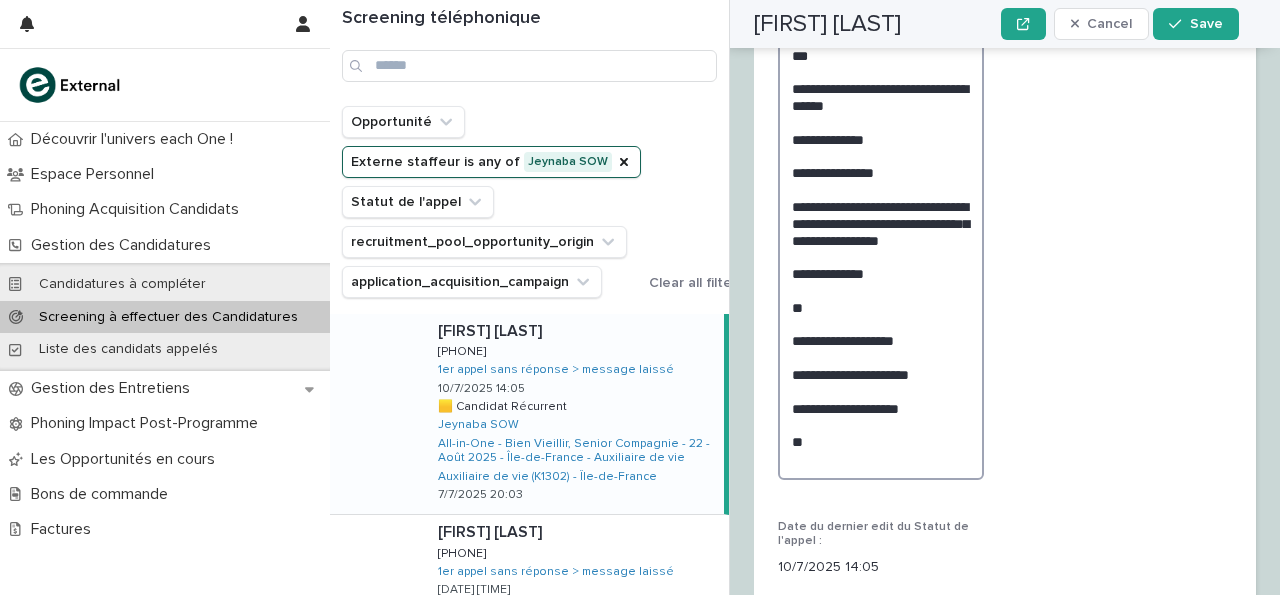 scroll, scrollTop: 3593, scrollLeft: 0, axis: vertical 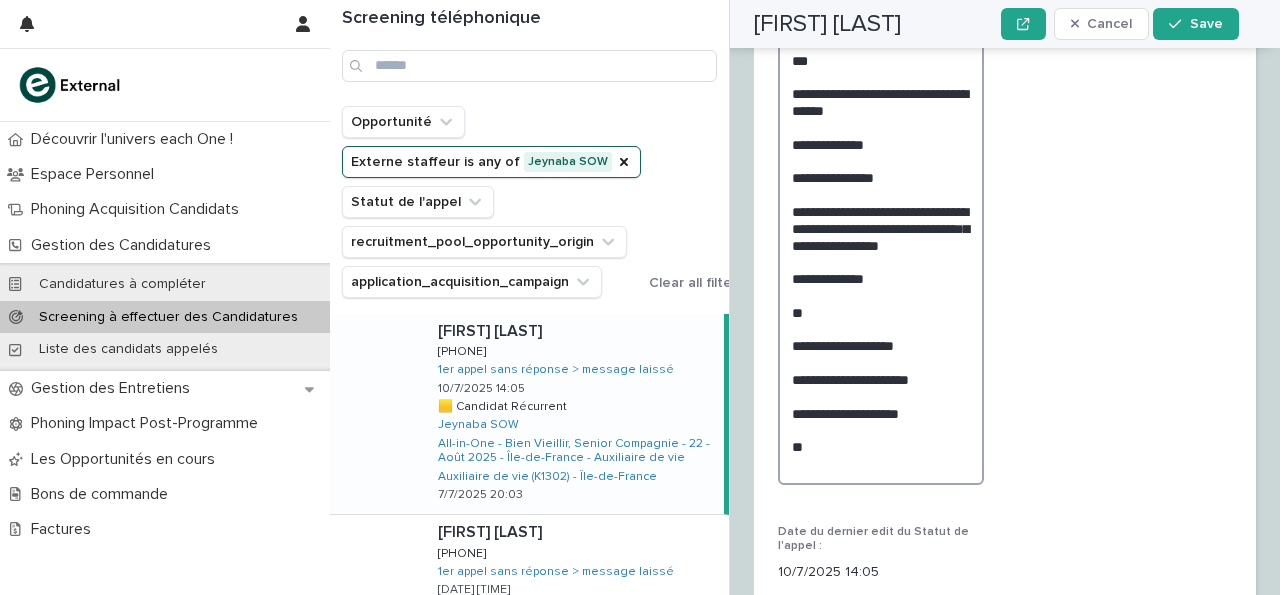 type on "**********" 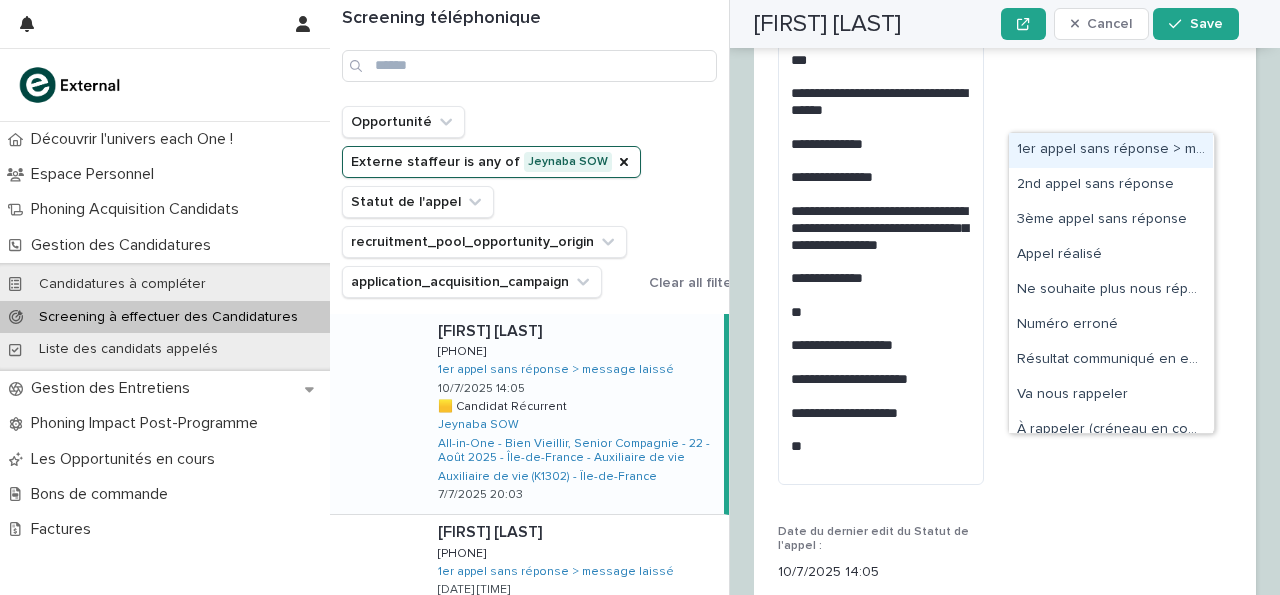 click 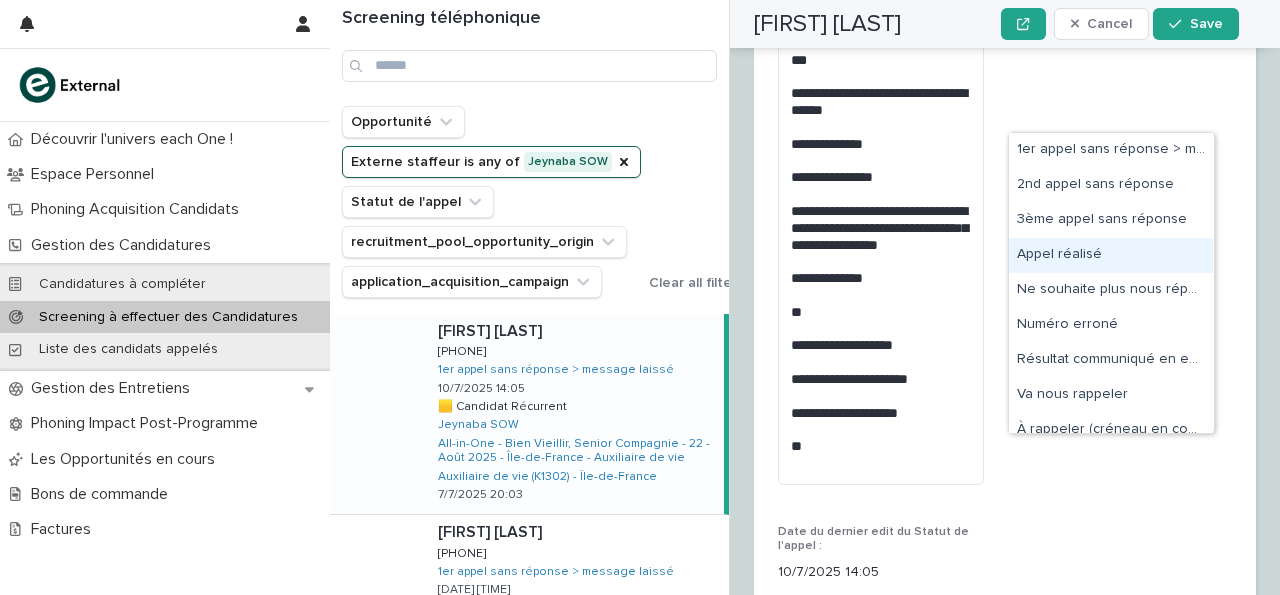 click on "Appel réalisé" at bounding box center (1111, 255) 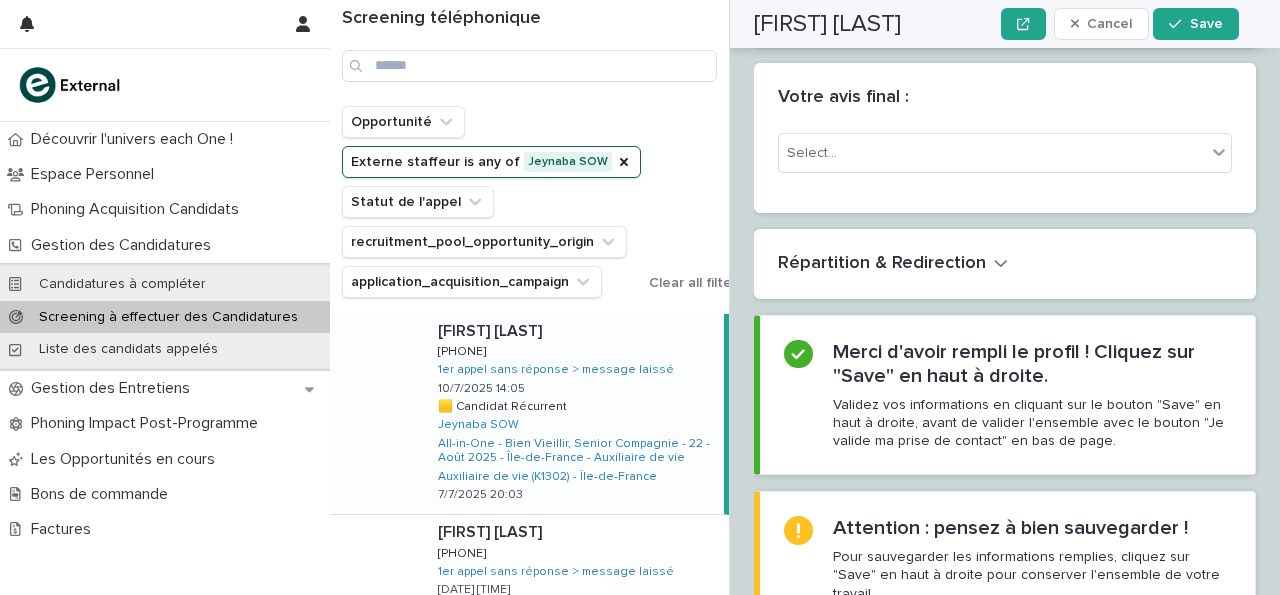 scroll, scrollTop: 4170, scrollLeft: 0, axis: vertical 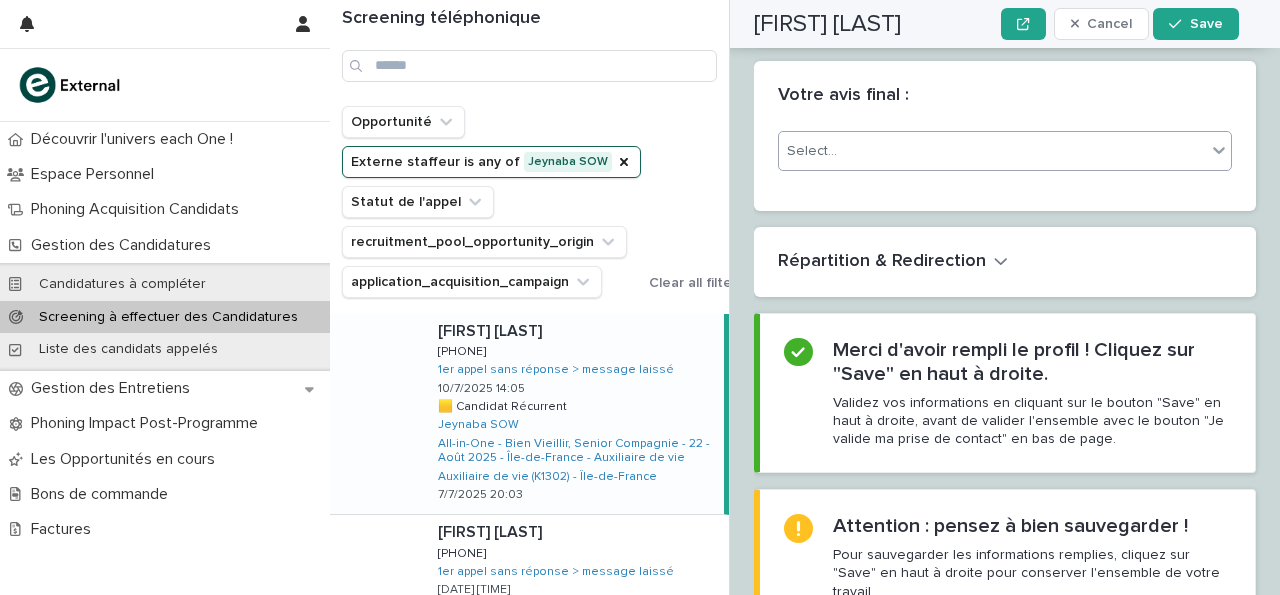click on "Select..." at bounding box center [992, 151] 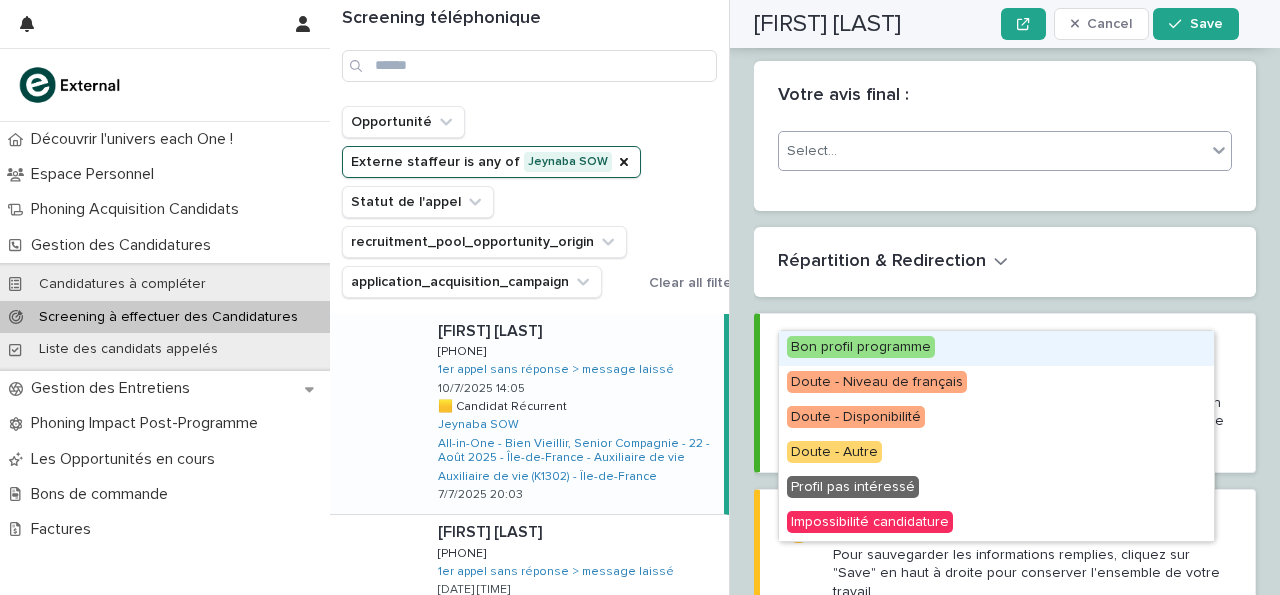 click on "Bon profil programme" at bounding box center (996, 348) 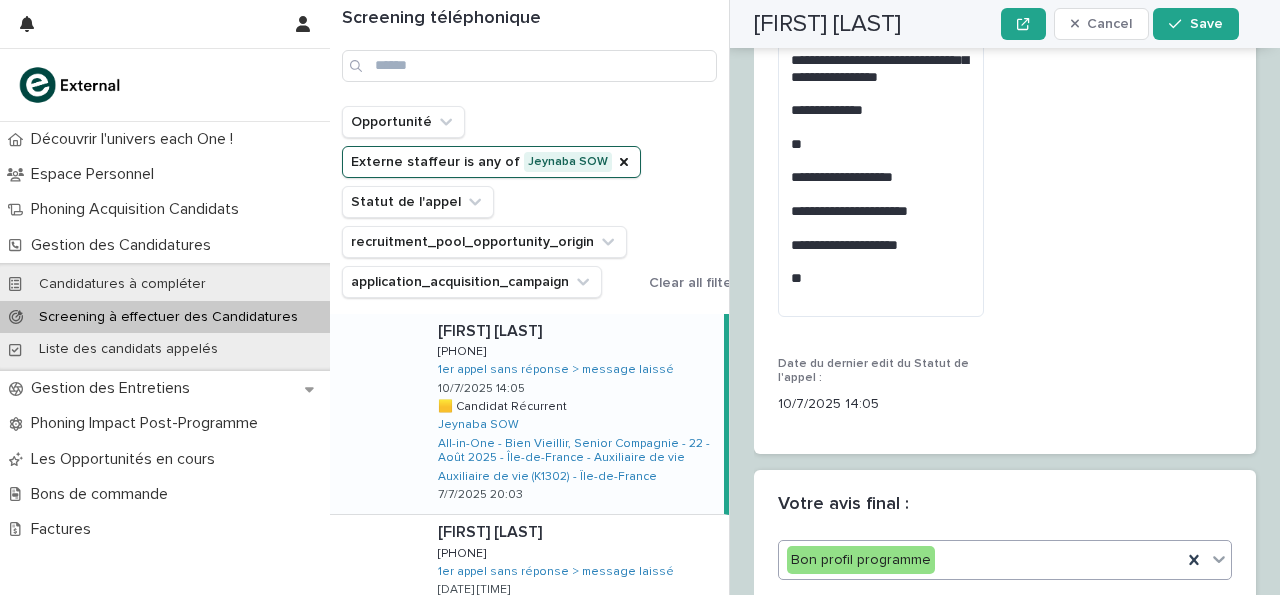 scroll, scrollTop: 3686, scrollLeft: 0, axis: vertical 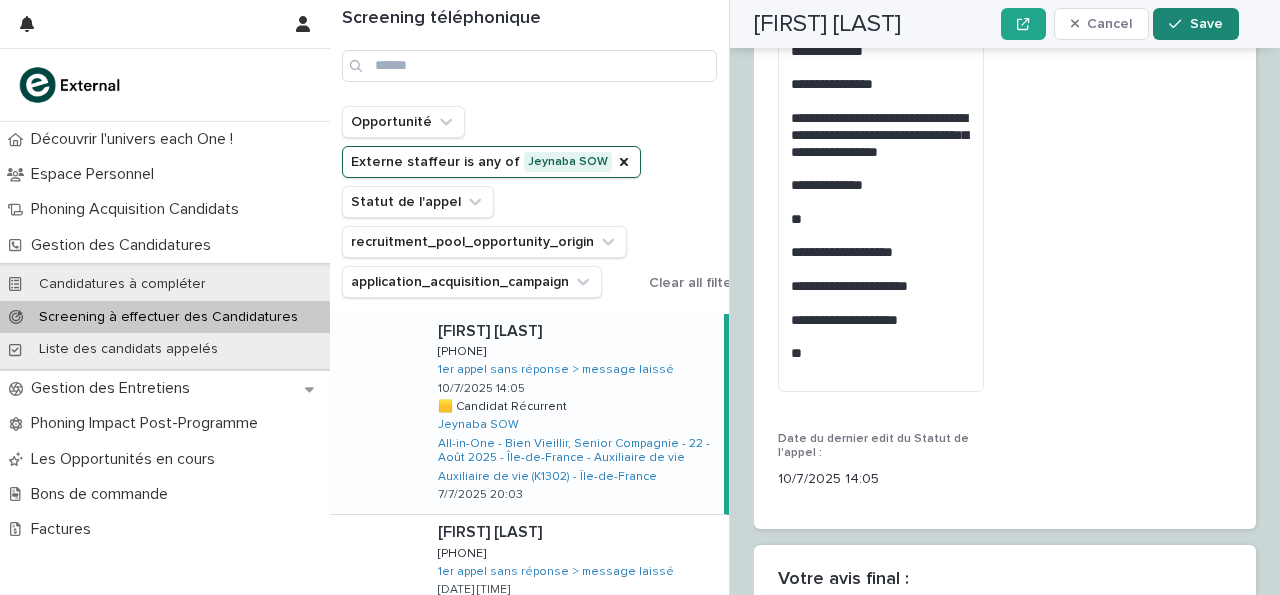 click on "Save" at bounding box center [1195, 24] 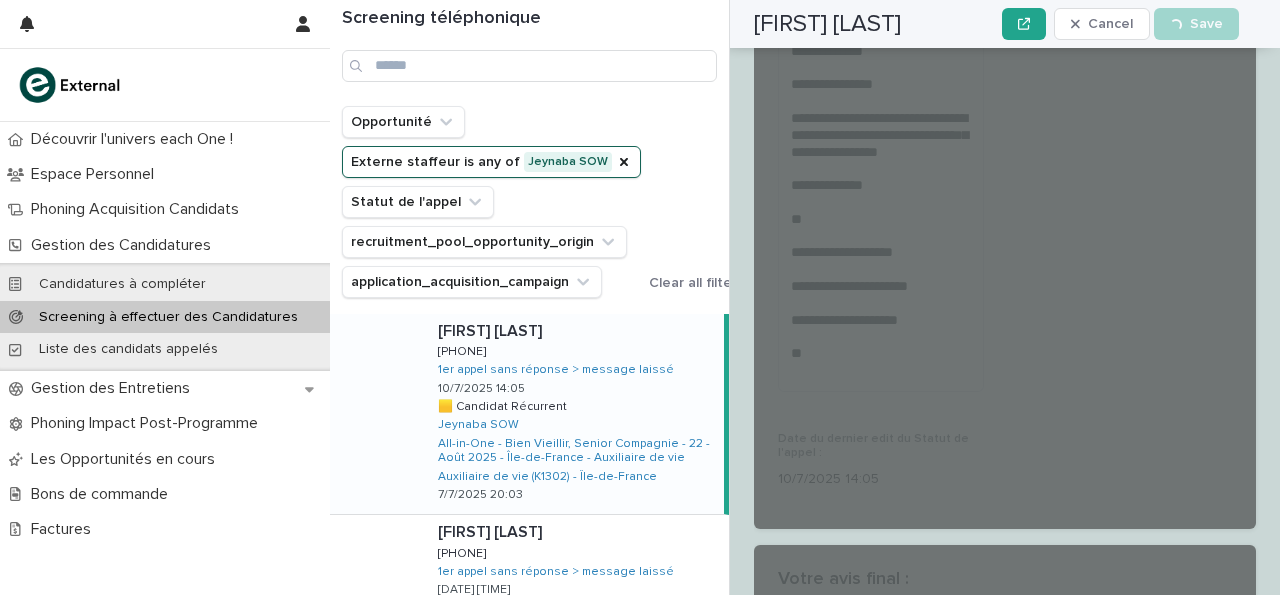 click on "[FIRST] [LAST] Cancel Loading... Save" at bounding box center (996, 24) 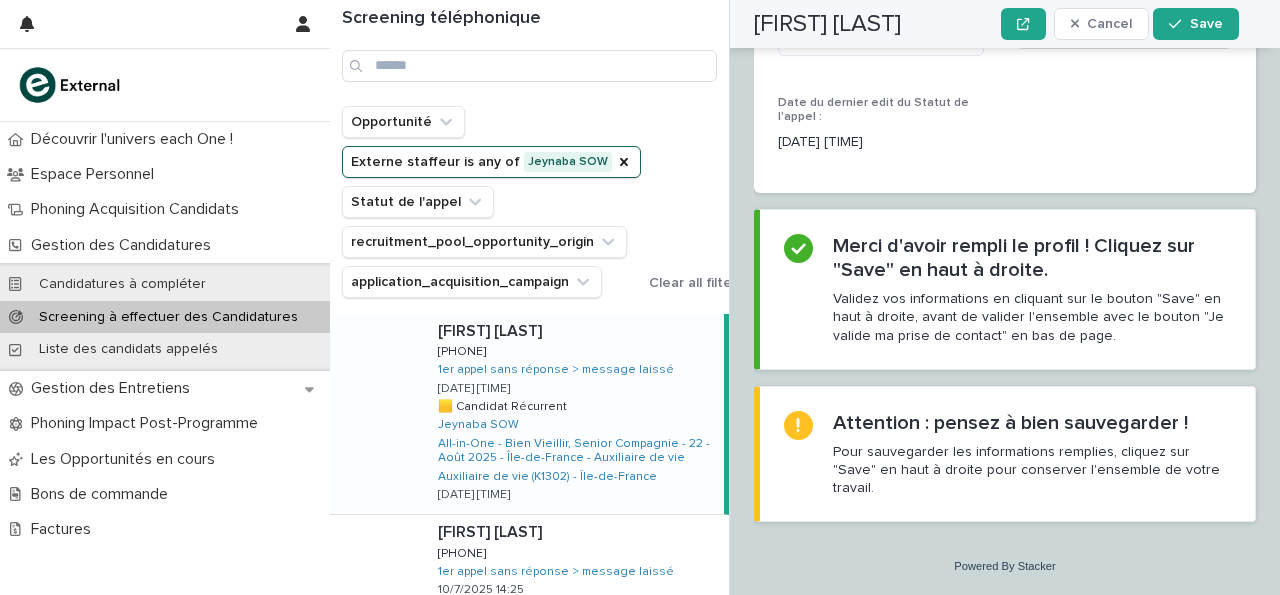 scroll, scrollTop: 2759, scrollLeft: 0, axis: vertical 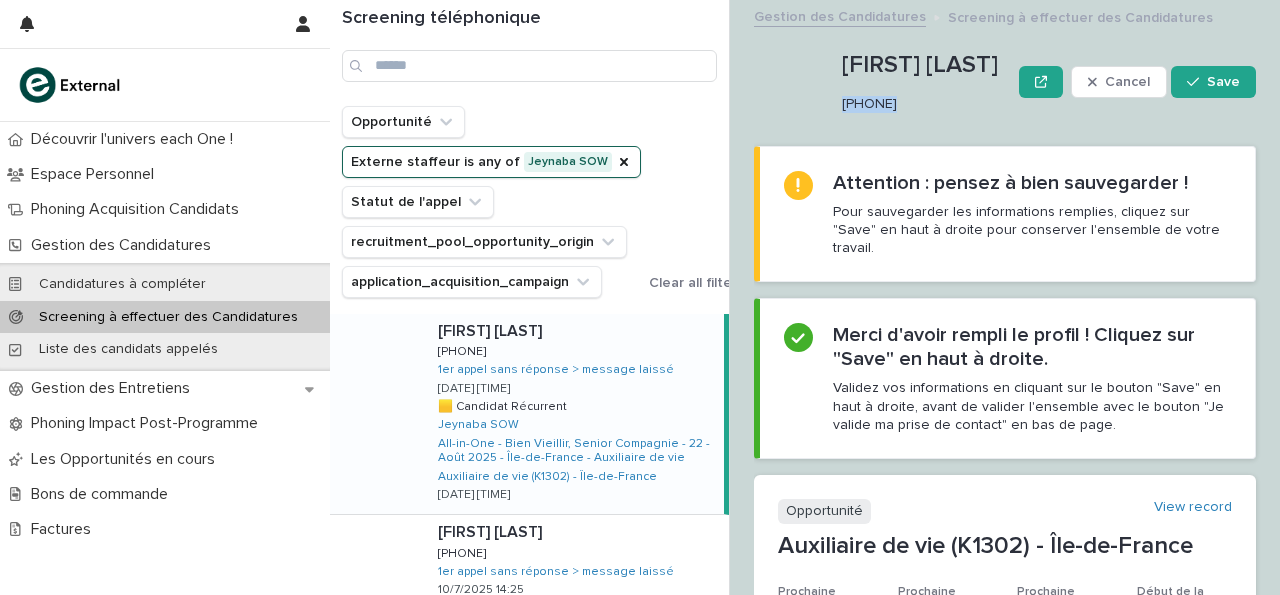 drag, startPoint x: 844, startPoint y: 105, endPoint x: 949, endPoint y: 120, distance: 106.06602 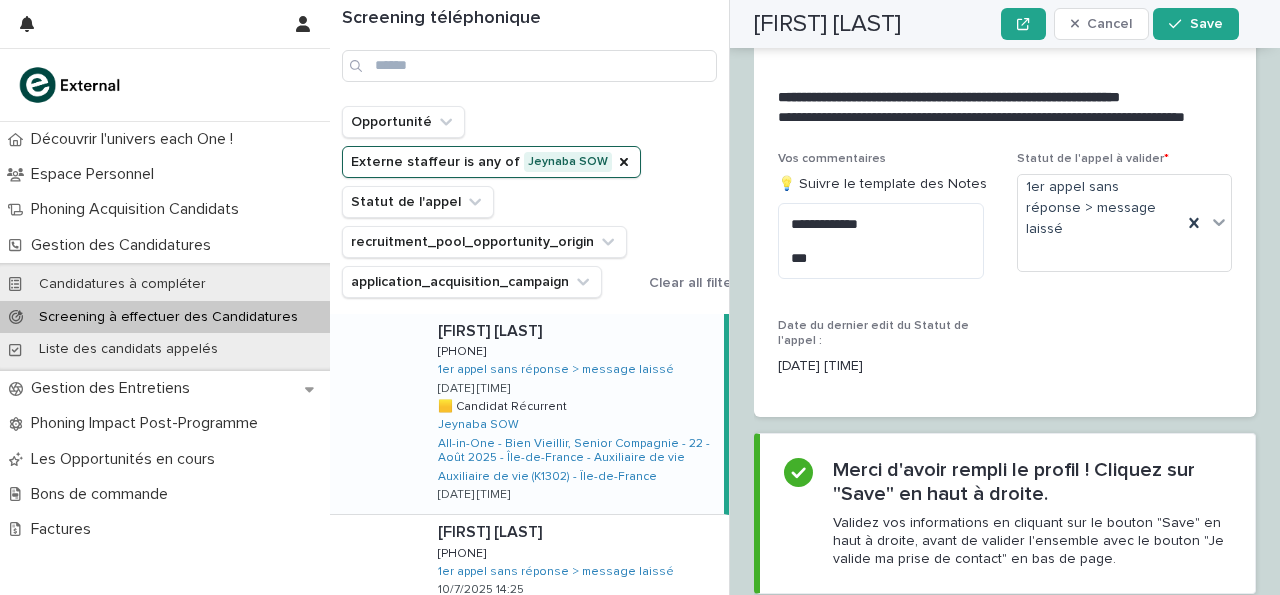 scroll, scrollTop: 3087, scrollLeft: 0, axis: vertical 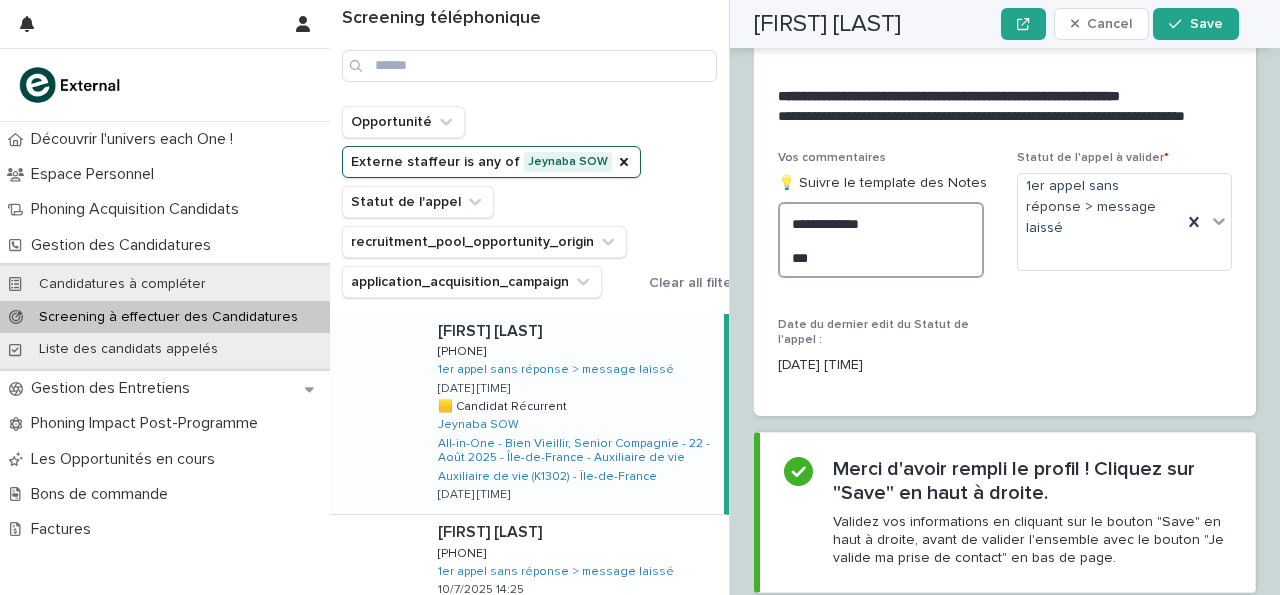 click on "**********" at bounding box center (881, 240) 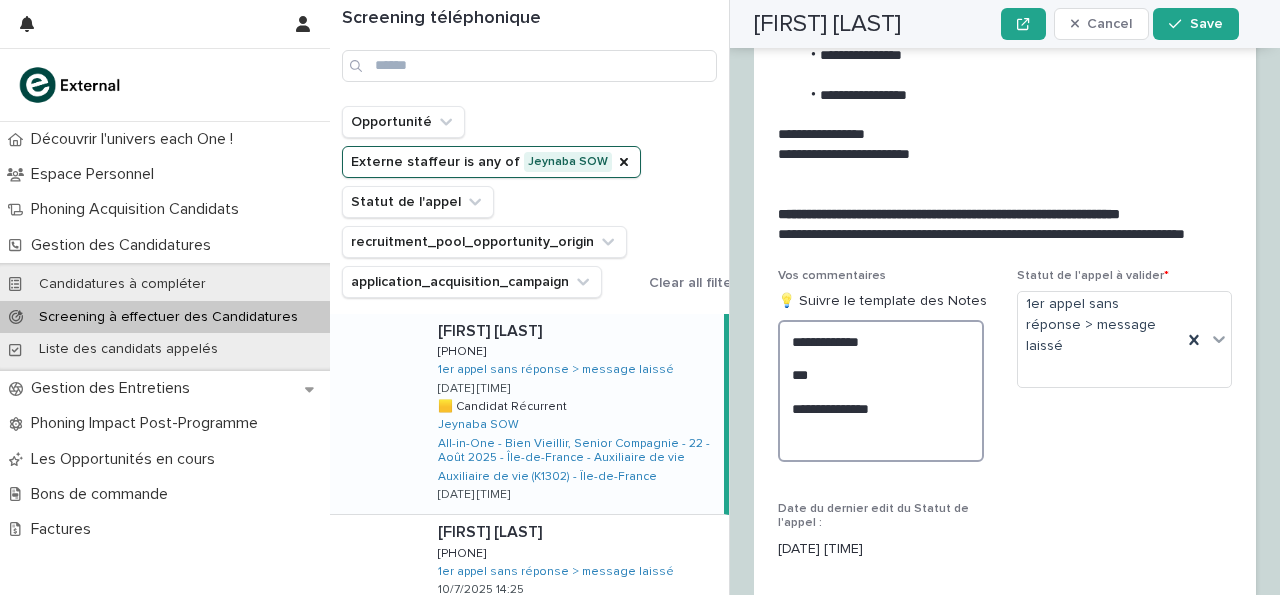 scroll, scrollTop: 3204, scrollLeft: 0, axis: vertical 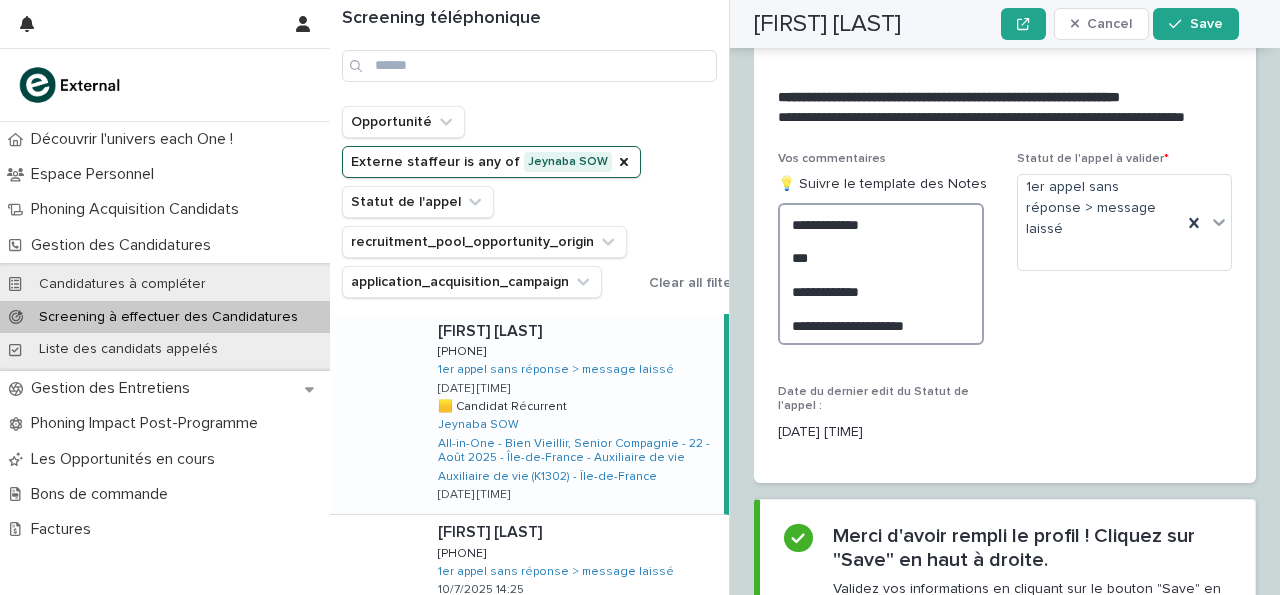 type on "**********" 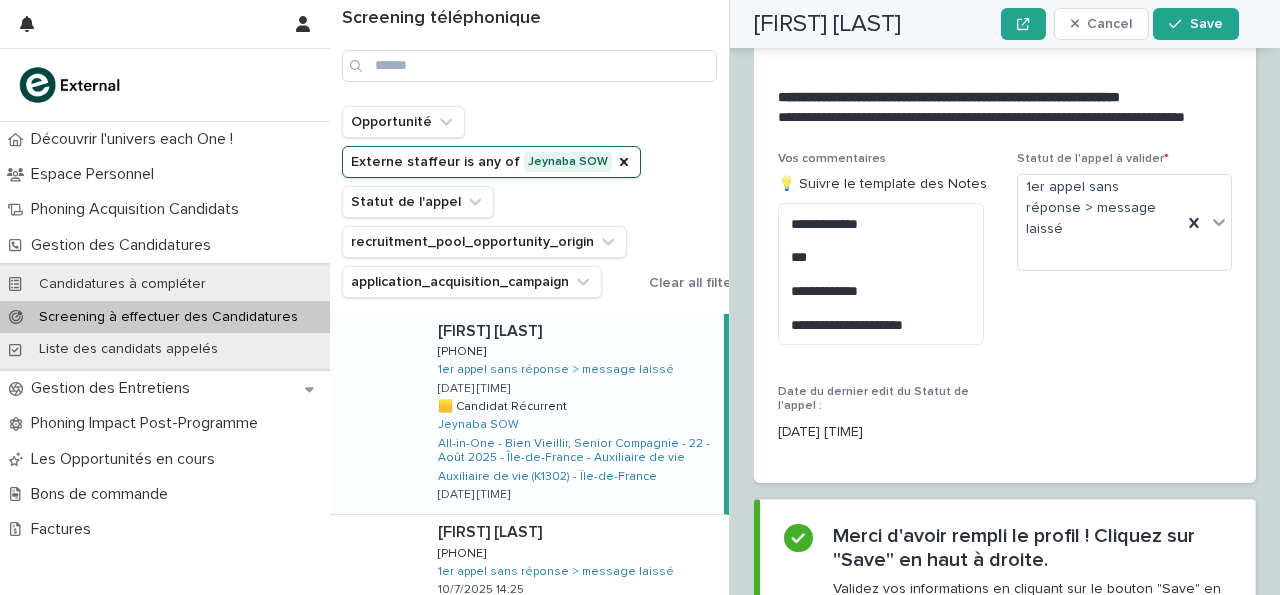 click on "**********" at bounding box center [1005, 317] 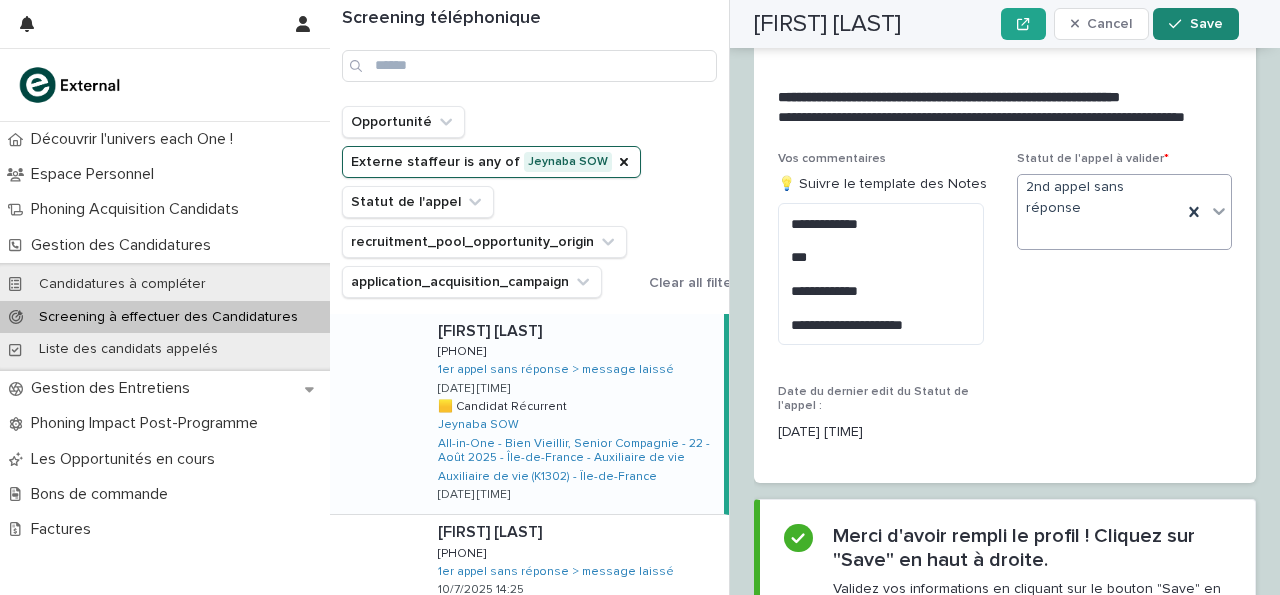 click on "Save" at bounding box center (1206, 24) 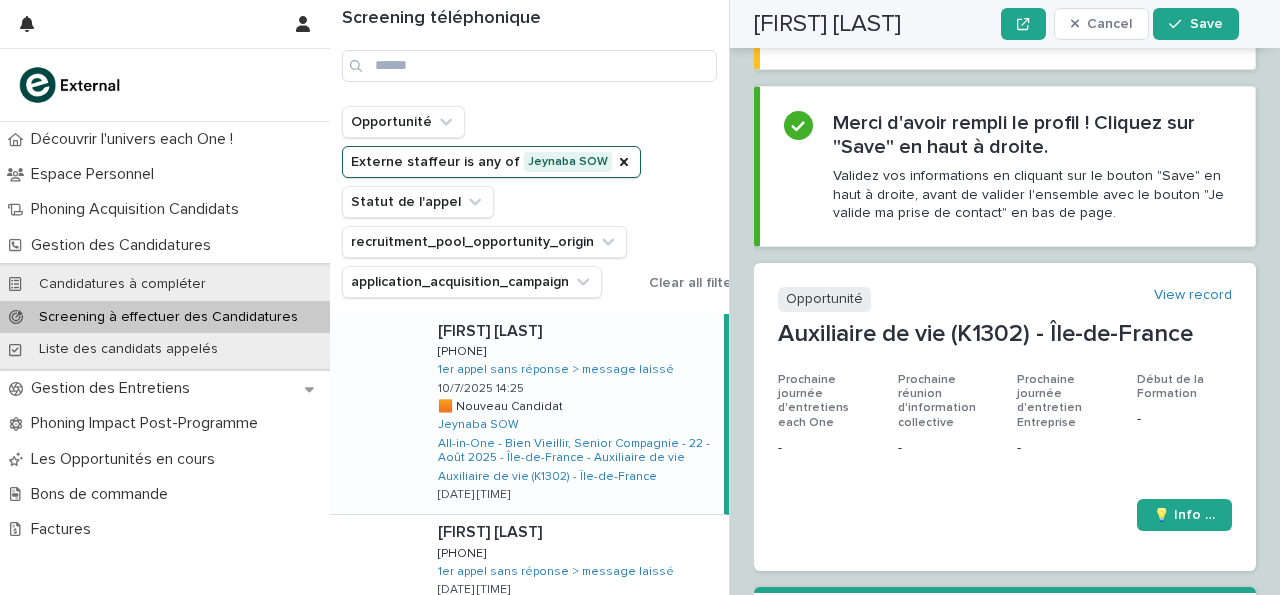 scroll, scrollTop: 0, scrollLeft: 0, axis: both 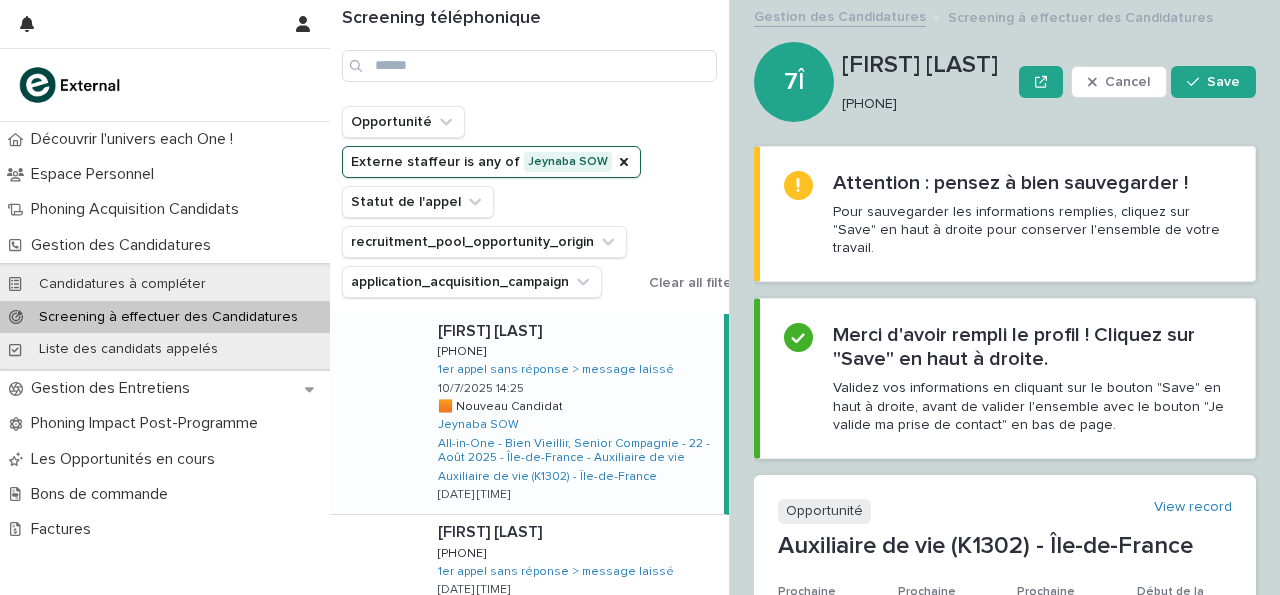 drag, startPoint x: 845, startPoint y: 105, endPoint x: 896, endPoint y: 95, distance: 51.971146 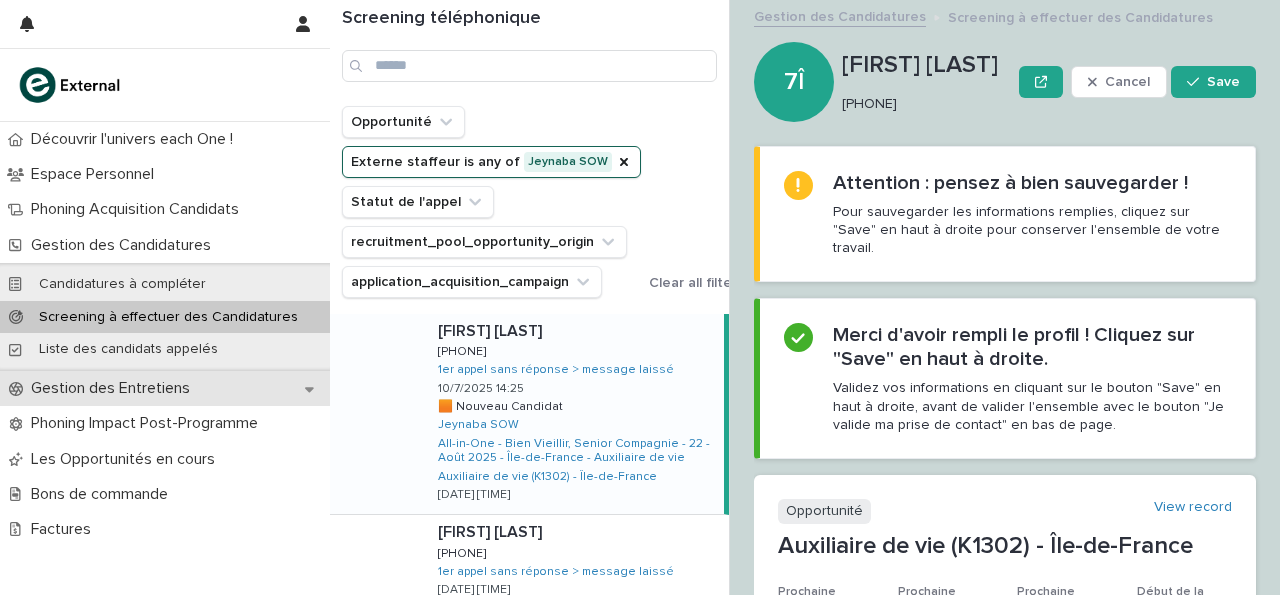 click on "Gestion des Entretiens" at bounding box center [165, 388] 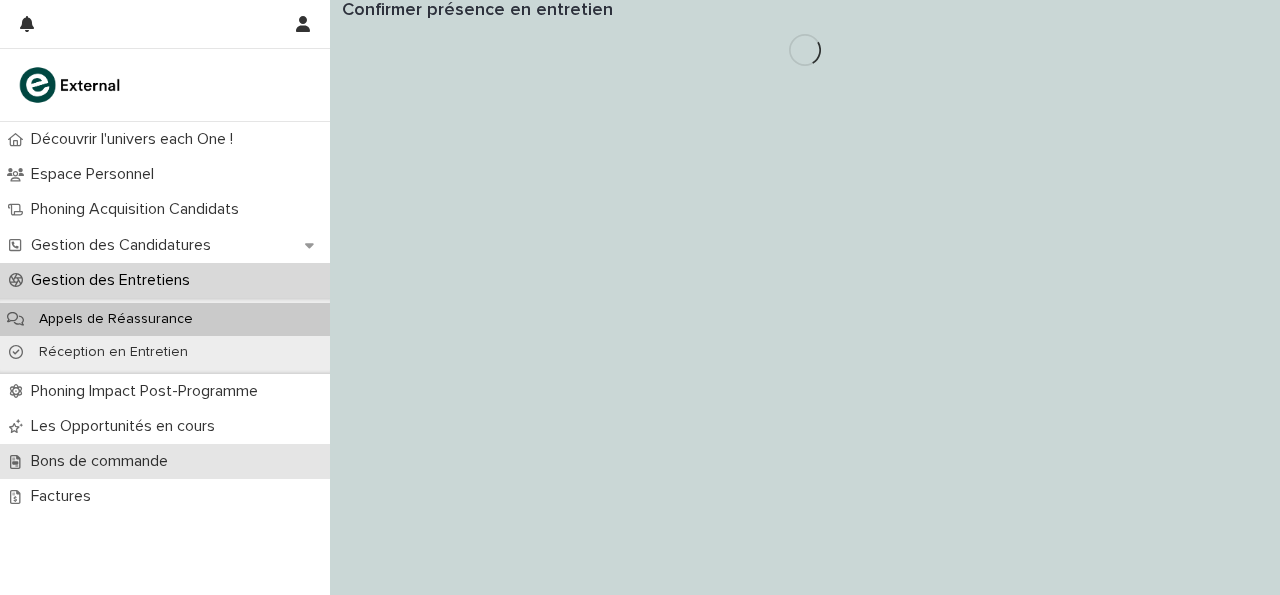 click on "Bons de commande" at bounding box center [165, 461] 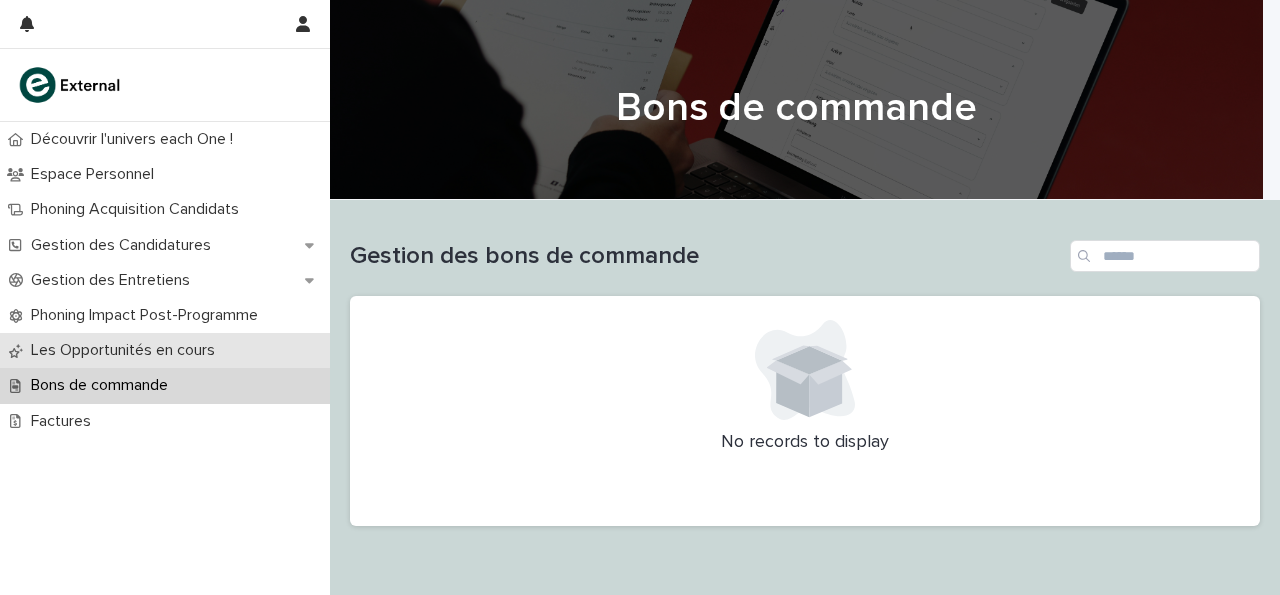 click on "Les Opportunités en cours" at bounding box center (127, 350) 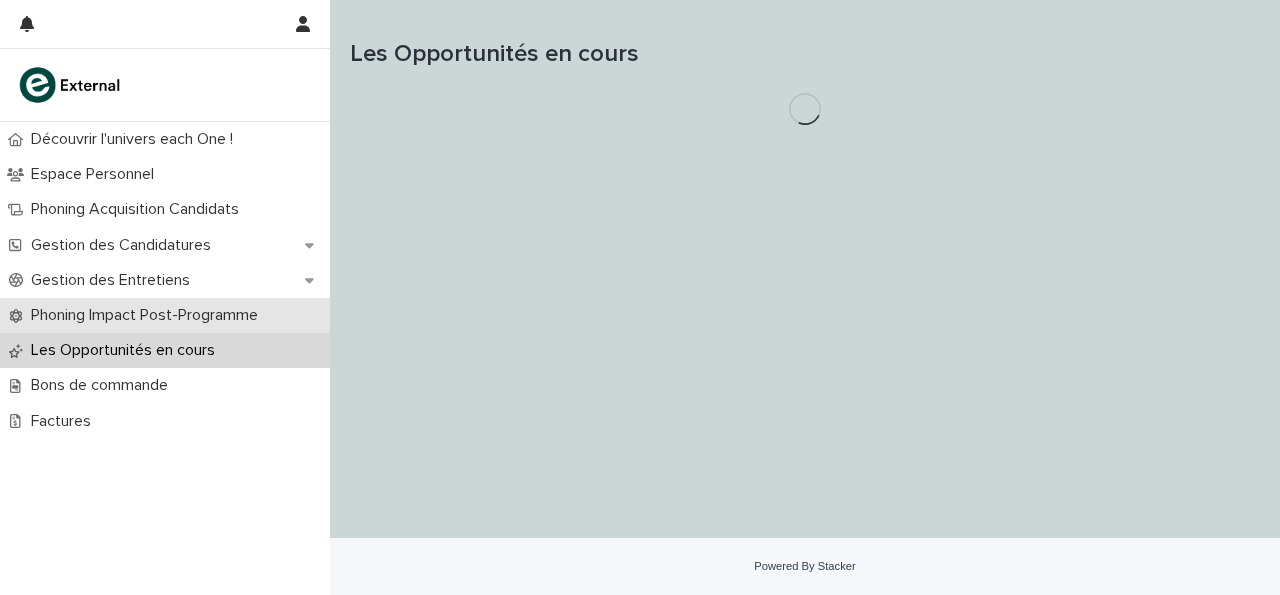 click on "Phoning Impact Post-Programme" at bounding box center (165, 315) 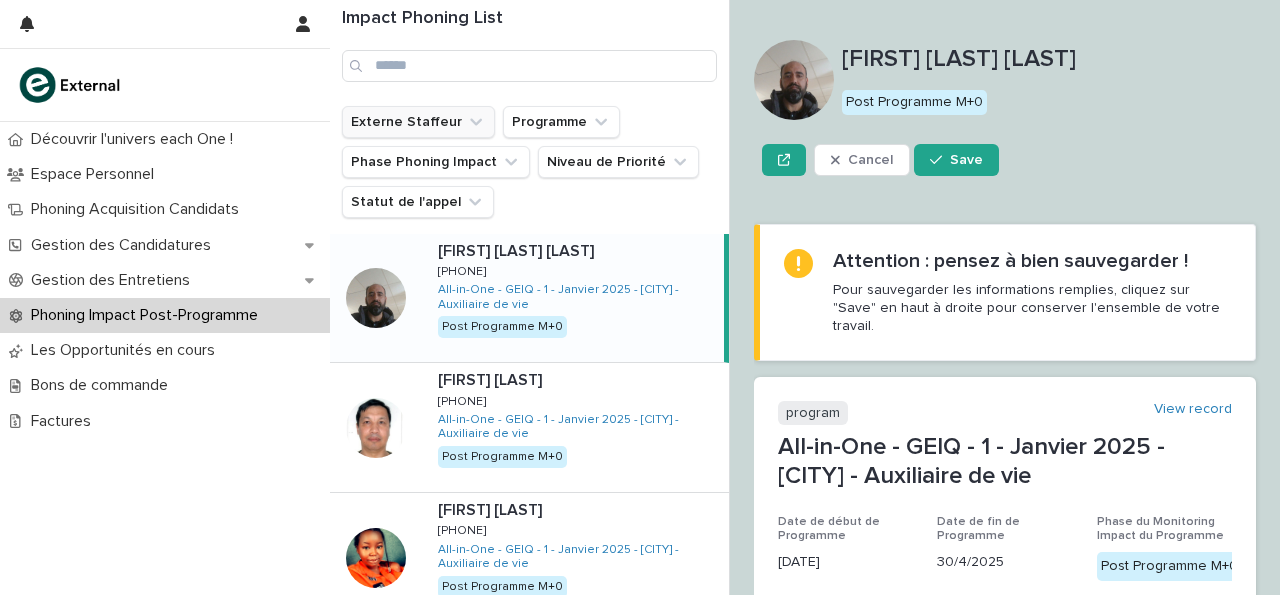 click 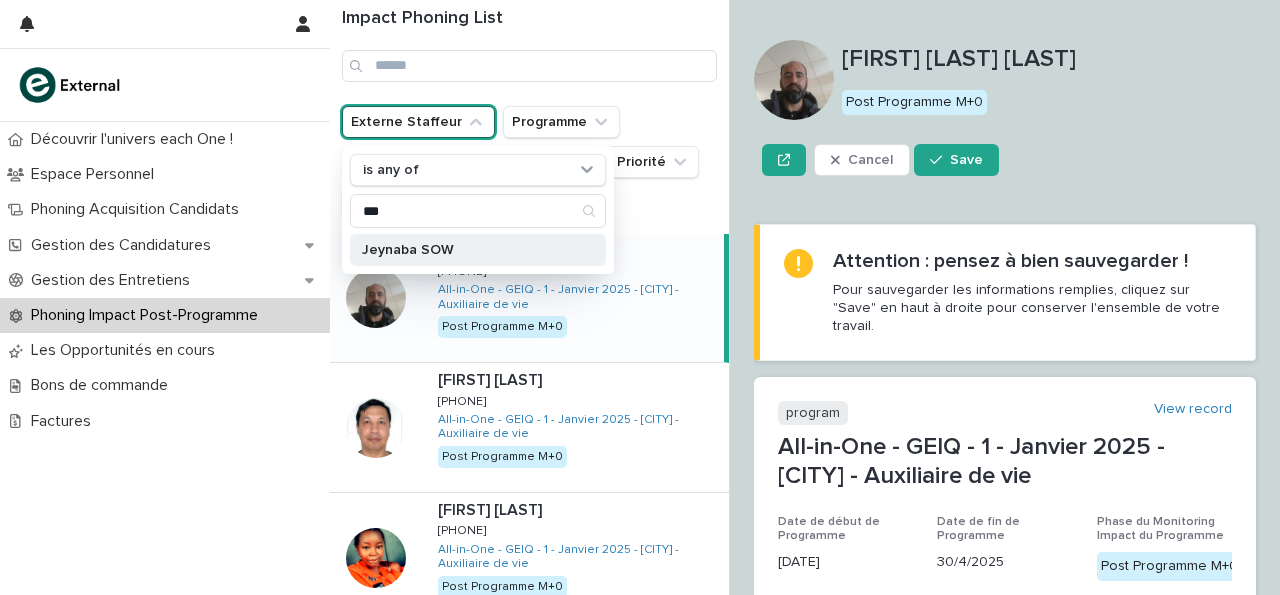type on "***" 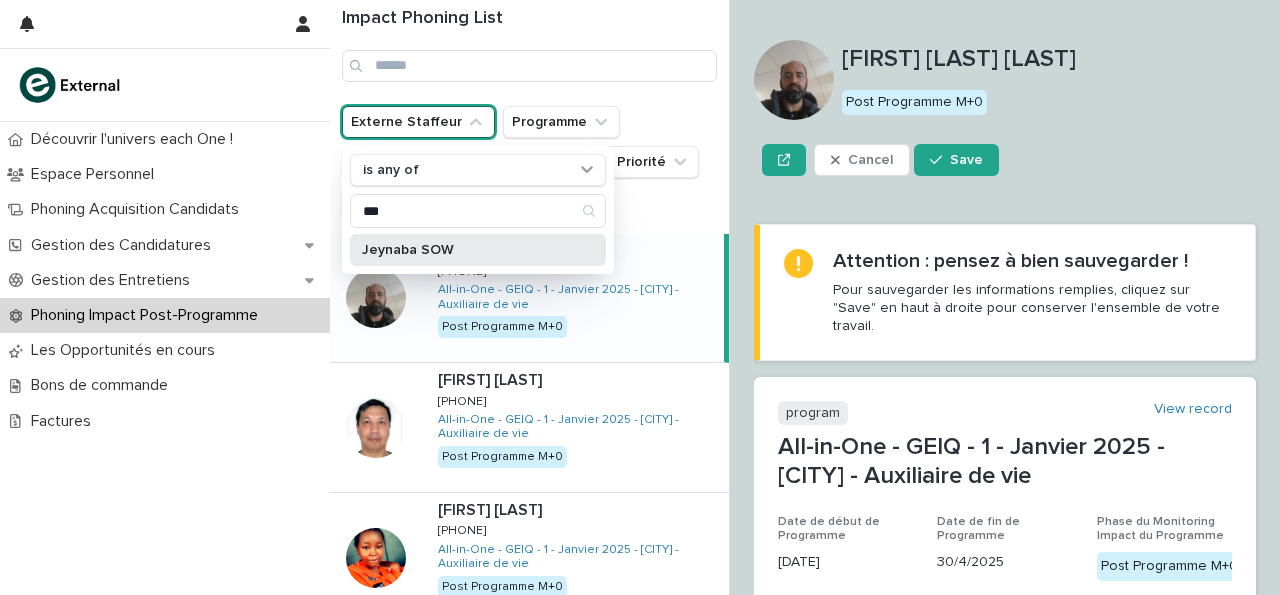 click on "Jeynaba SOW" at bounding box center [478, 250] 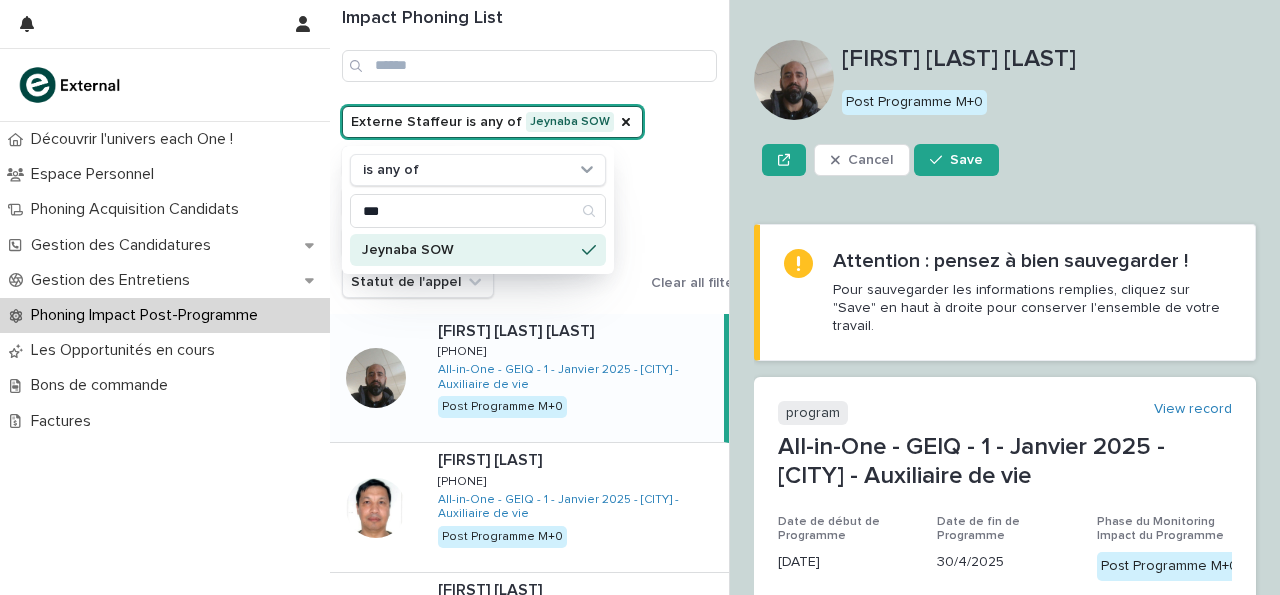 click on "Externe Staffeur is any of [FIRST] [LAST] is any of *** [FIRST] [LAST] Programme Phase Phoning Impact Niveau de Priorité Statut de l'appel Clear all filters" at bounding box center [544, 202] 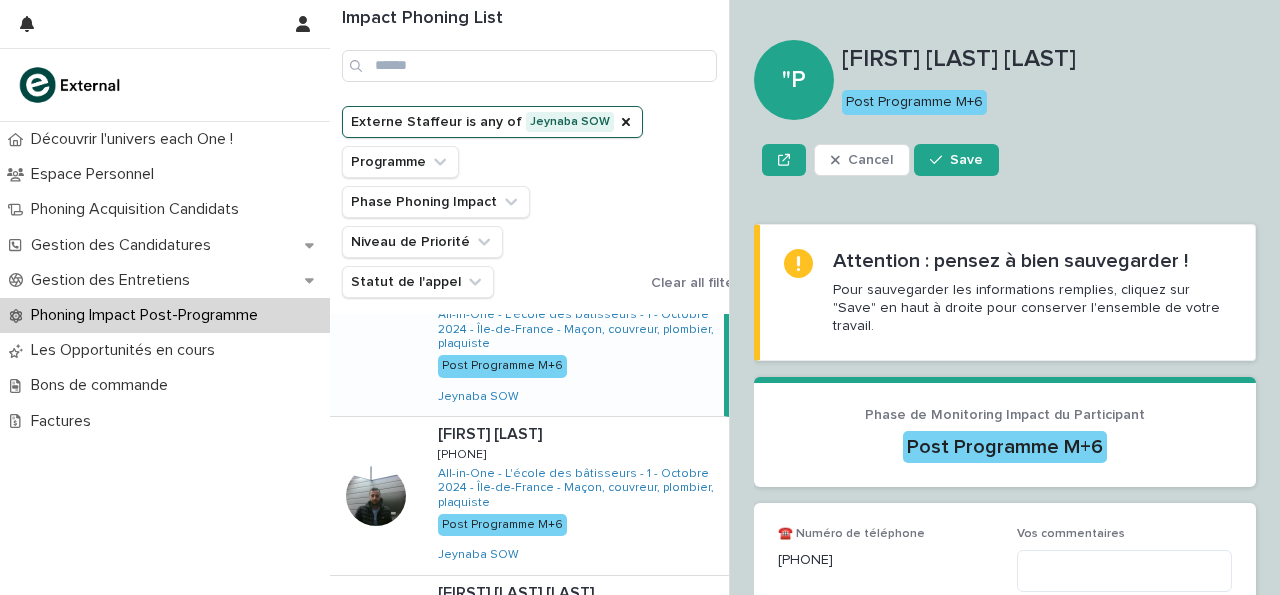 scroll, scrollTop: 0, scrollLeft: 0, axis: both 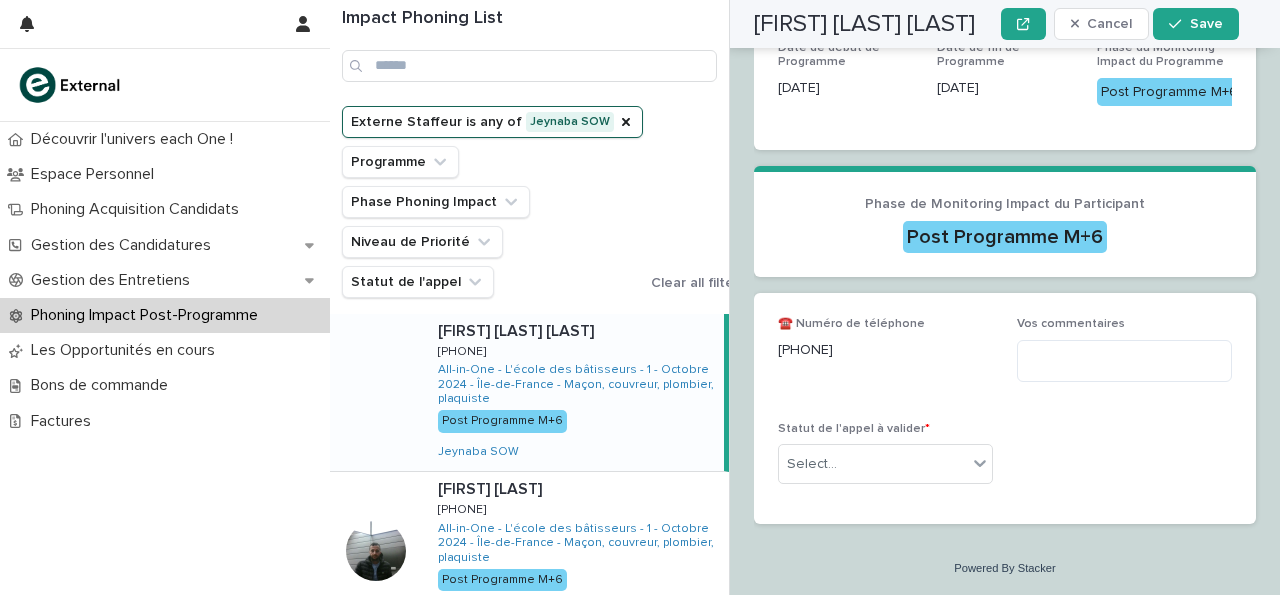 drag, startPoint x: 779, startPoint y: 349, endPoint x: 808, endPoint y: 361, distance: 31.38471 